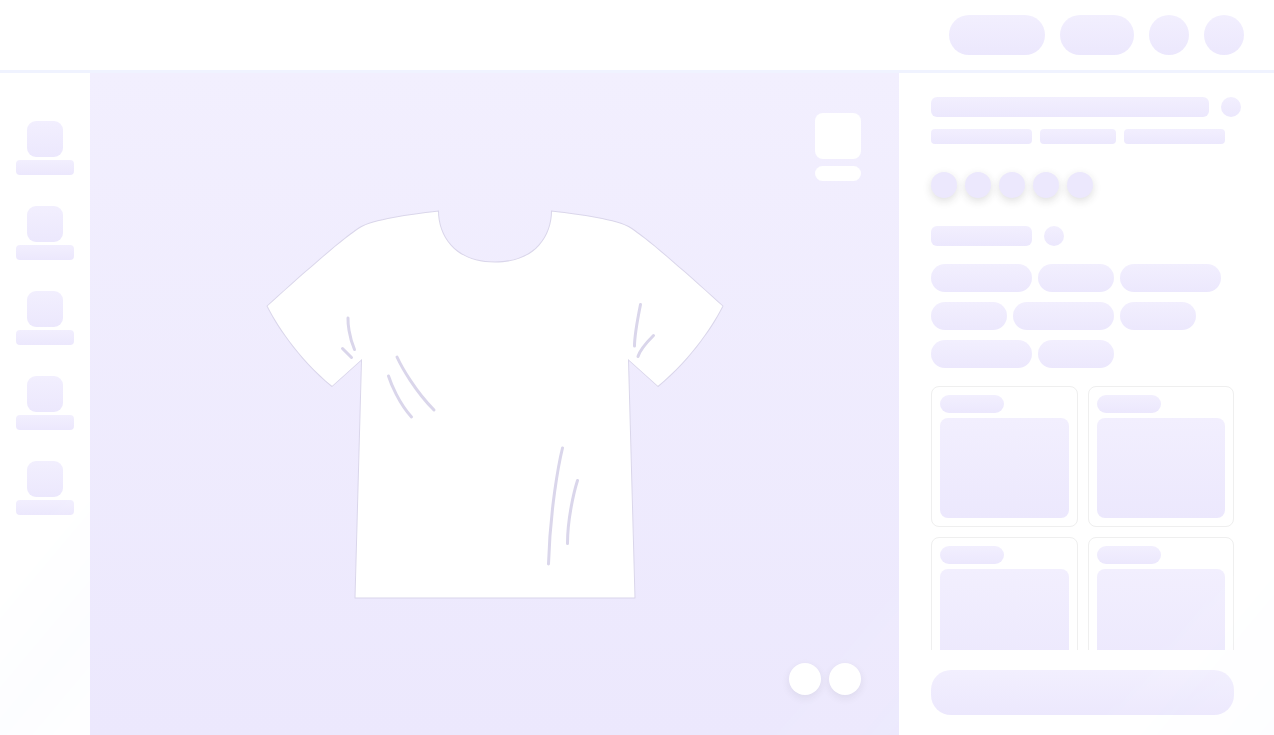 scroll, scrollTop: 0, scrollLeft: 0, axis: both 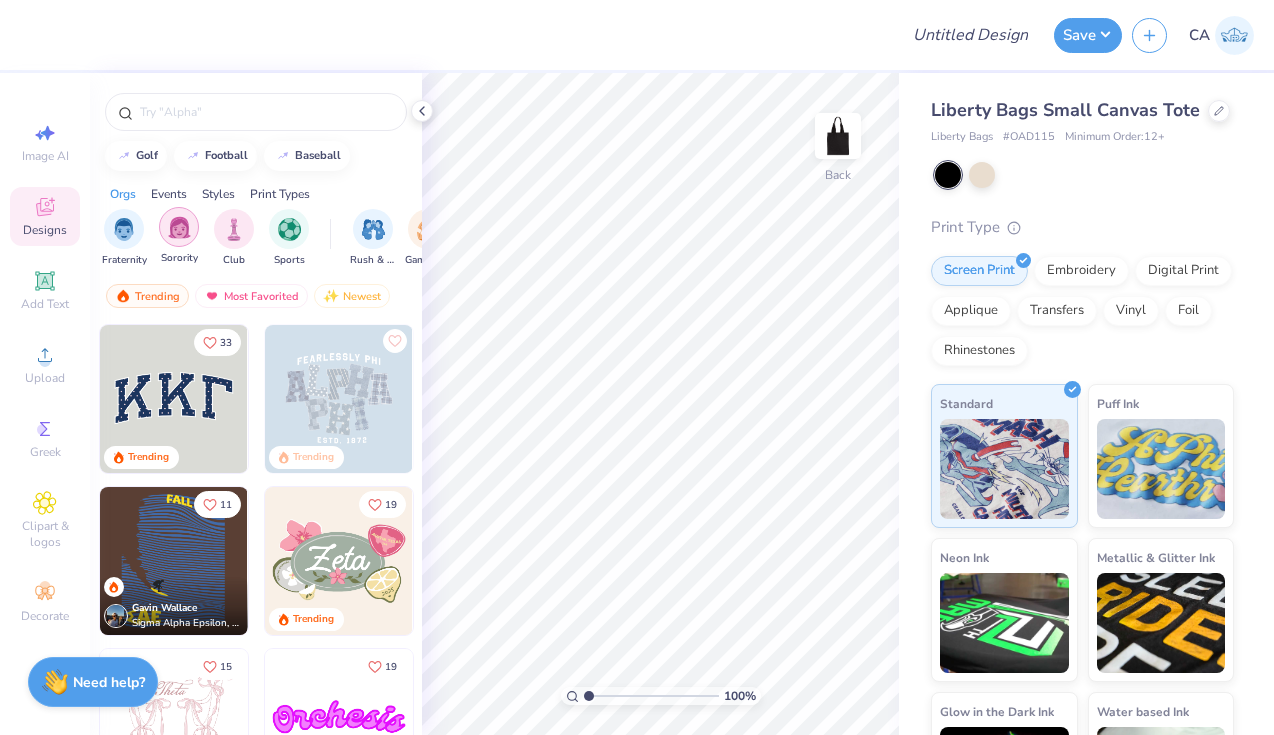 click at bounding box center (179, 227) 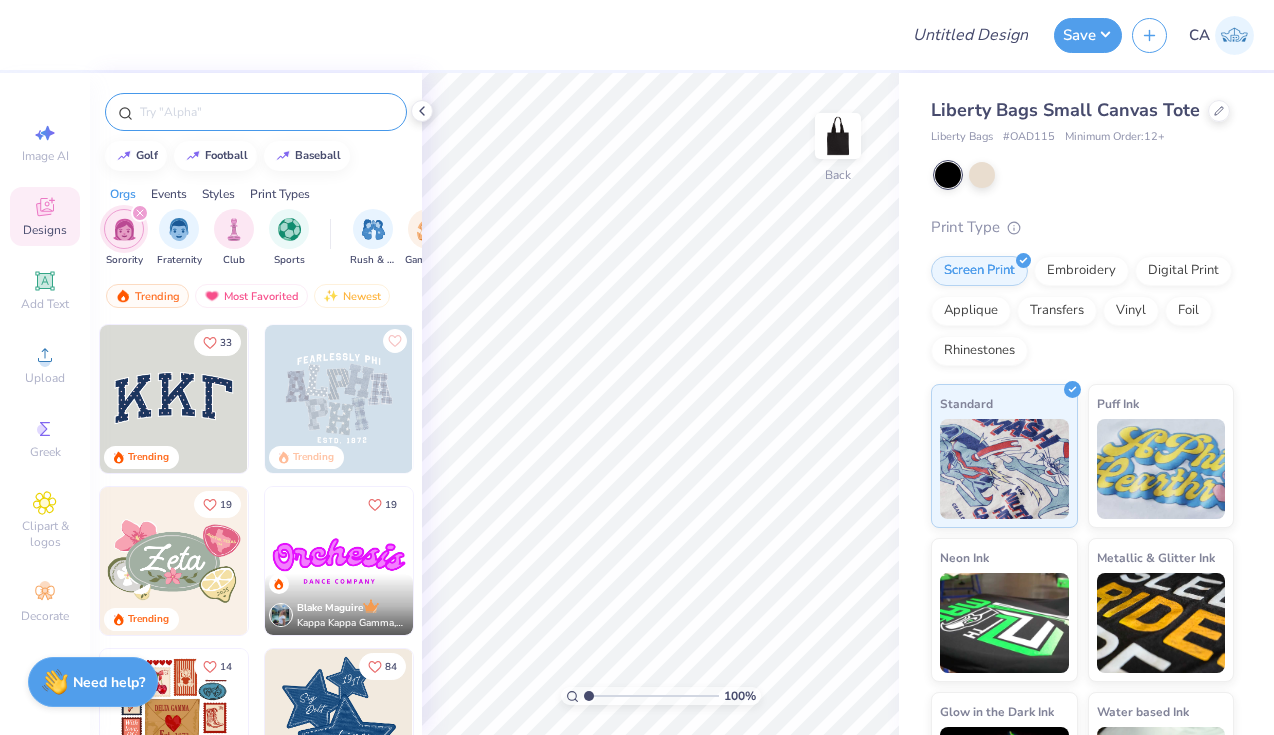 click at bounding box center [266, 112] 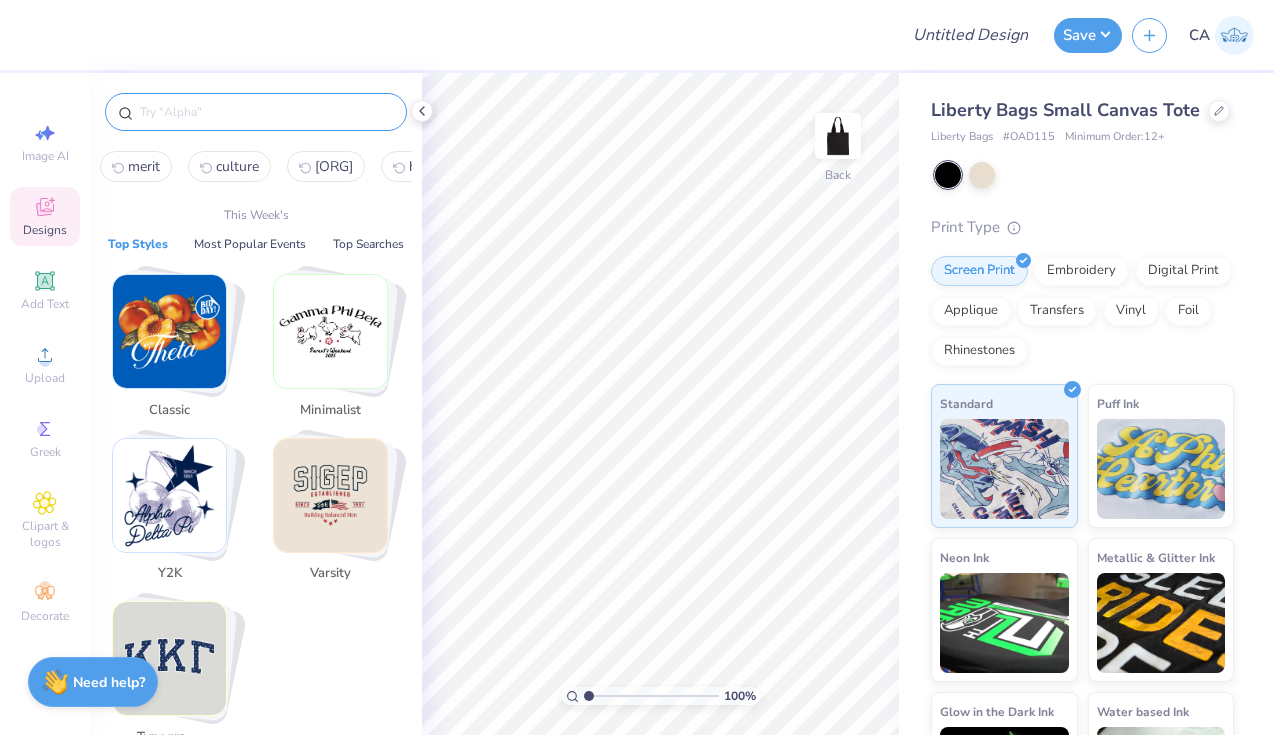 type on "A" 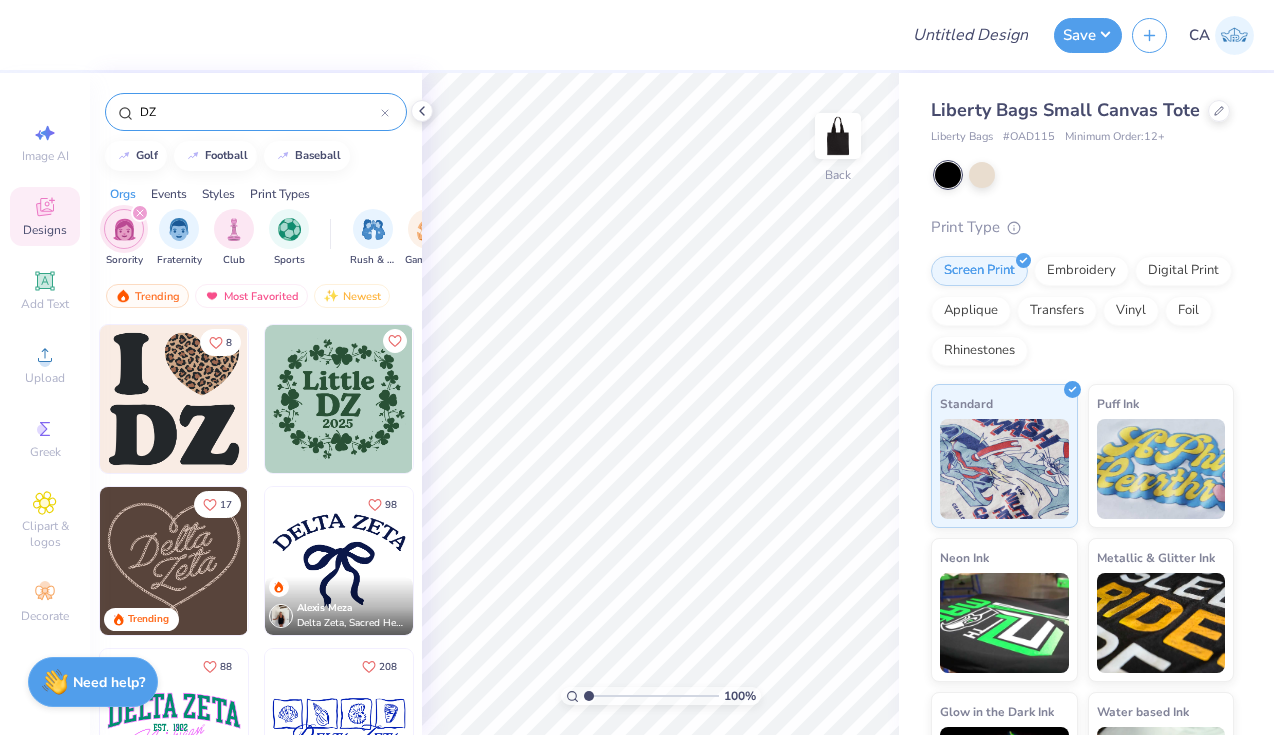 type on "DZ" 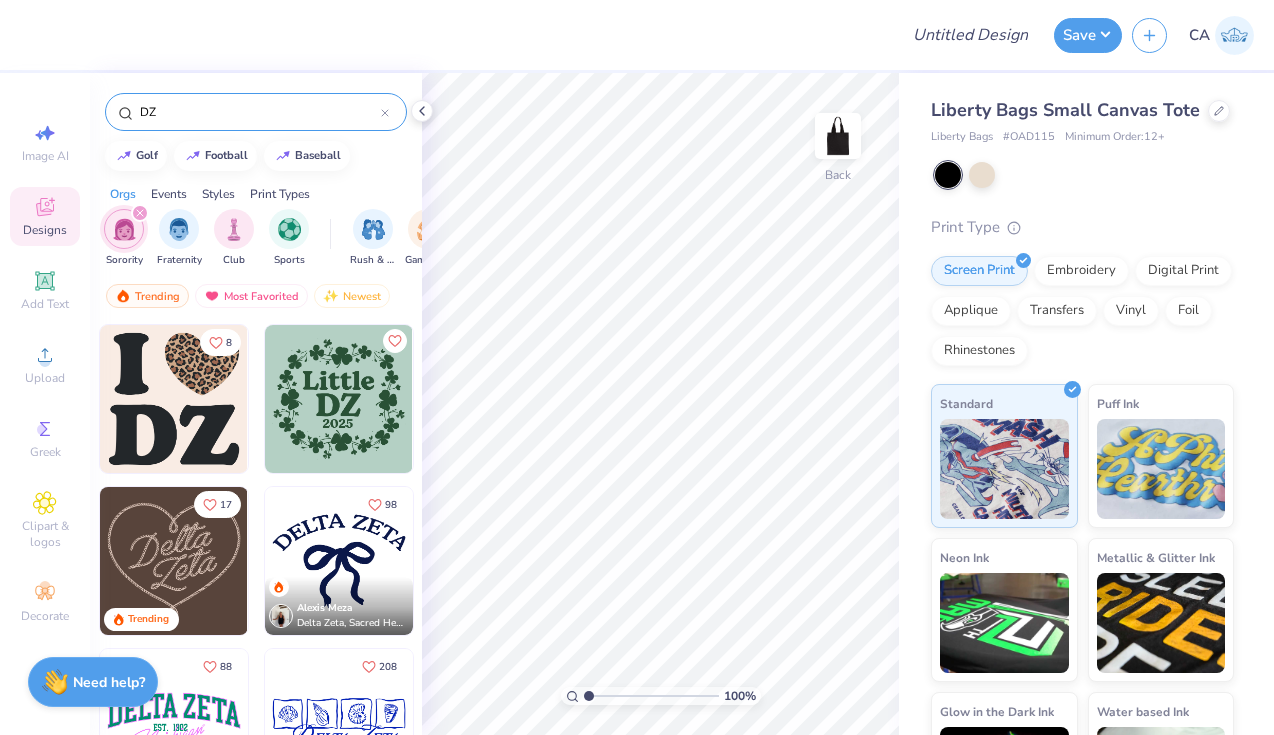 click on "Alexis Meza Delta Zeta, Sacred Heart University" at bounding box center (339, 606) 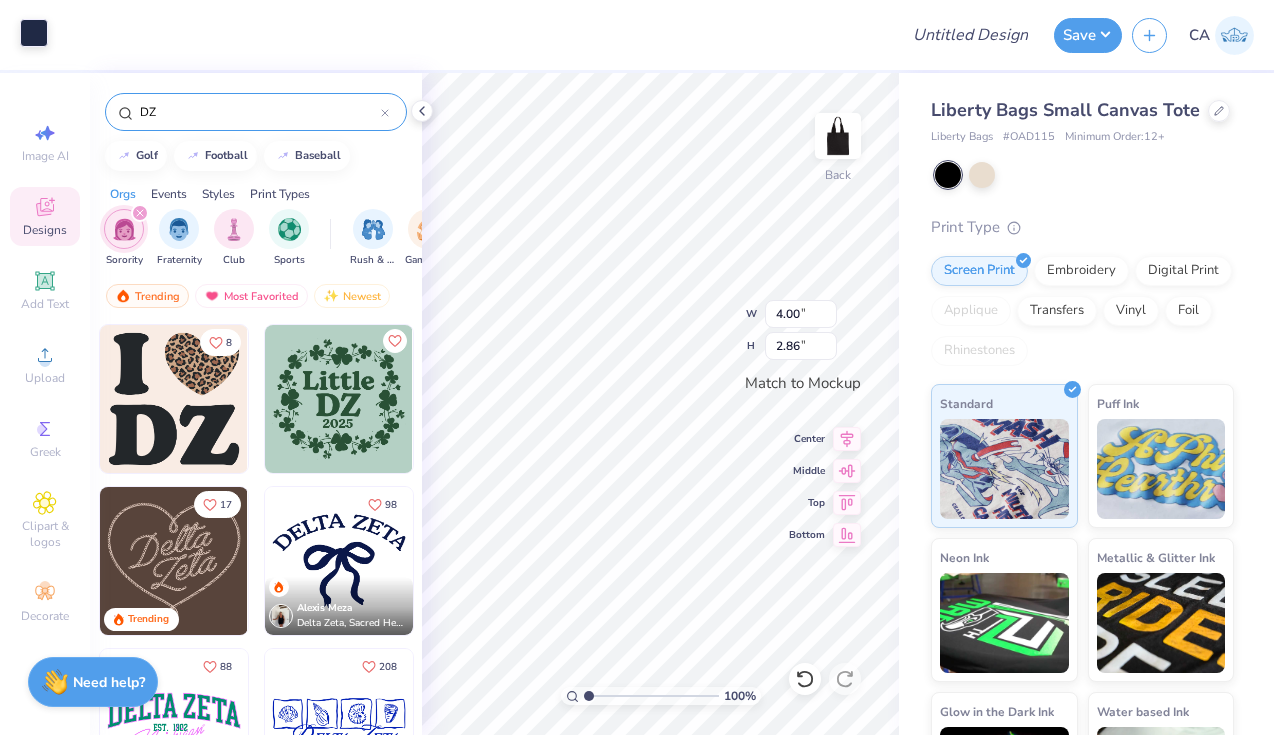 click at bounding box center [34, 33] 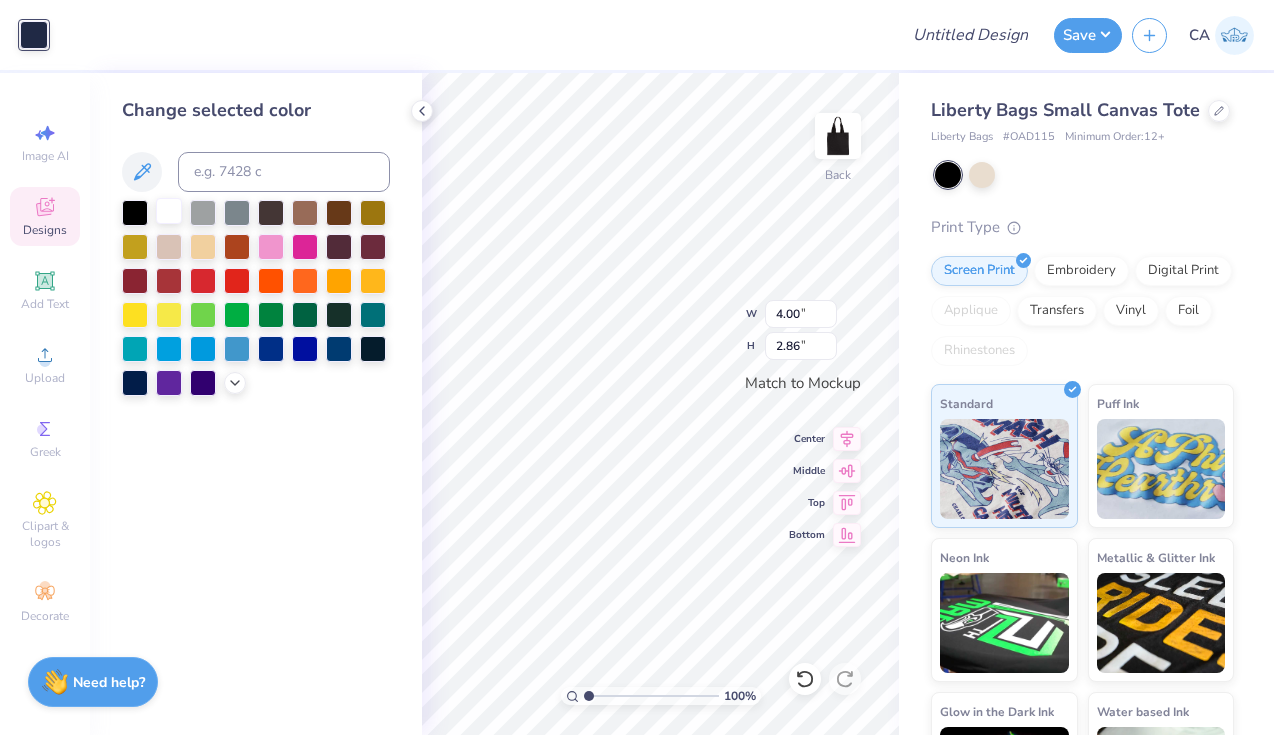 click at bounding box center (169, 211) 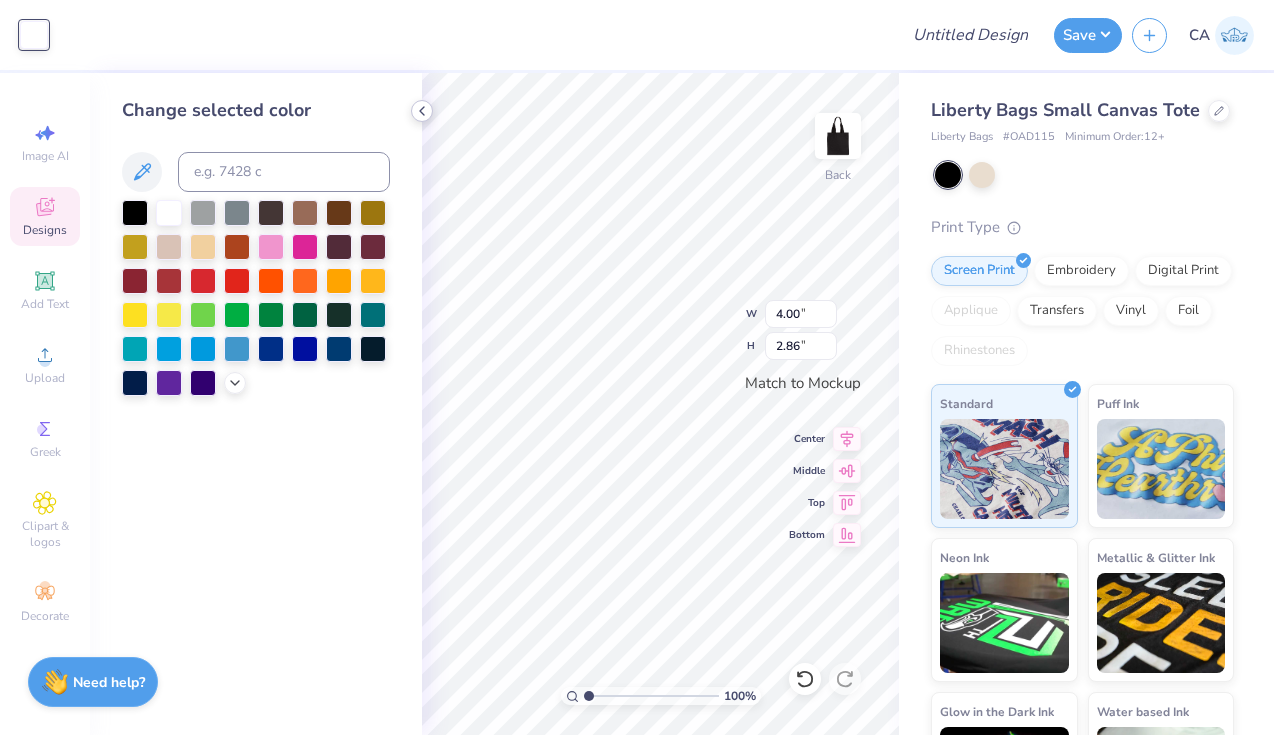 click 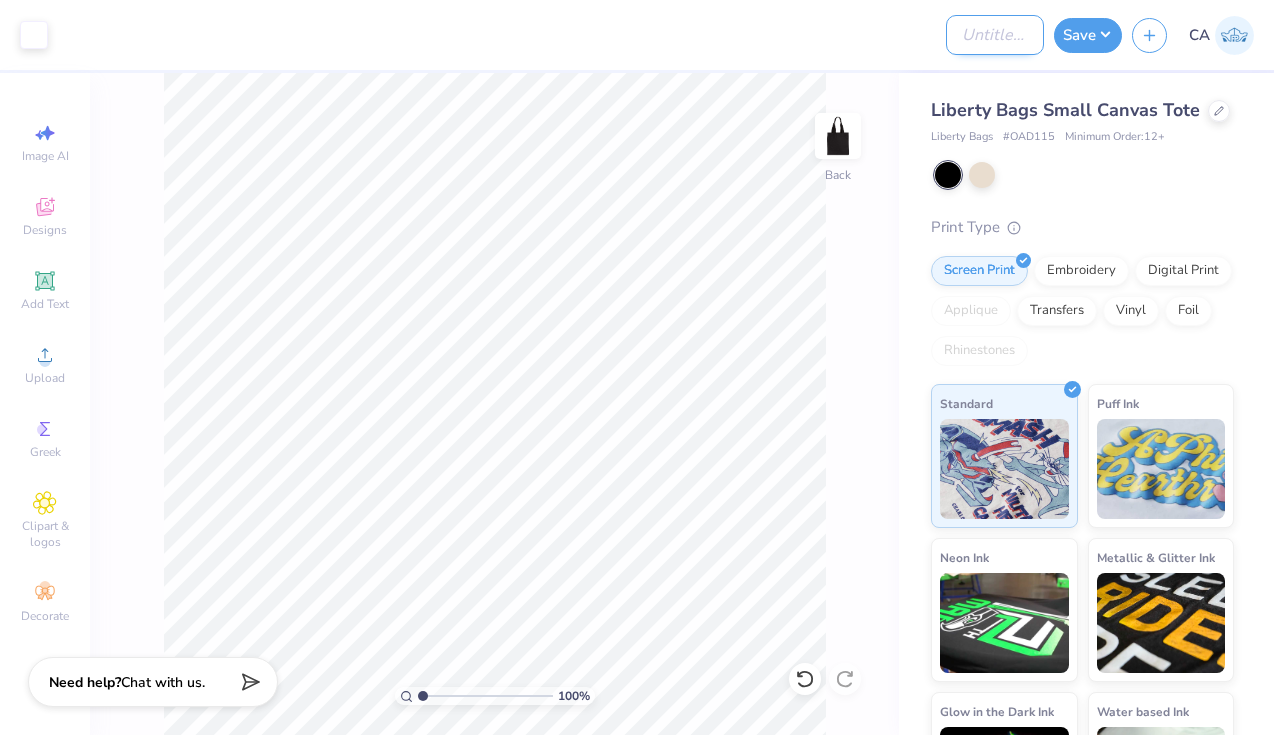 click on "Design Title" at bounding box center [995, 35] 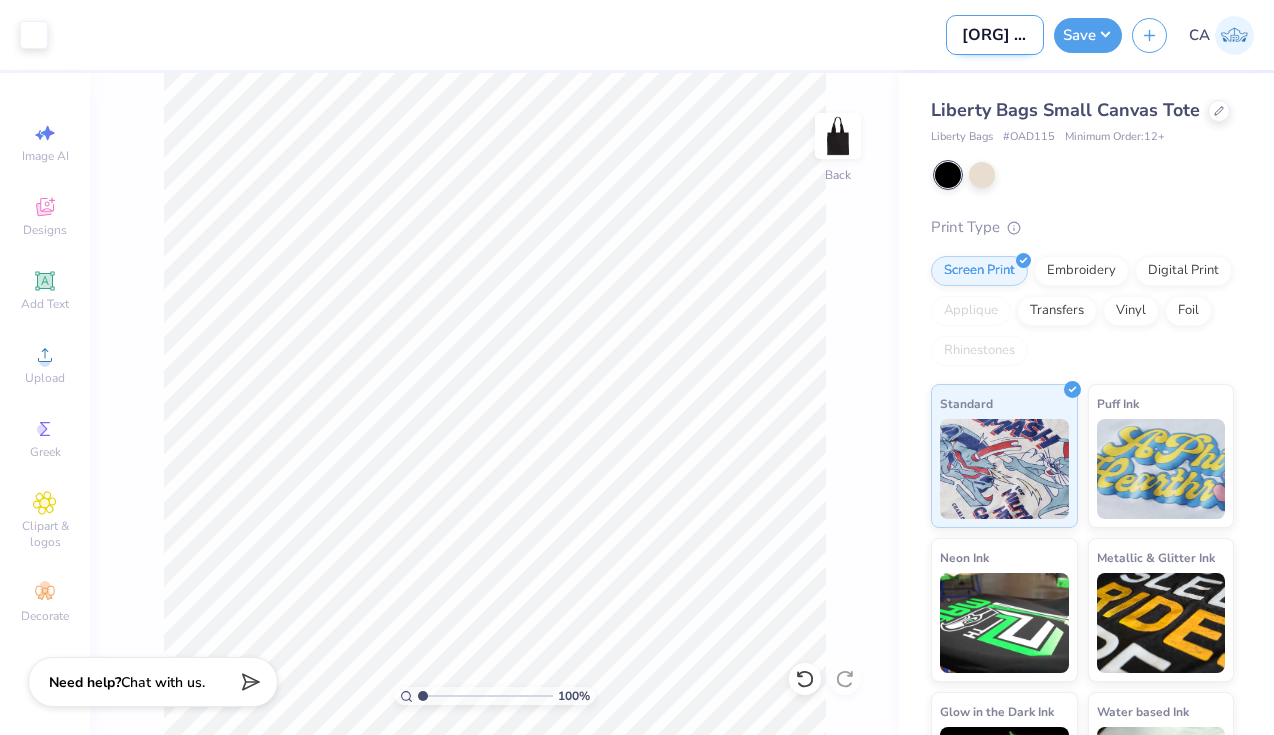 scroll, scrollTop: 0, scrollLeft: 26, axis: horizontal 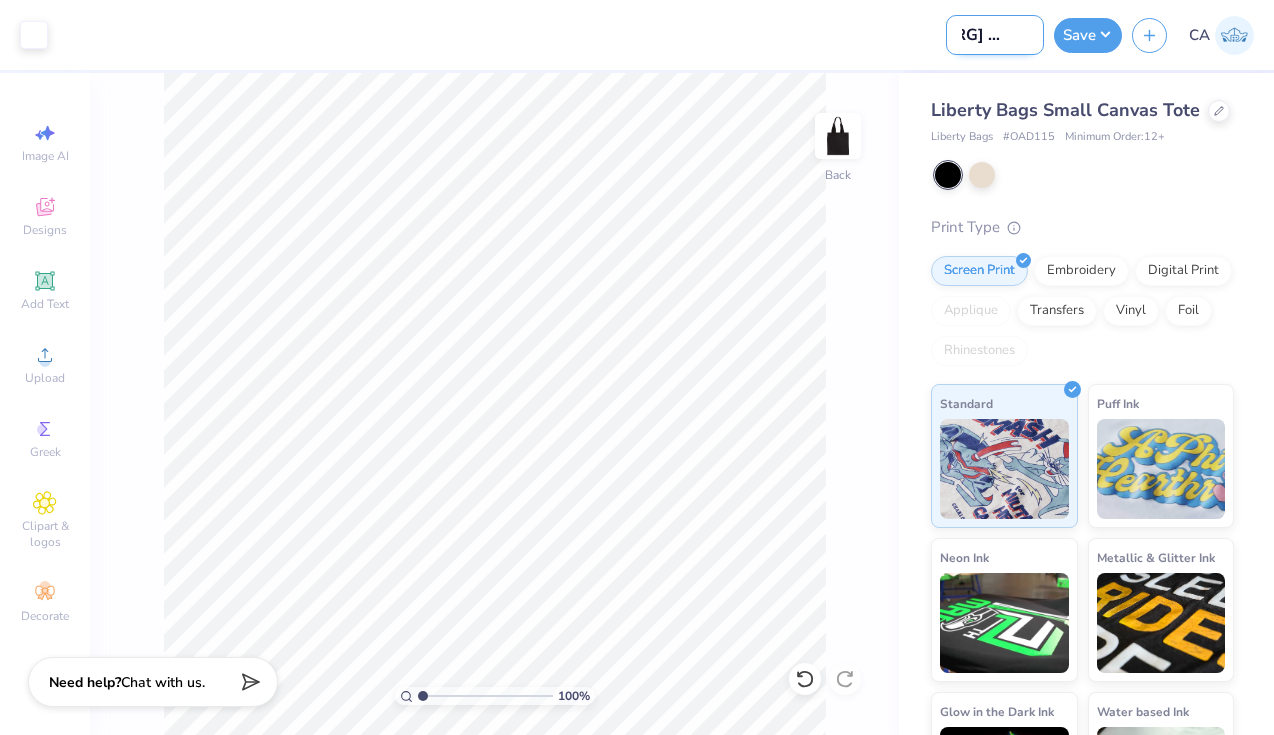 click on "DZ Tote Bag" at bounding box center [995, 35] 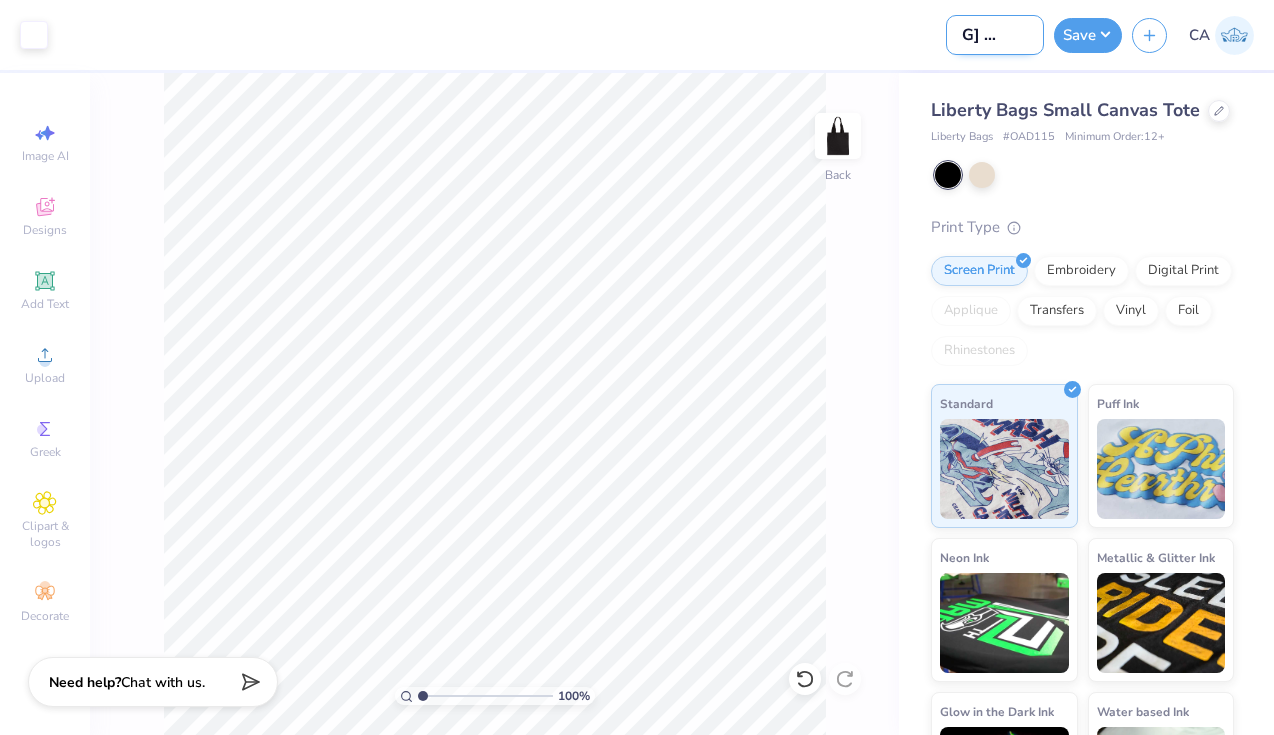 scroll, scrollTop: 0, scrollLeft: 40, axis: horizontal 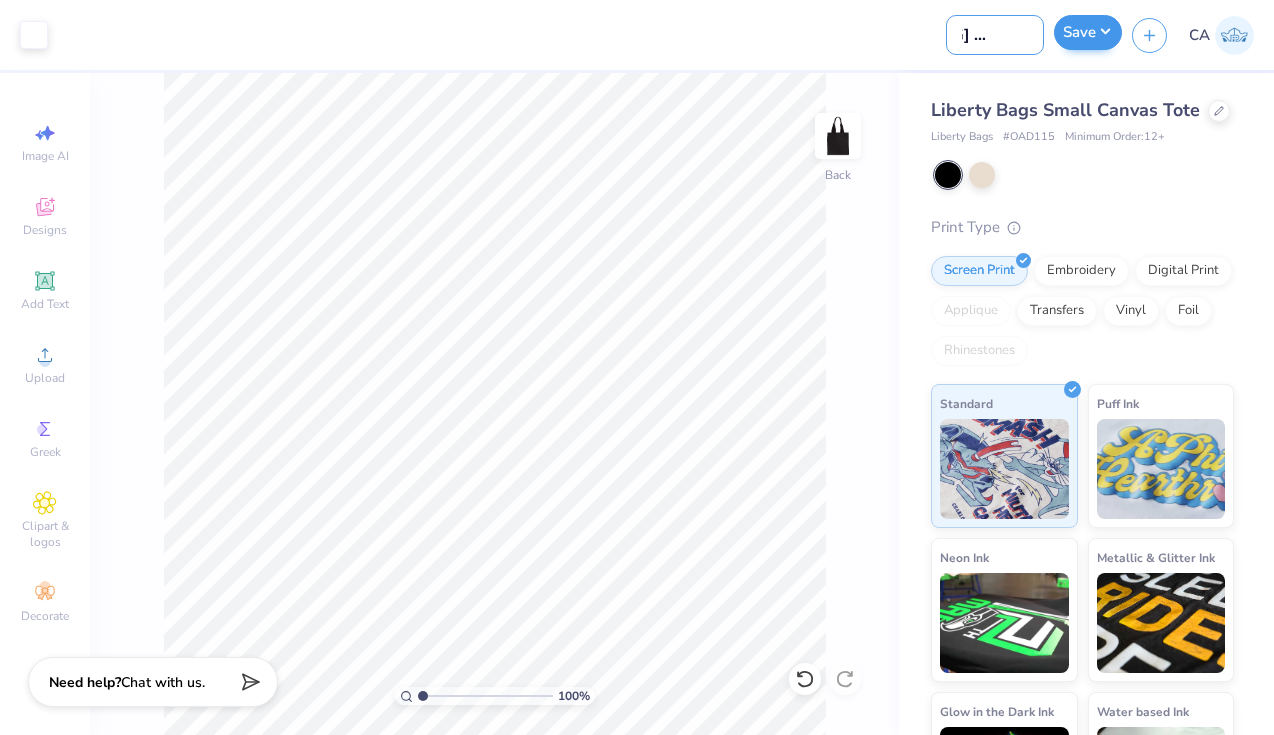 type on "DZ Tote Bag 1" 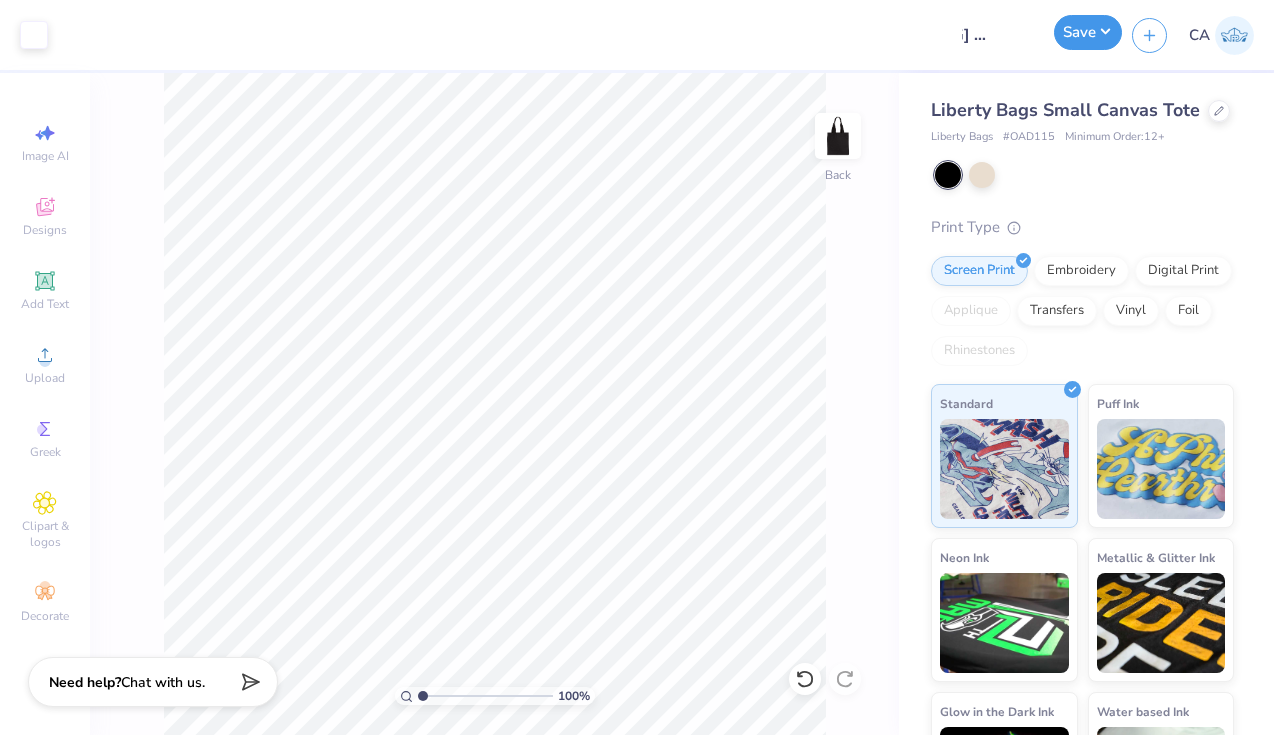 click on "Save" at bounding box center (1088, 32) 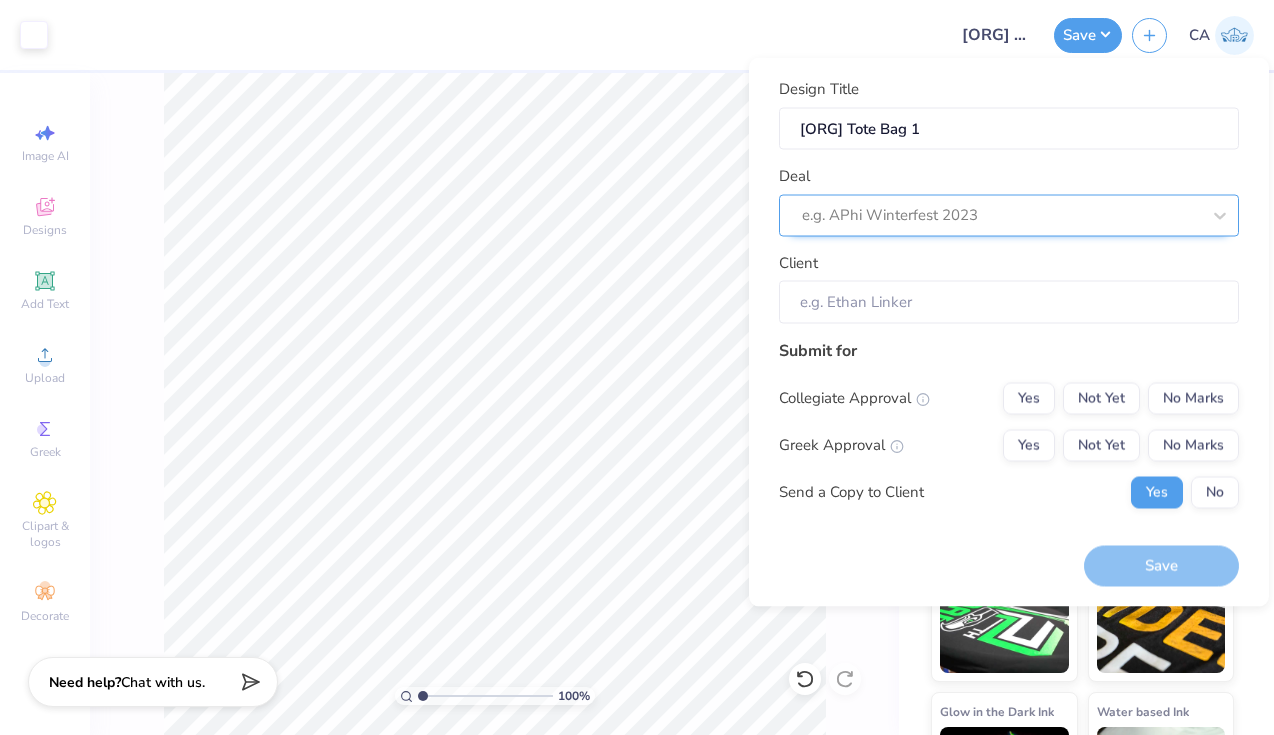 click at bounding box center (1001, 215) 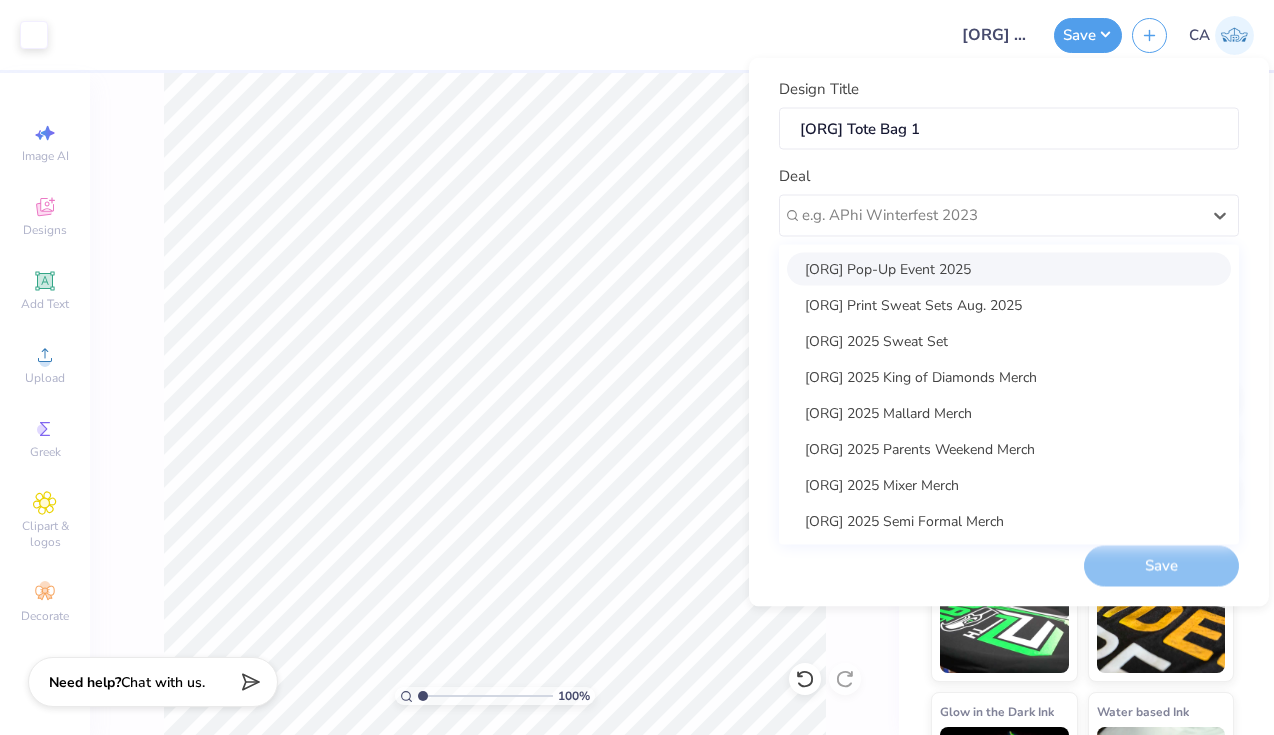 click on "DZ Pop-Up Event 2025" at bounding box center [1009, 268] 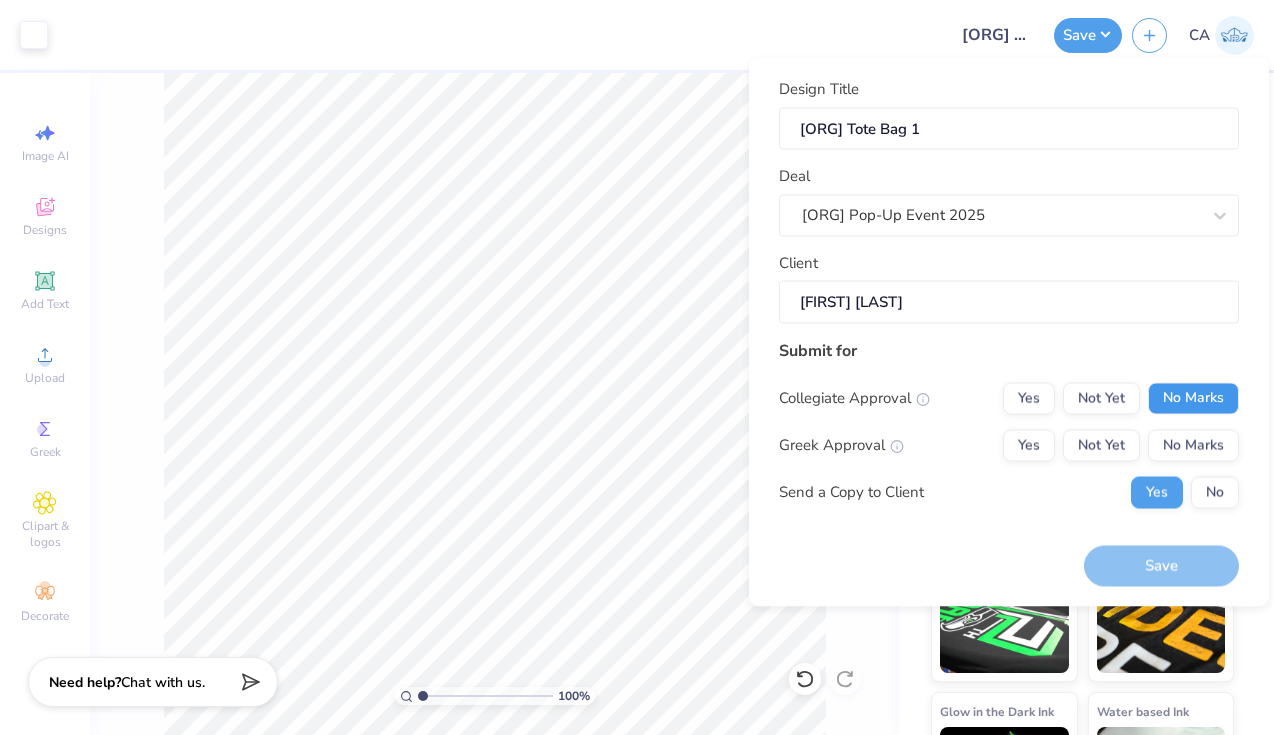 click on "No Marks" at bounding box center [1193, 398] 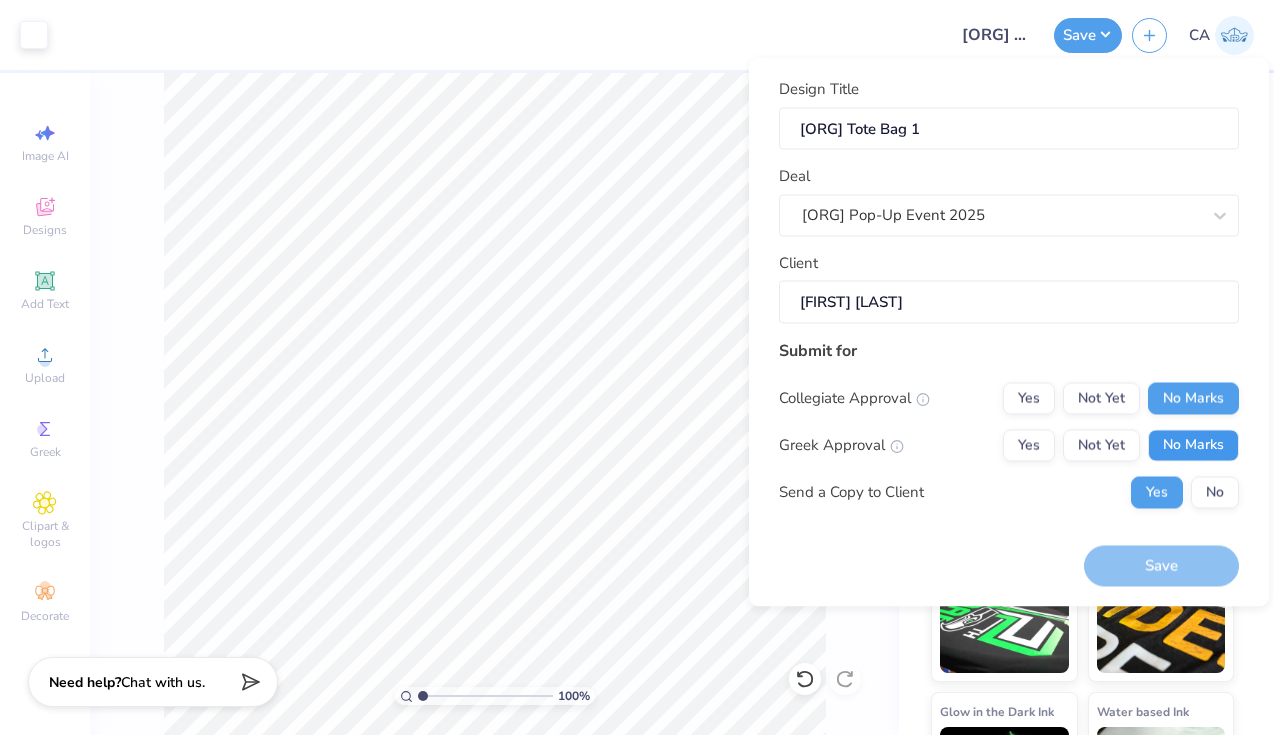 click on "No Marks" at bounding box center (1193, 445) 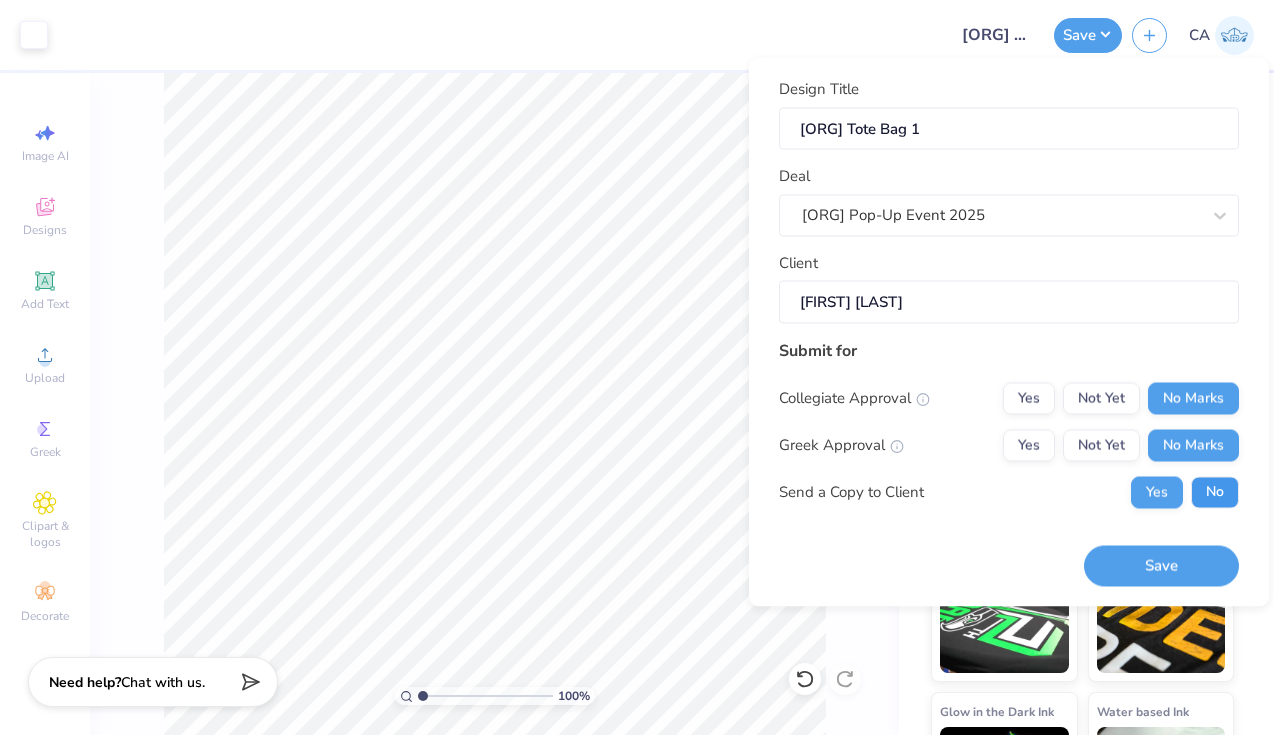 click on "No" at bounding box center (1215, 492) 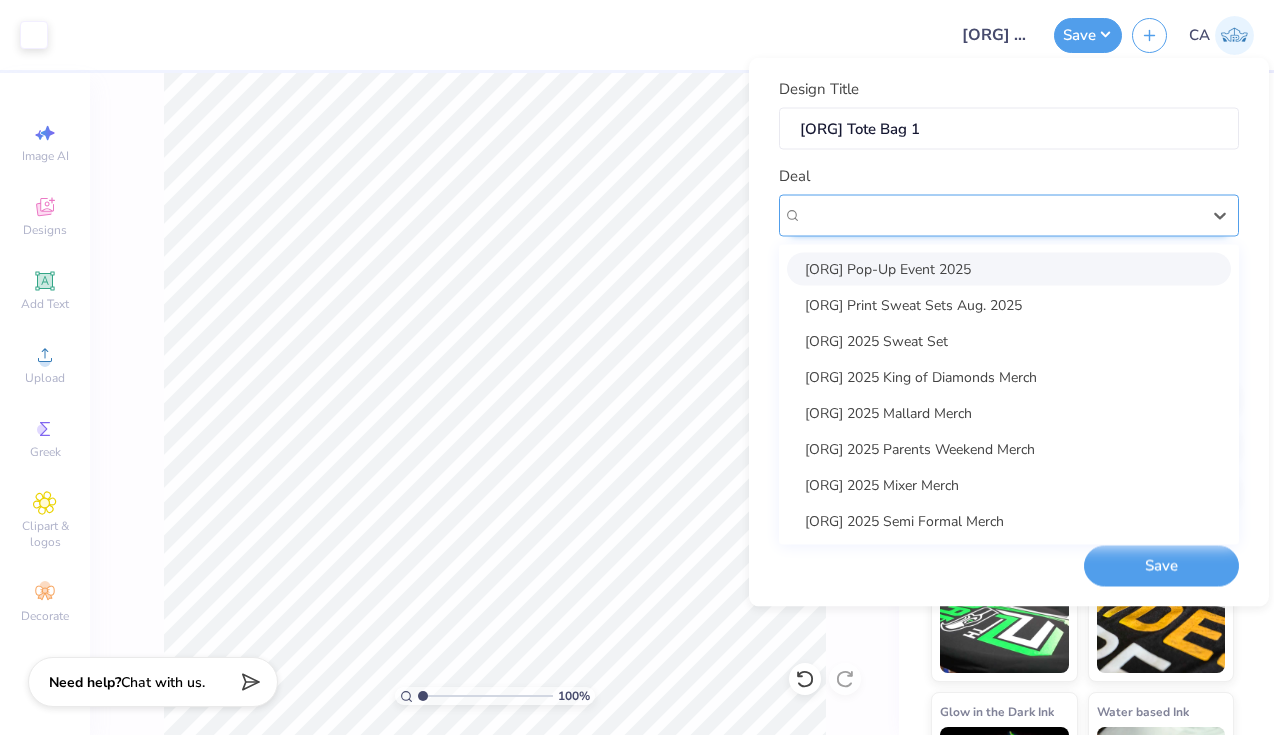 click on "DZ Pop-Up Event 2025" at bounding box center [1009, 215] 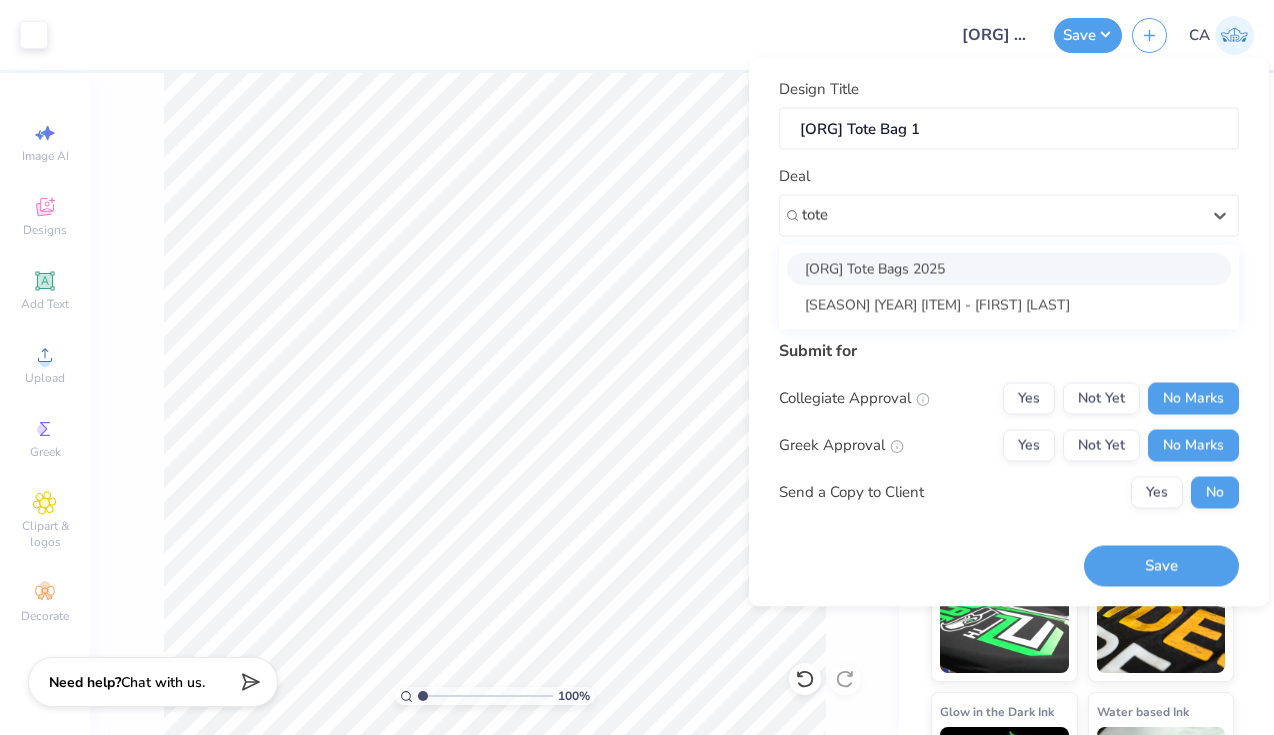 click on "DZ Tote Bags 2025" at bounding box center (1009, 268) 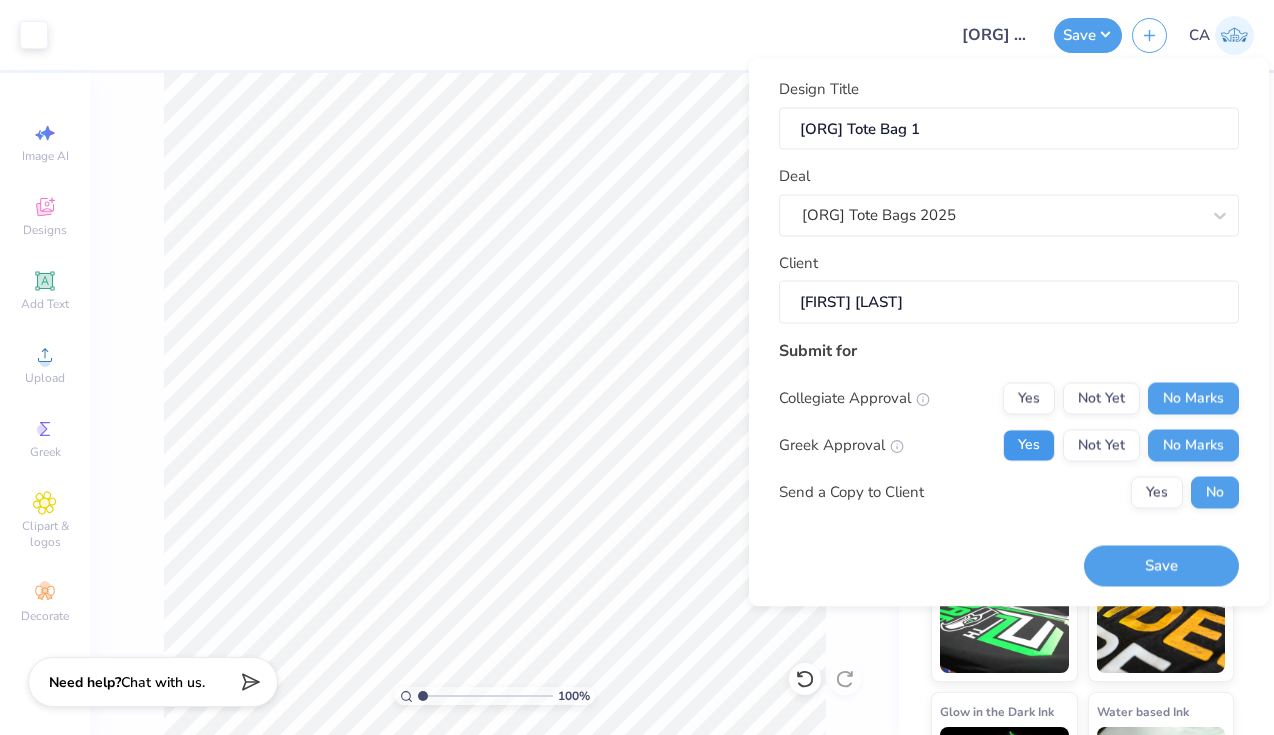 click on "Yes" at bounding box center [1029, 445] 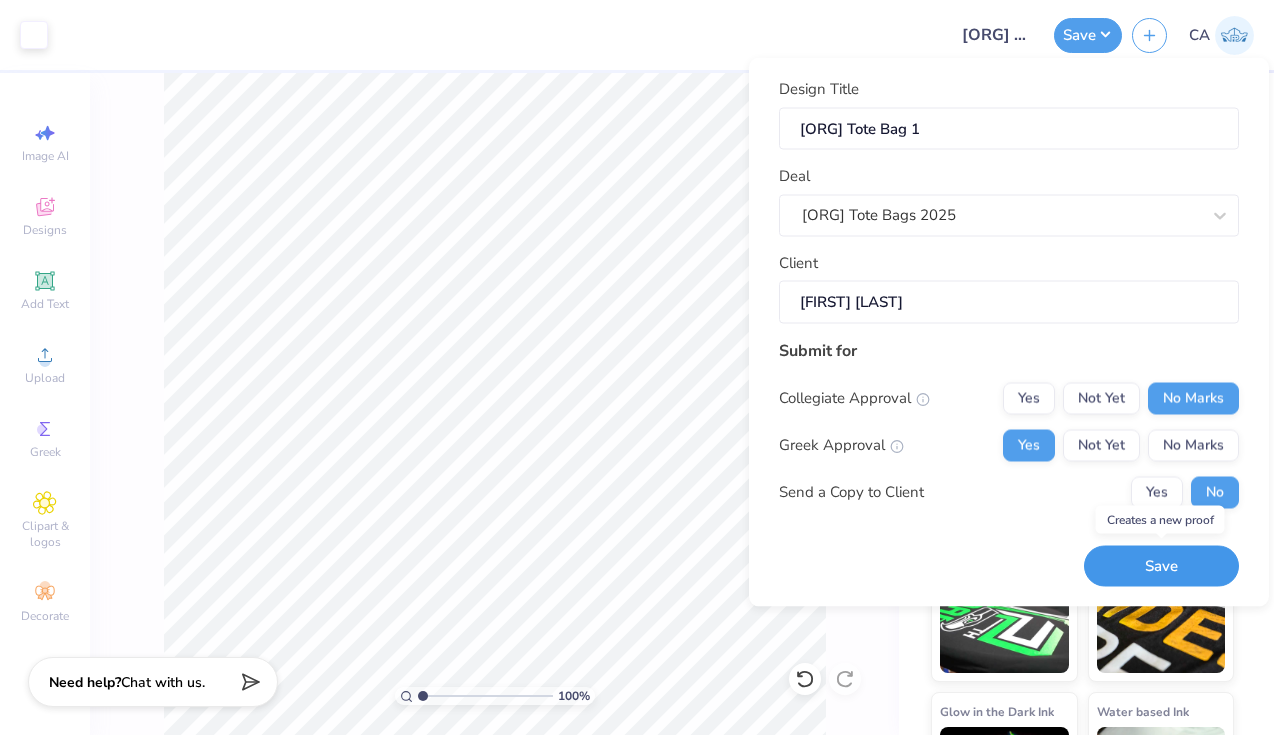 click on "Save" at bounding box center (1161, 566) 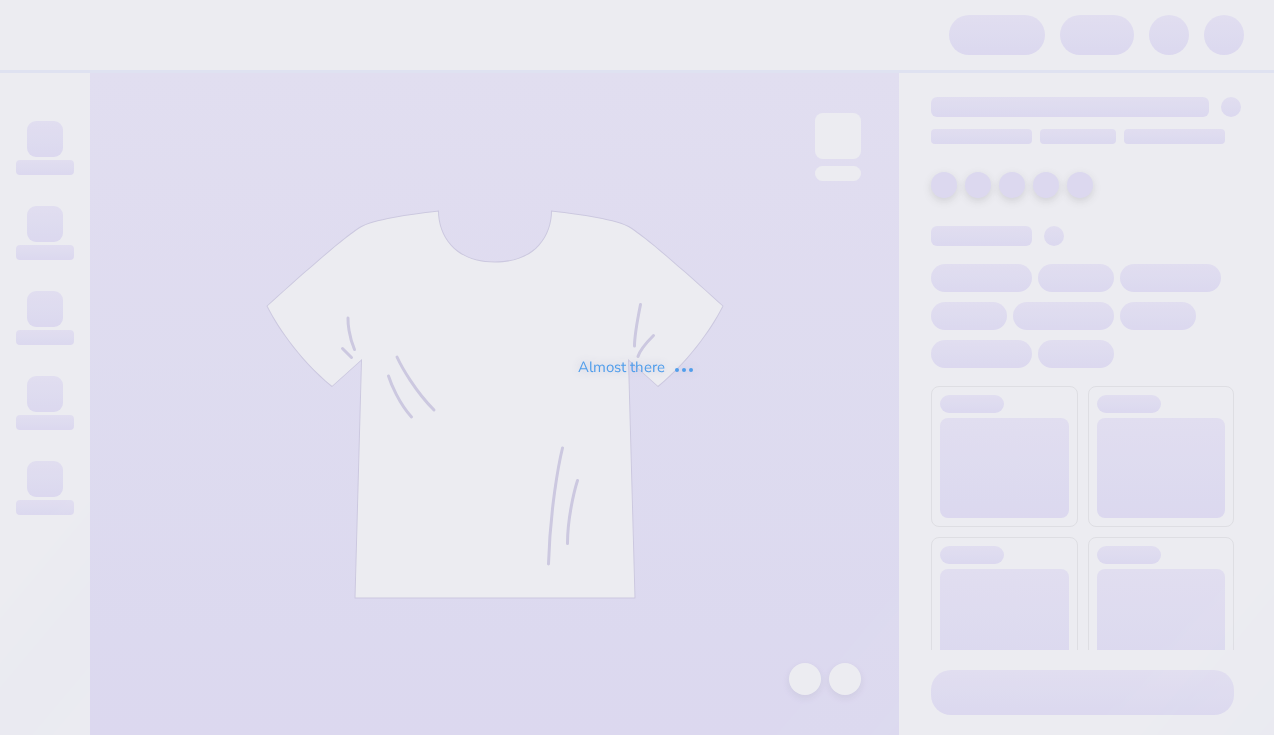 scroll, scrollTop: 0, scrollLeft: 0, axis: both 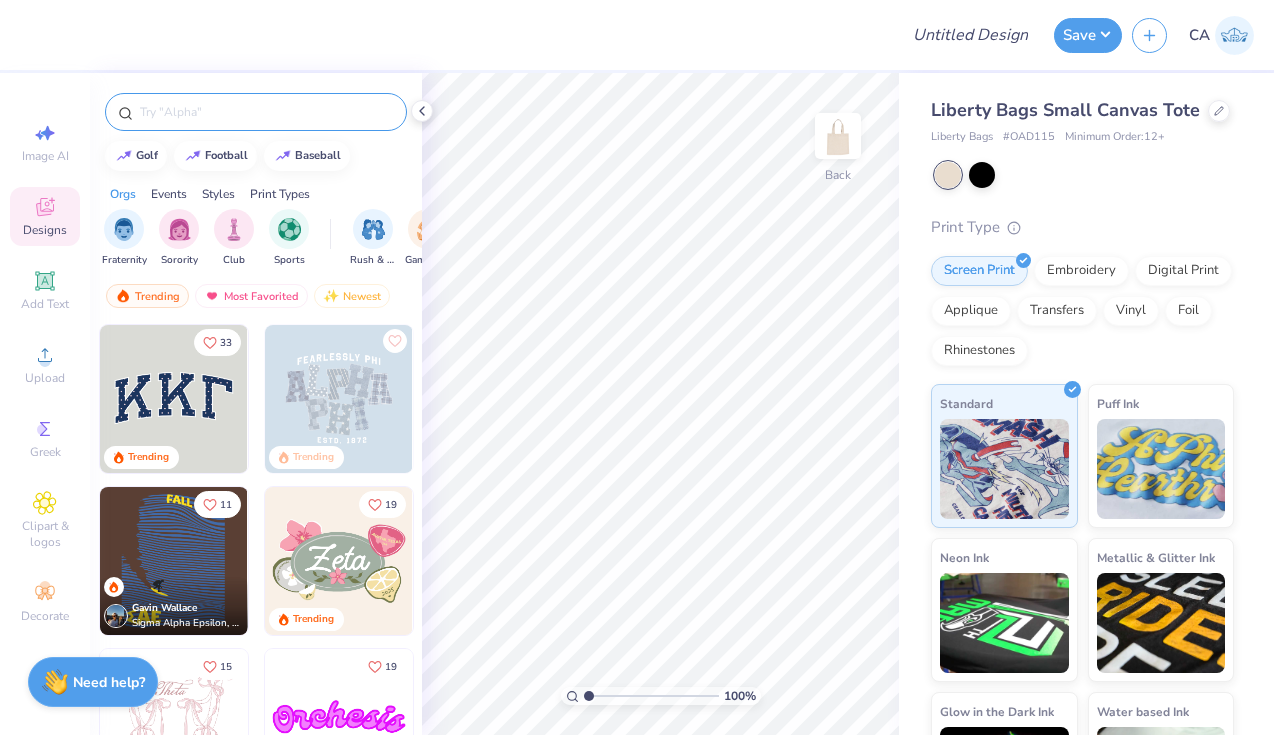 click at bounding box center [266, 112] 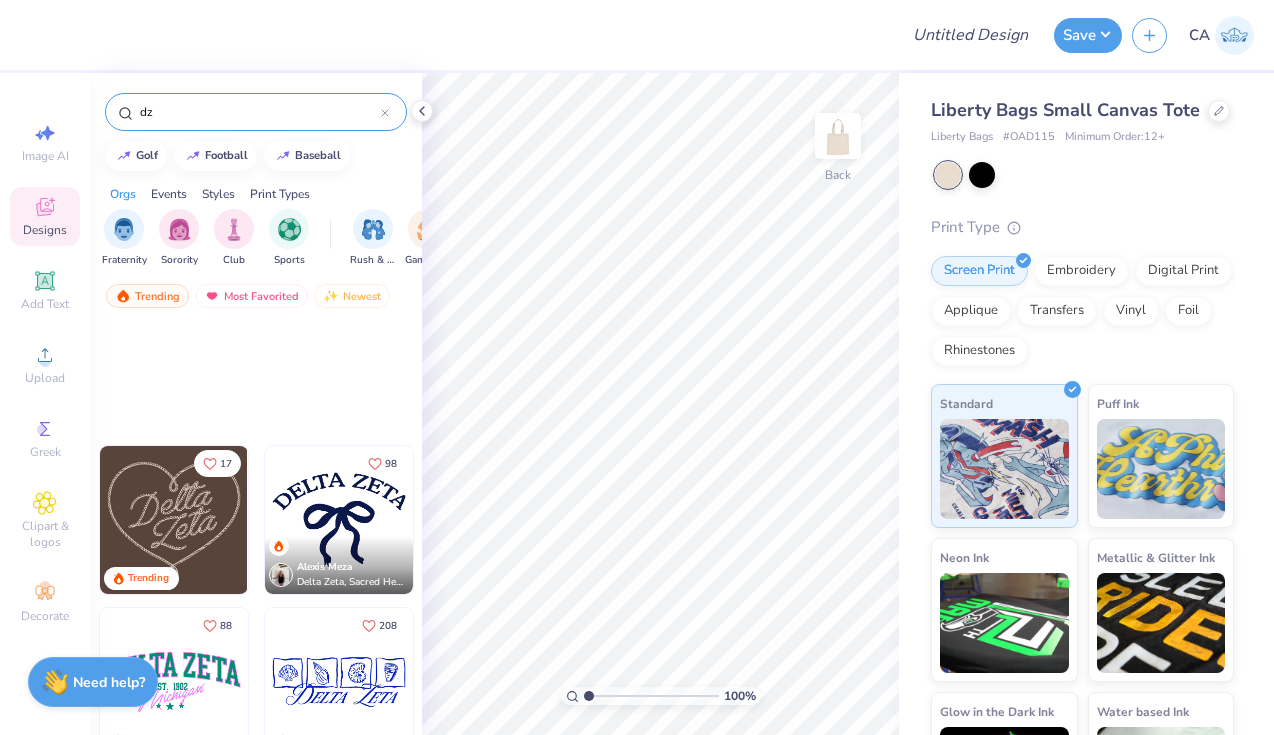 scroll, scrollTop: 0, scrollLeft: 0, axis: both 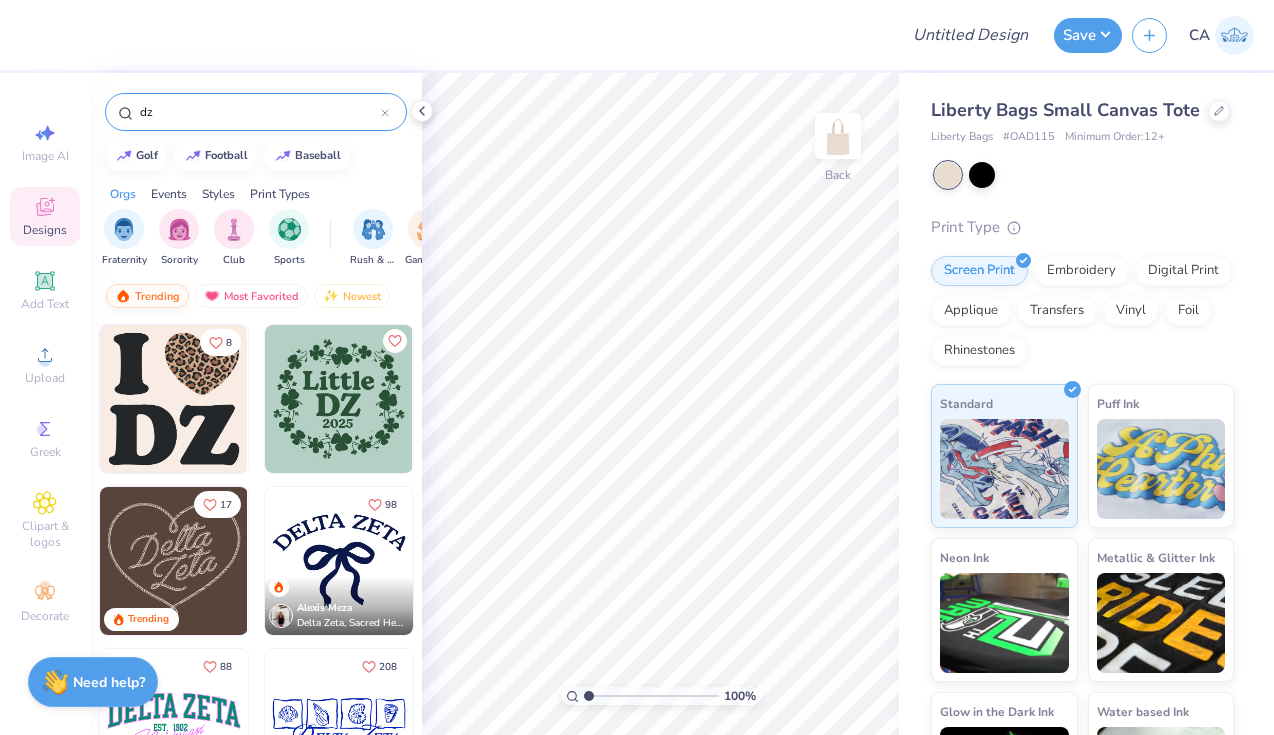 click on "Trending" at bounding box center [147, 296] 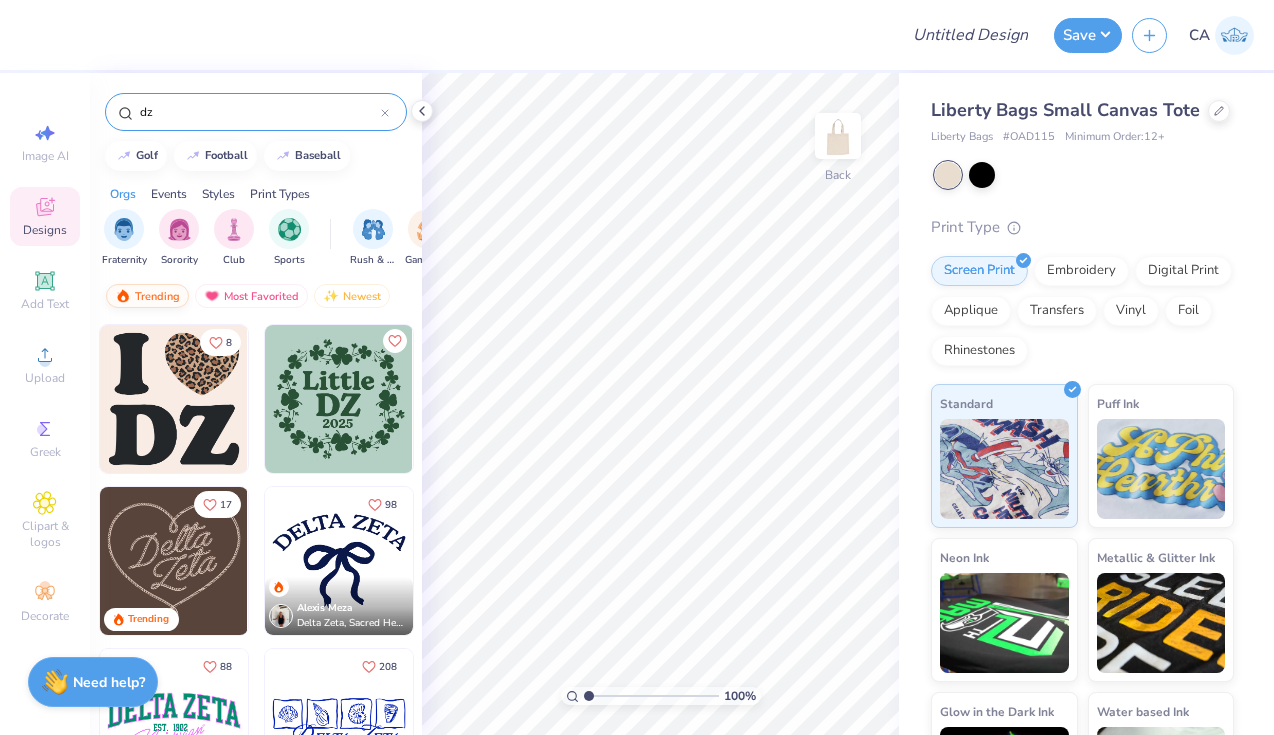 click on "Trending" at bounding box center [147, 296] 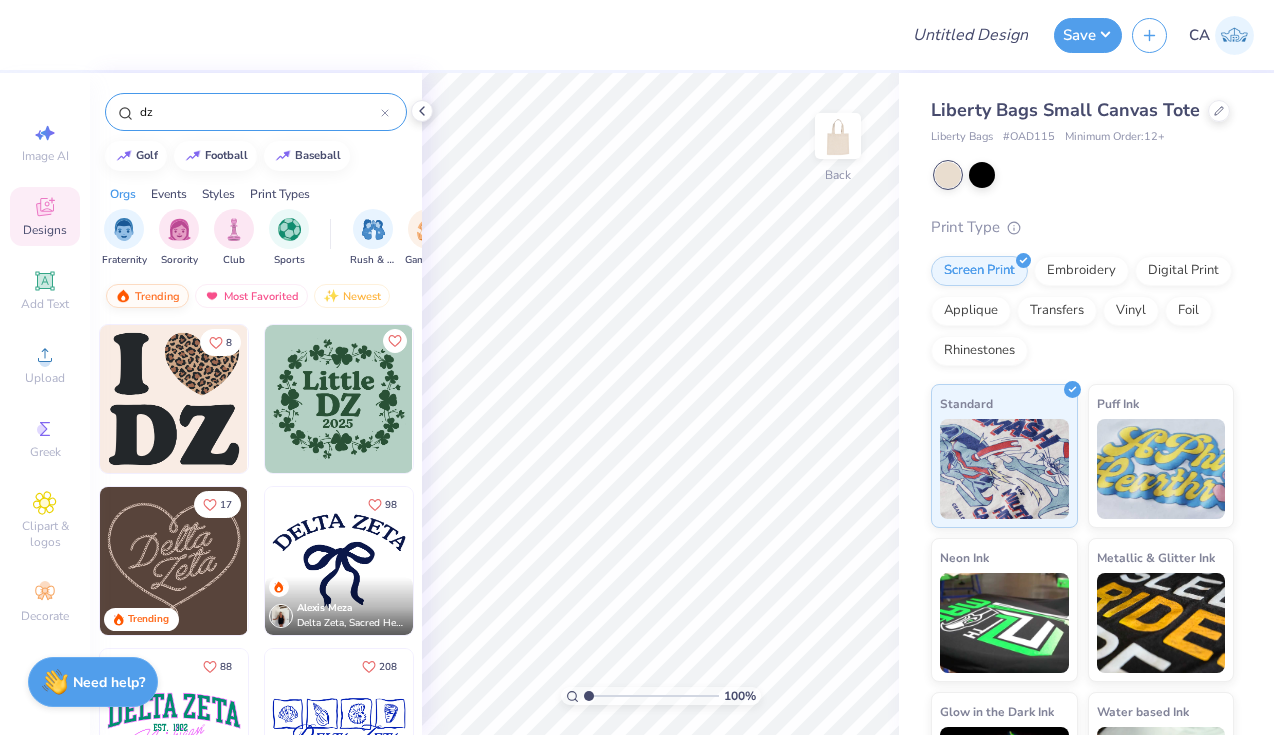 click on "Trending" at bounding box center [147, 296] 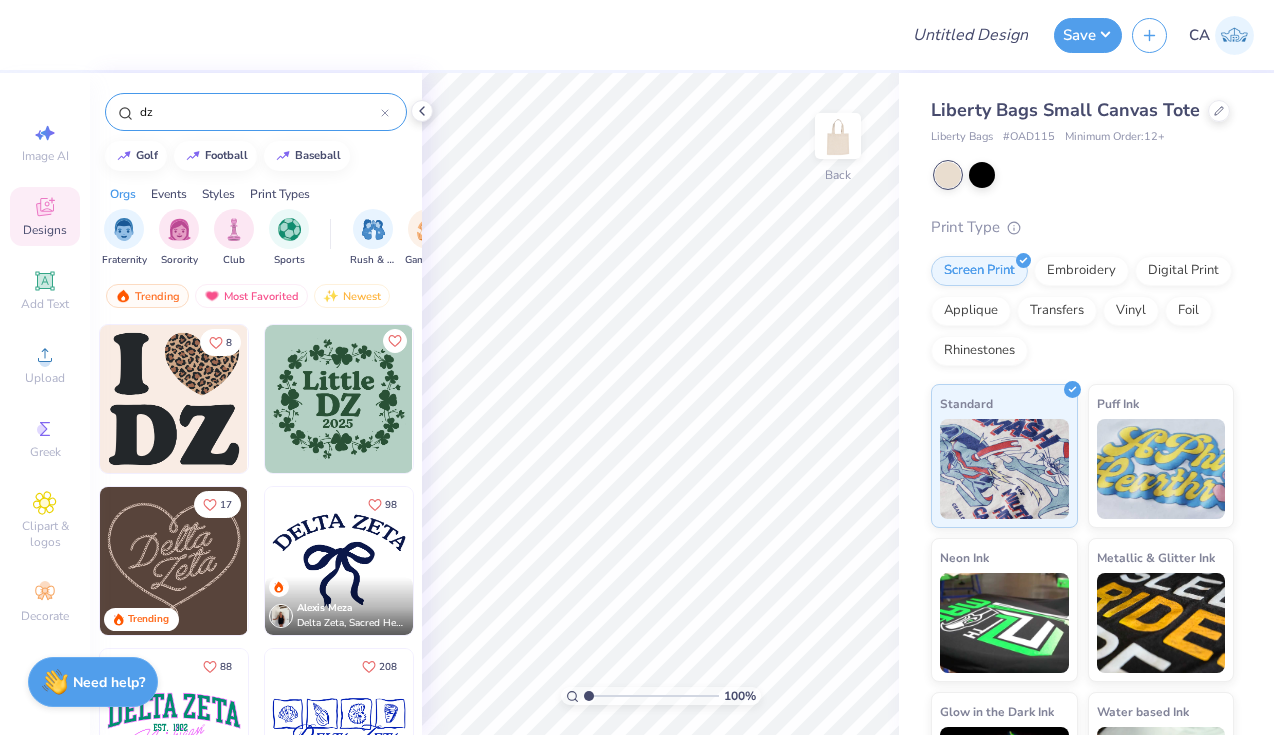 click on "dz" at bounding box center (259, 112) 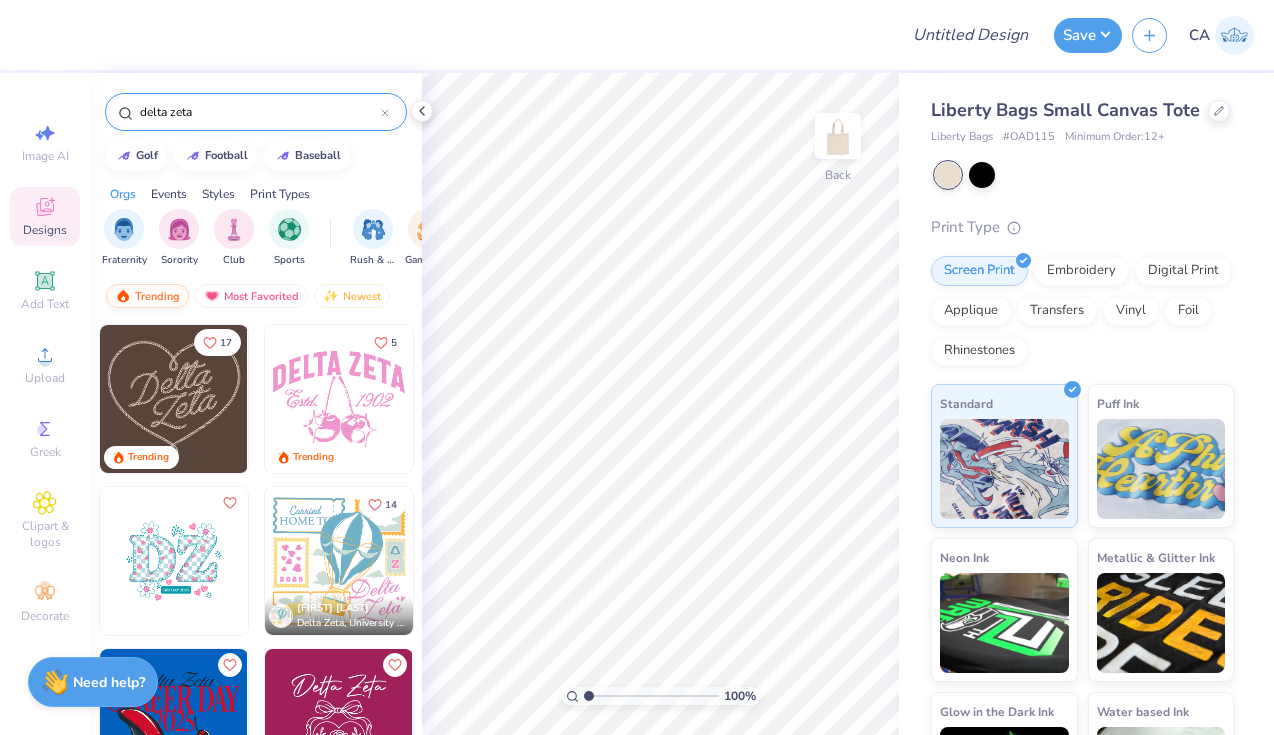 click on "Trending" at bounding box center (147, 296) 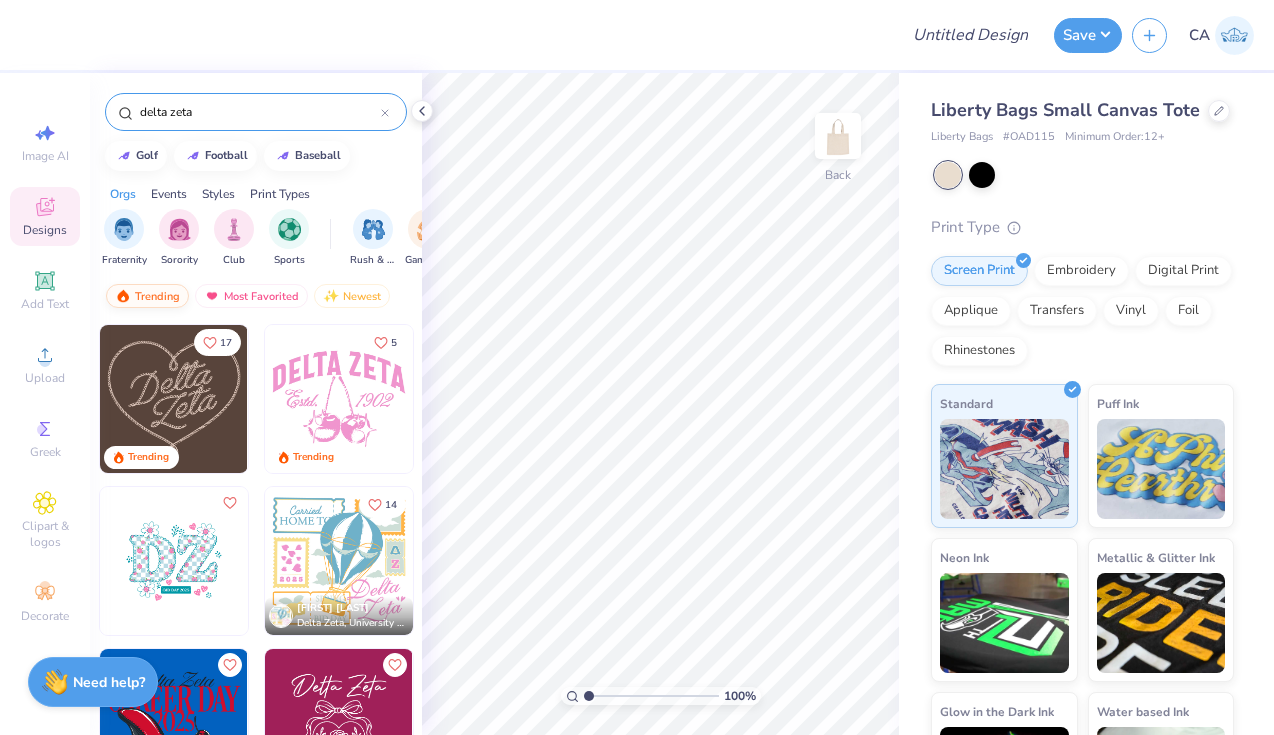 click on "Trending" at bounding box center (147, 296) 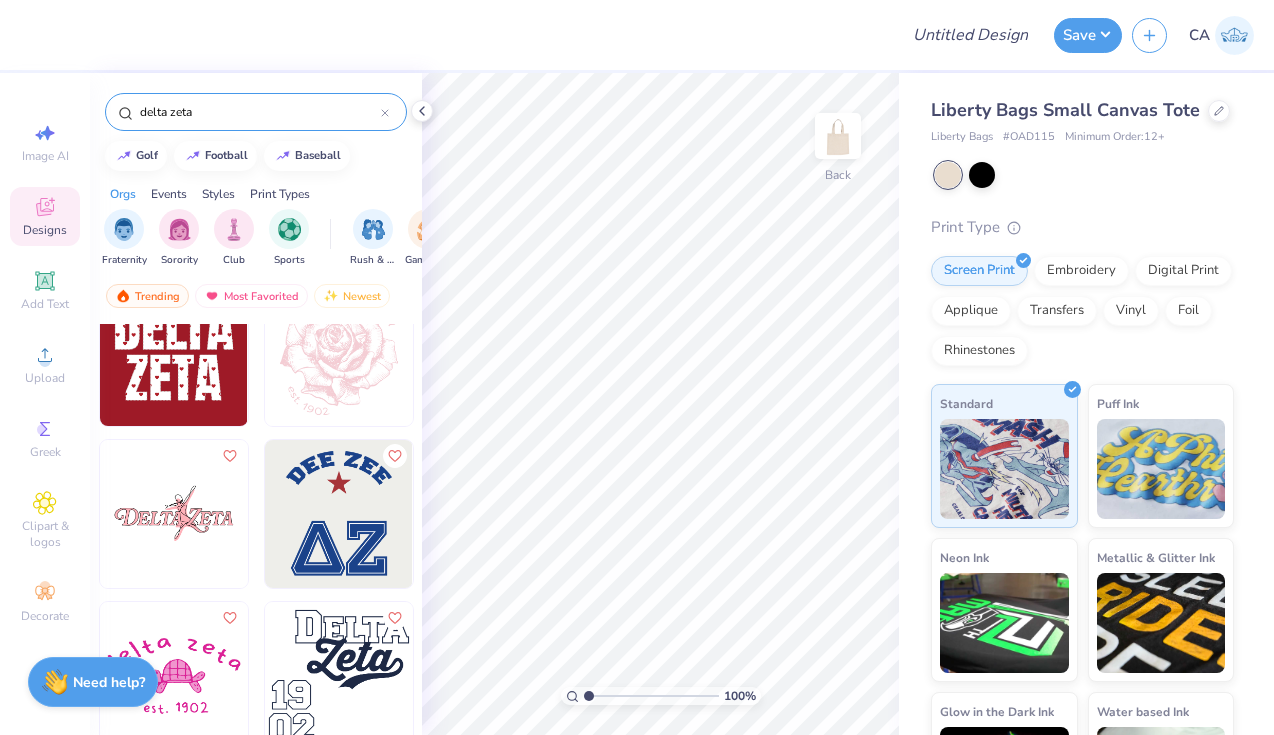 scroll, scrollTop: 1847, scrollLeft: 0, axis: vertical 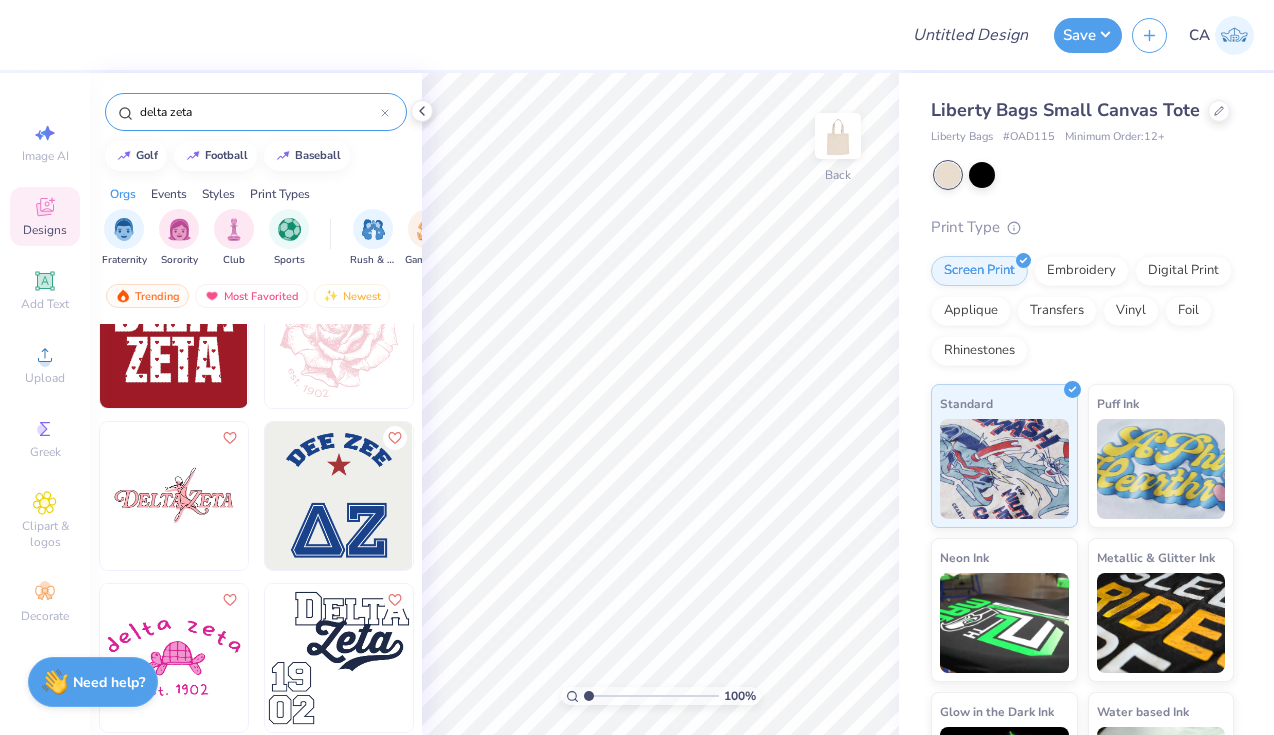 click on "delta zeta" at bounding box center (259, 112) 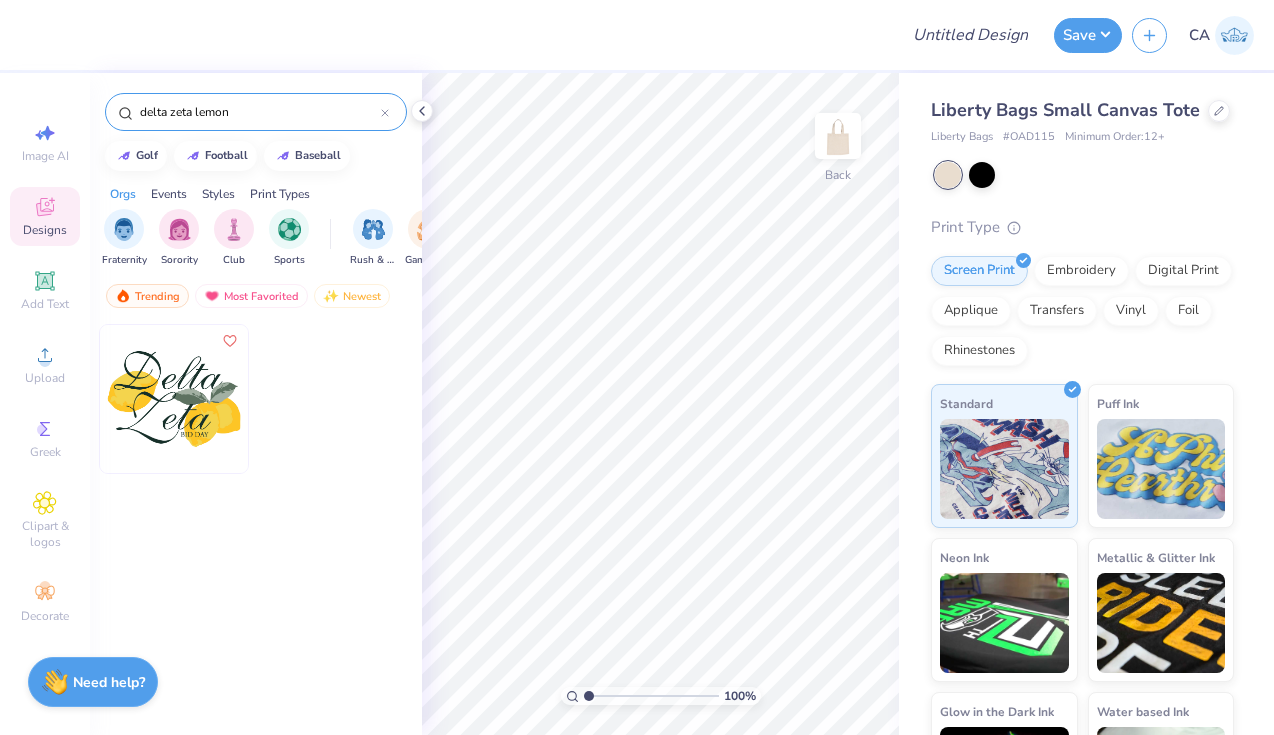 drag, startPoint x: 194, startPoint y: 113, endPoint x: 90, endPoint y: 113, distance: 104 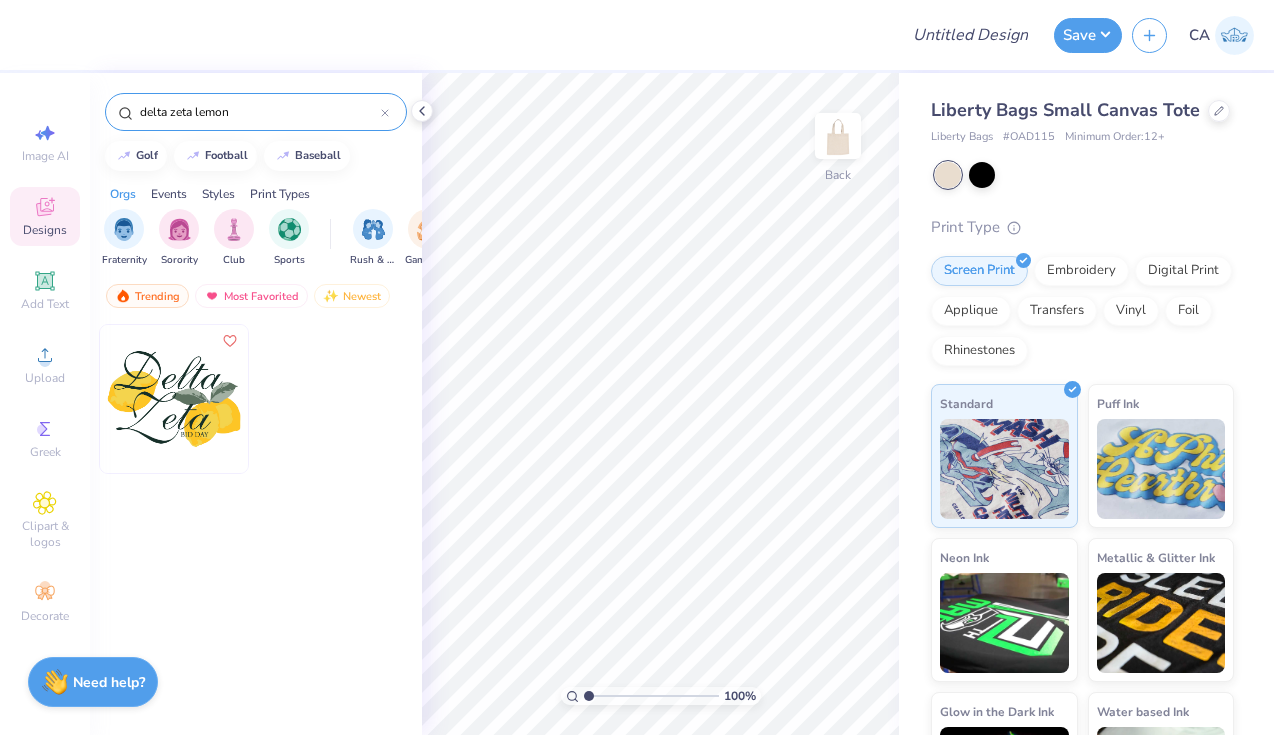 click on "delta zeta lemon" at bounding box center [256, 107] 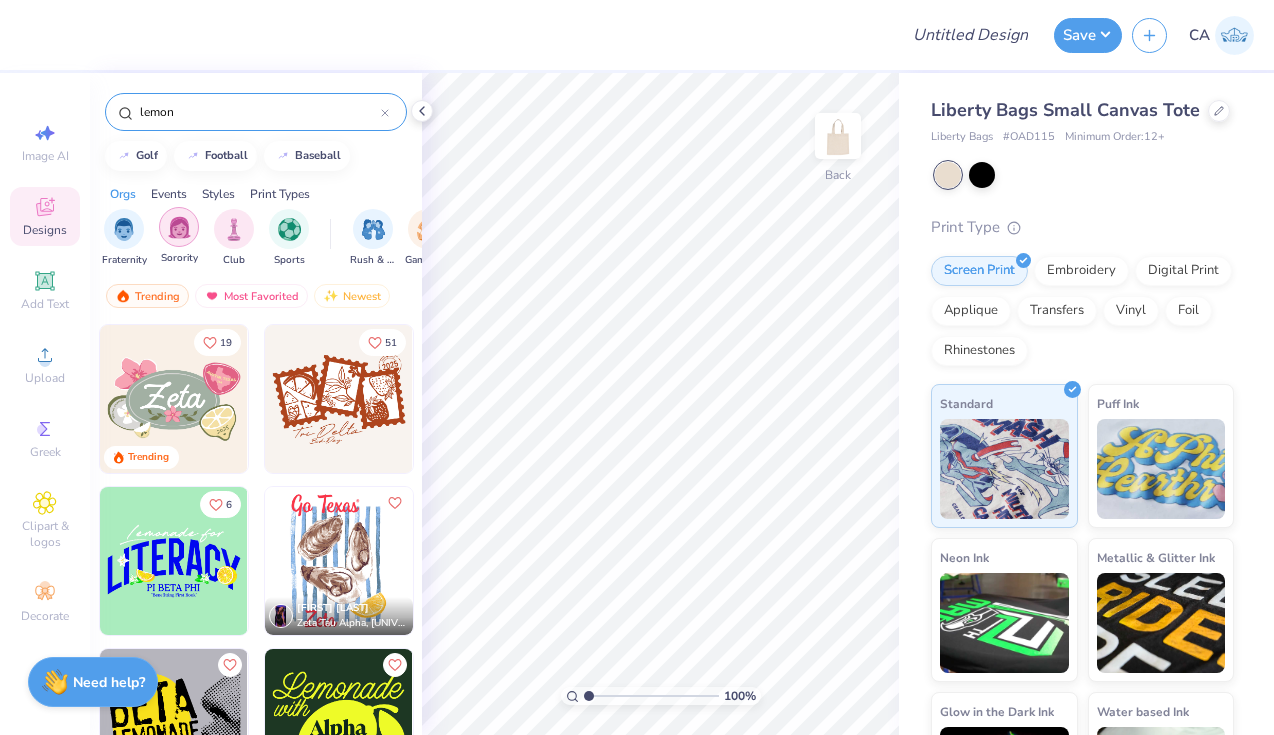click at bounding box center [179, 227] 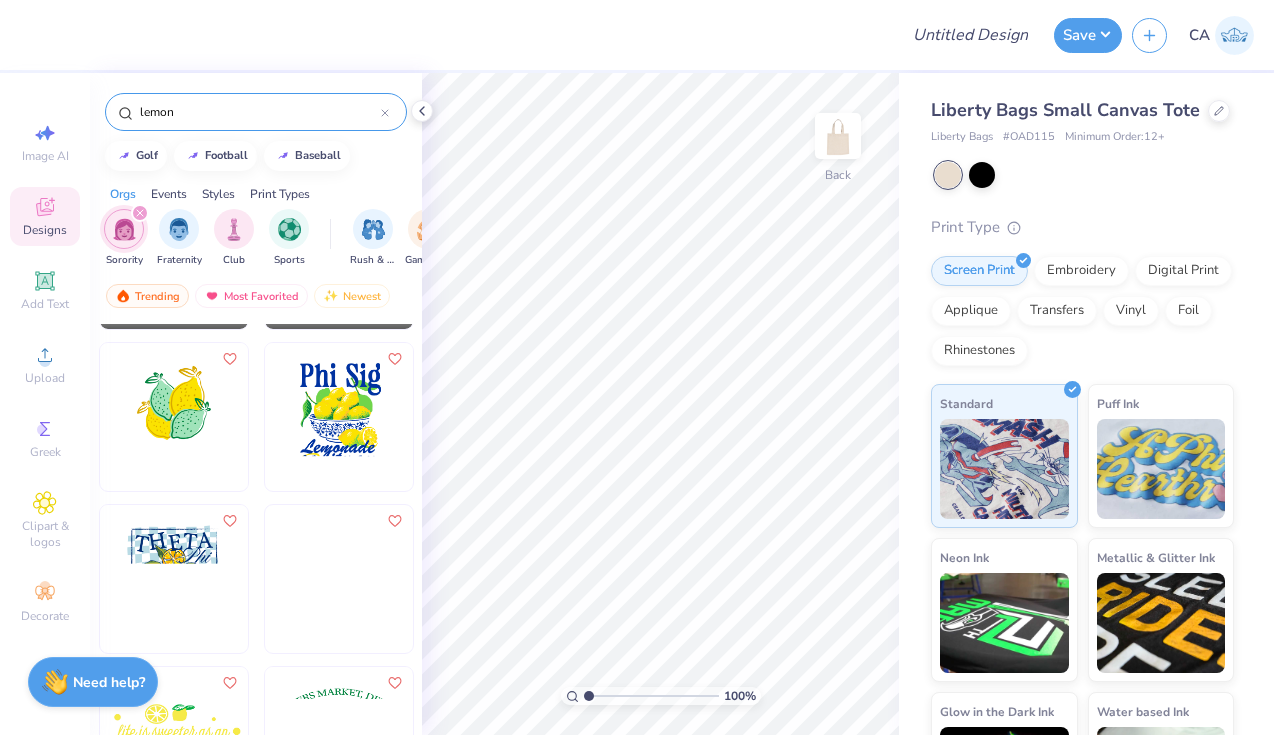 scroll, scrollTop: 3954, scrollLeft: 0, axis: vertical 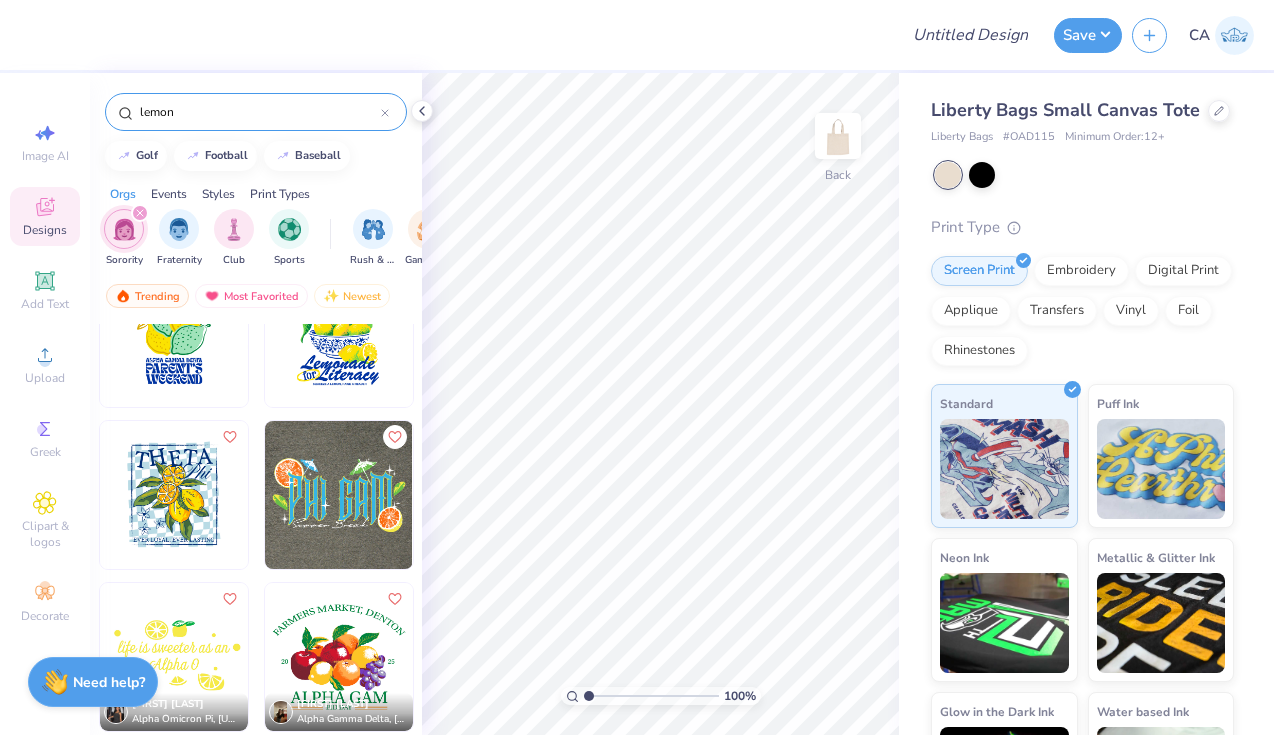 click on "lemon" at bounding box center (259, 112) 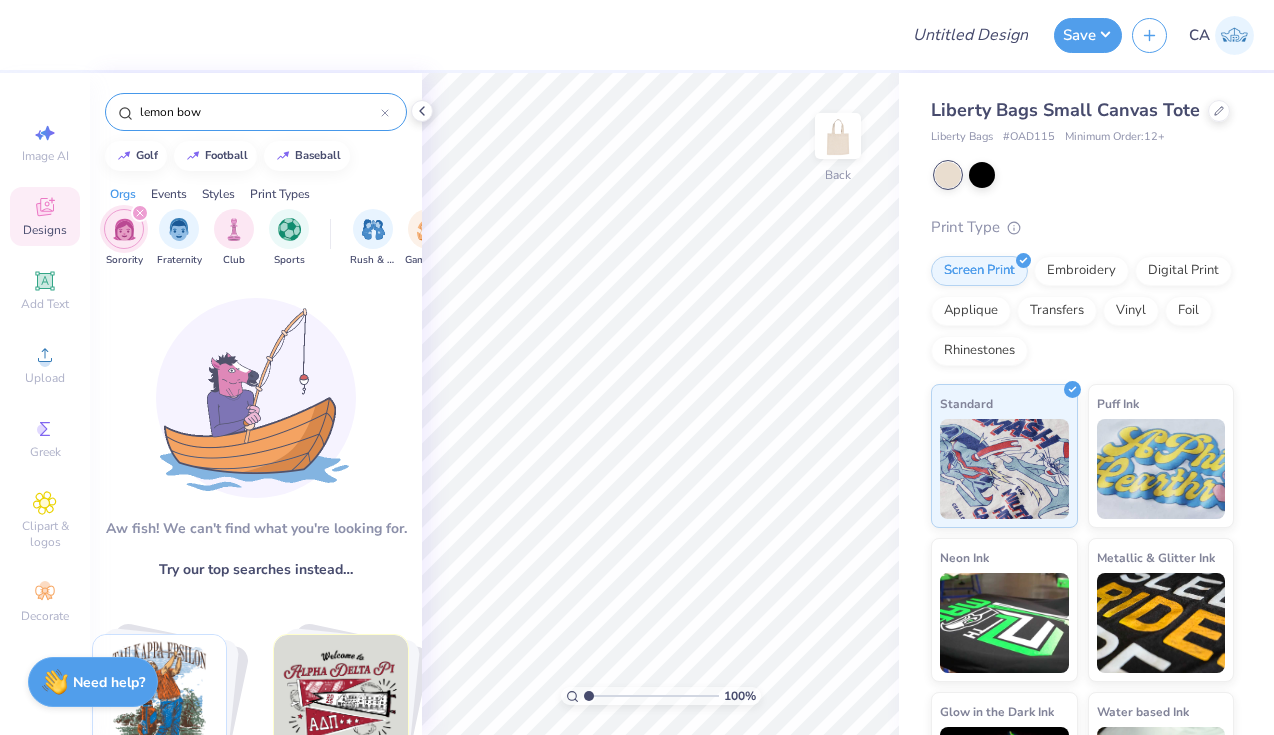 drag, startPoint x: 218, startPoint y: 112, endPoint x: 132, endPoint y: 97, distance: 87.29834 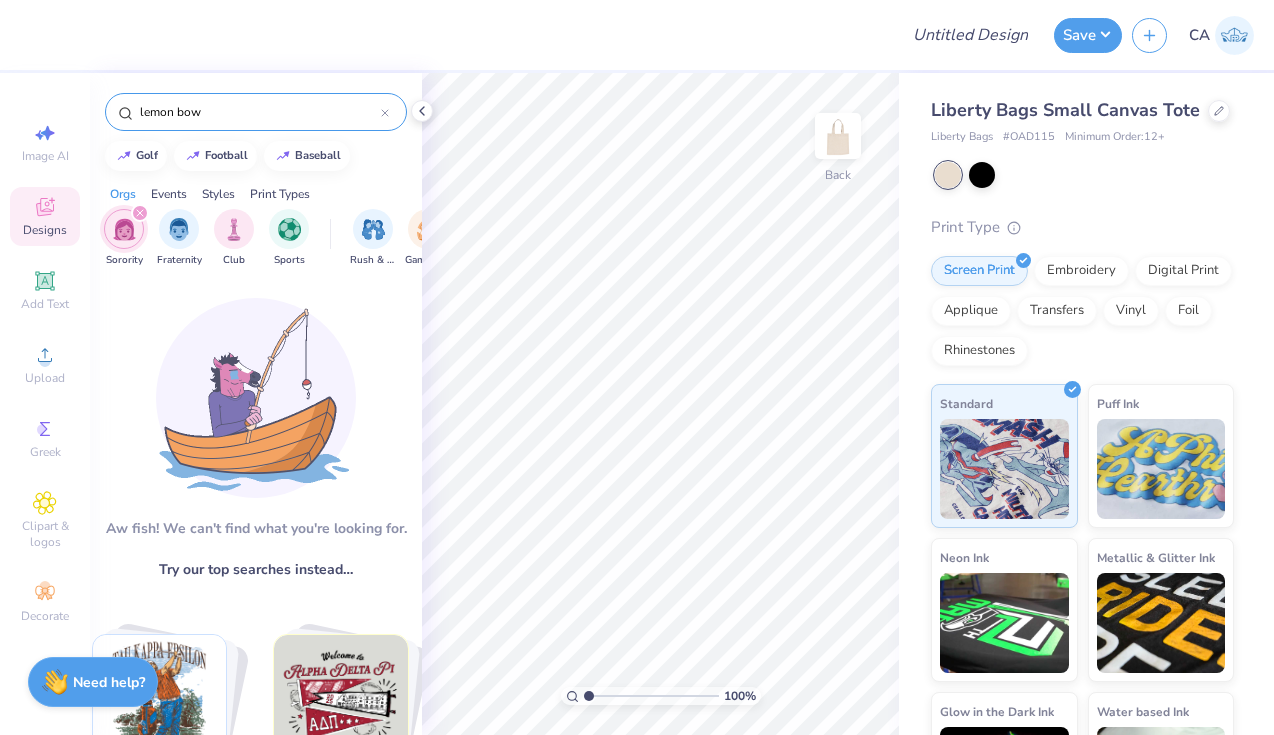 click on "lemon bow" at bounding box center [256, 112] 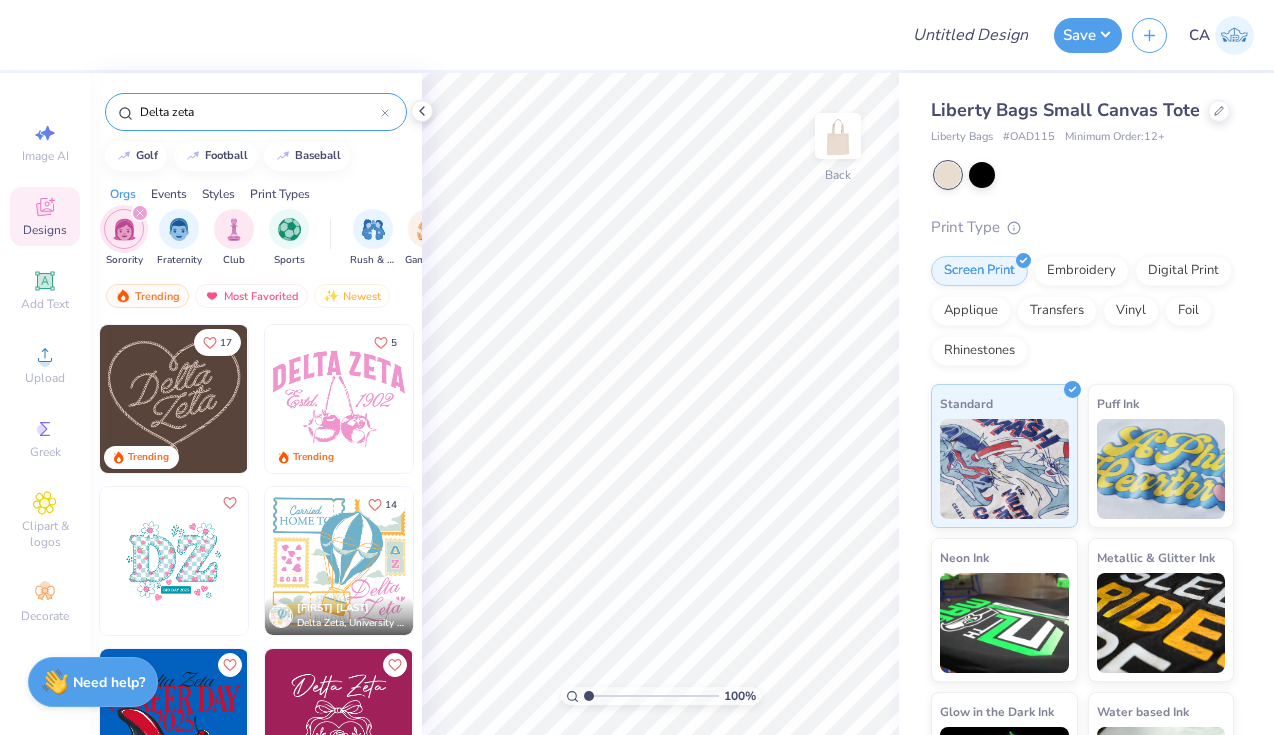 type on "Delta zeta" 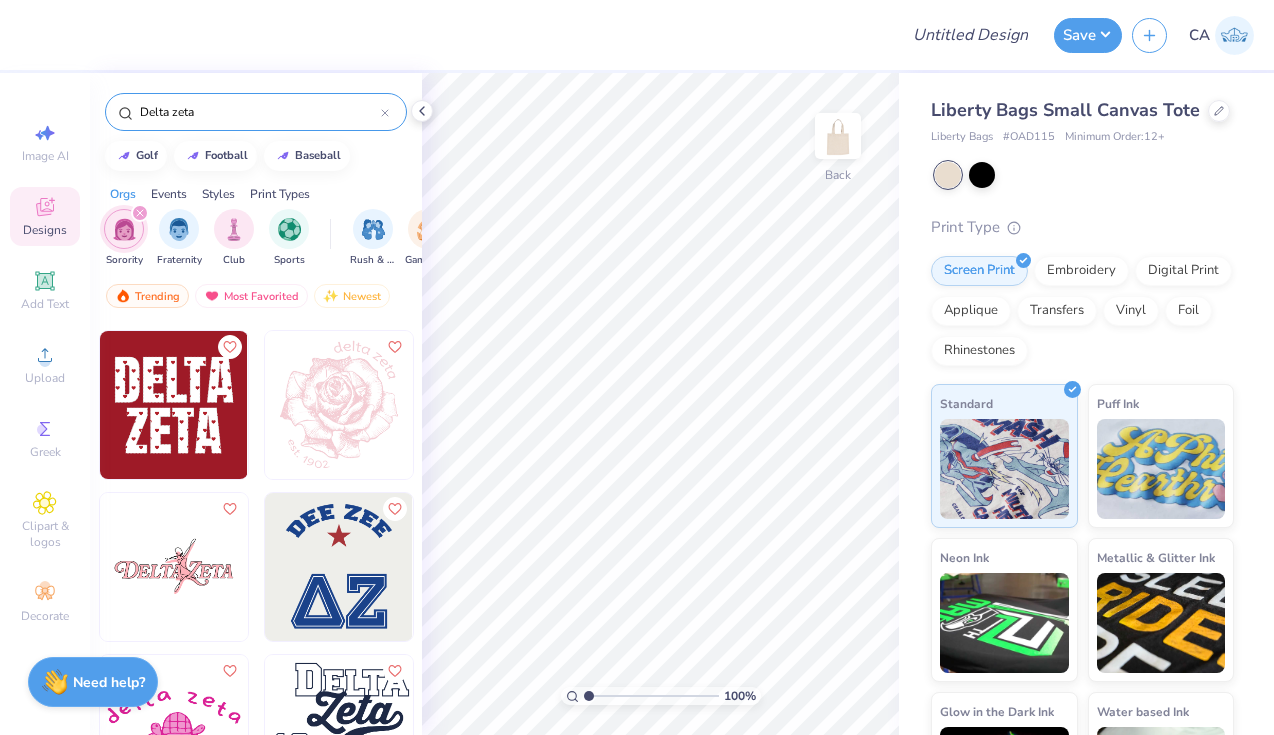 scroll, scrollTop: 1746, scrollLeft: 0, axis: vertical 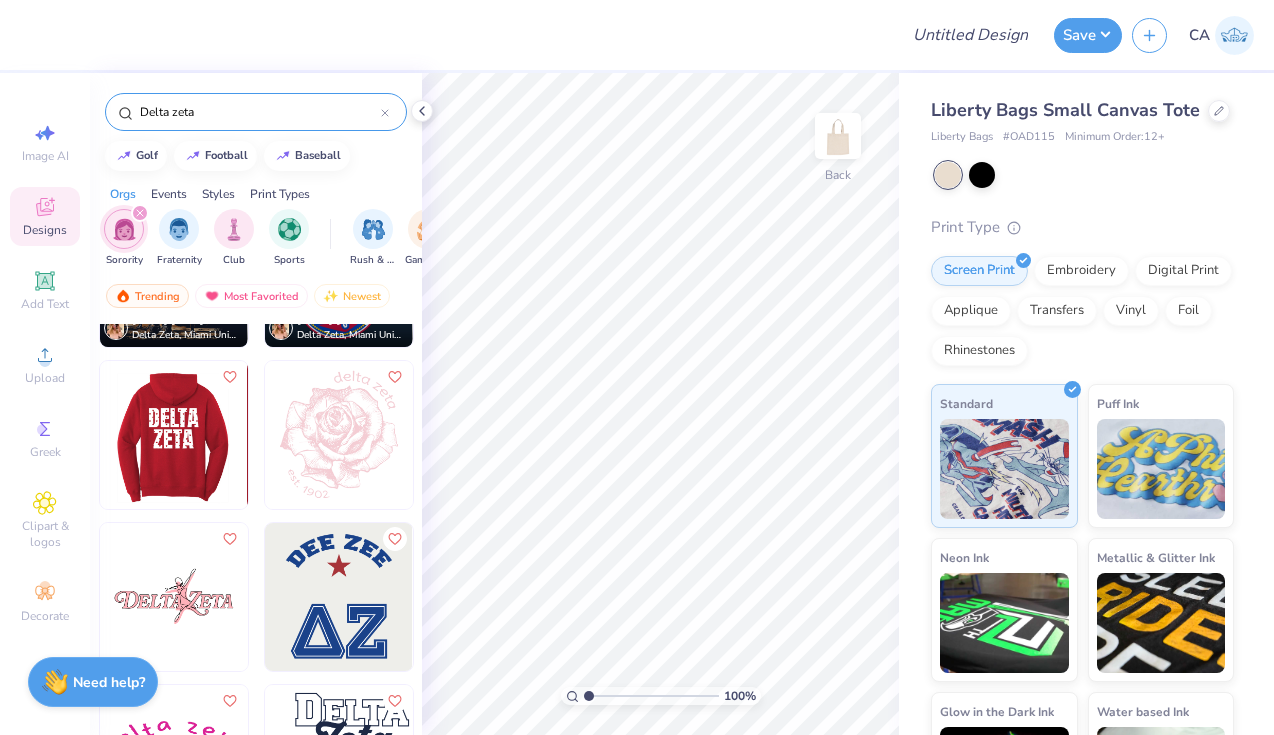 click at bounding box center (174, 435) 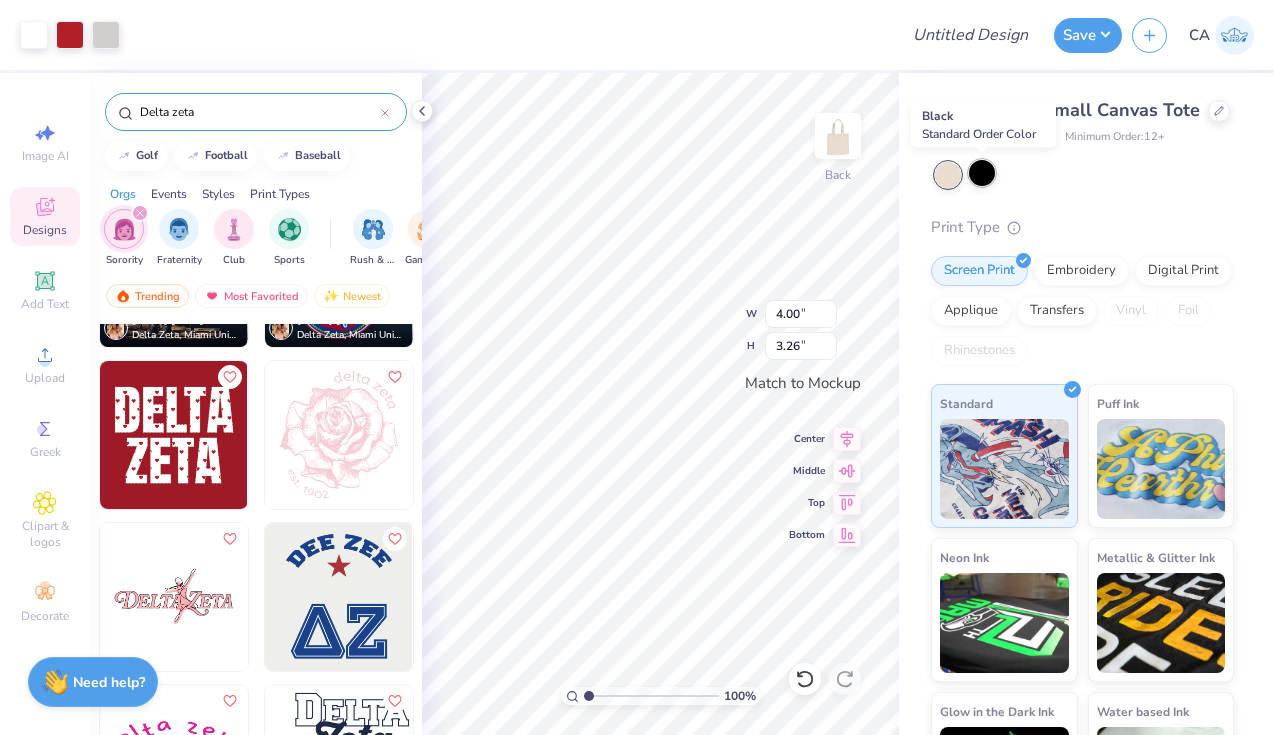 click at bounding box center [982, 173] 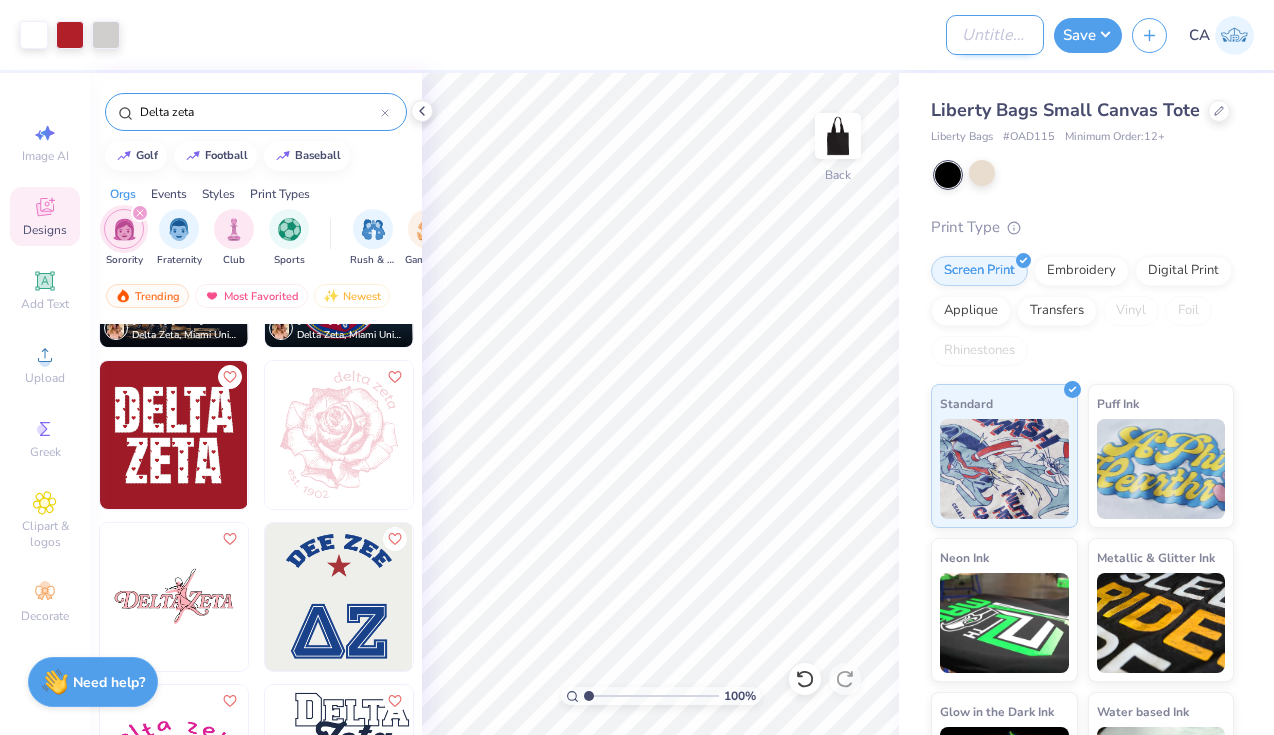 click on "Design Title" at bounding box center (995, 35) 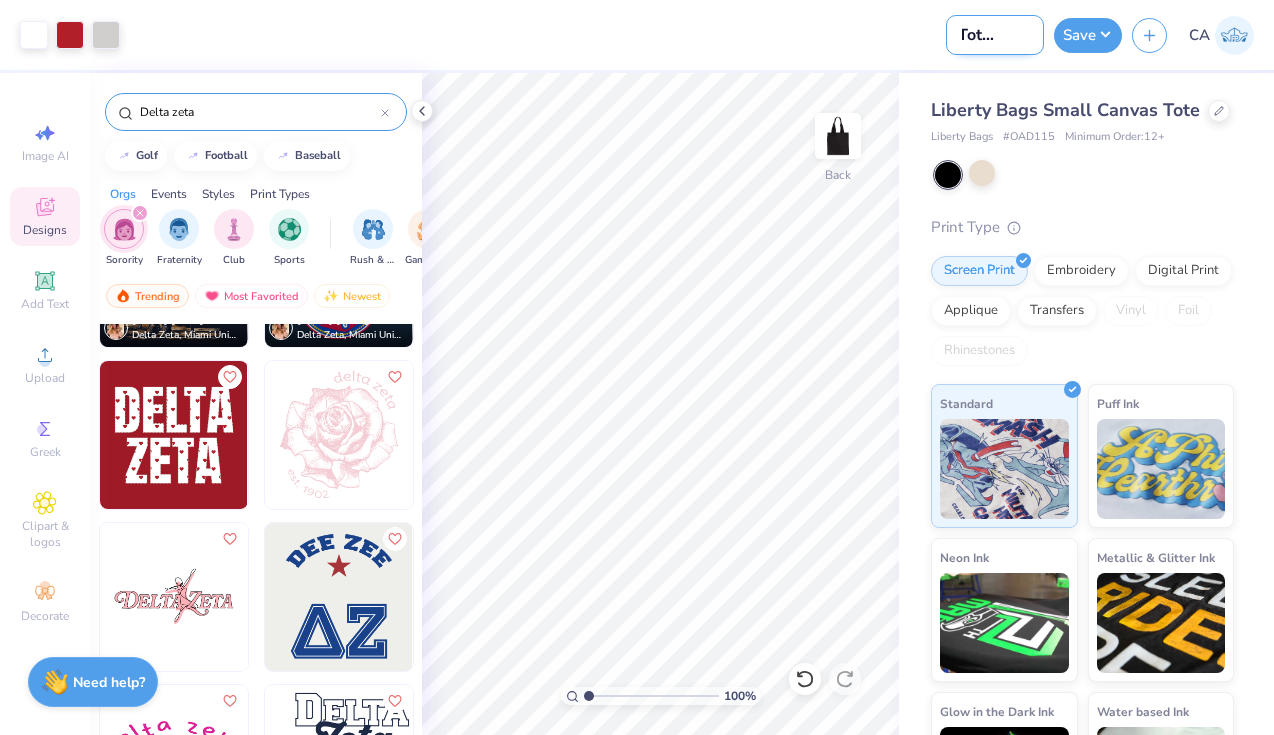 scroll, scrollTop: 0, scrollLeft: 40, axis: horizontal 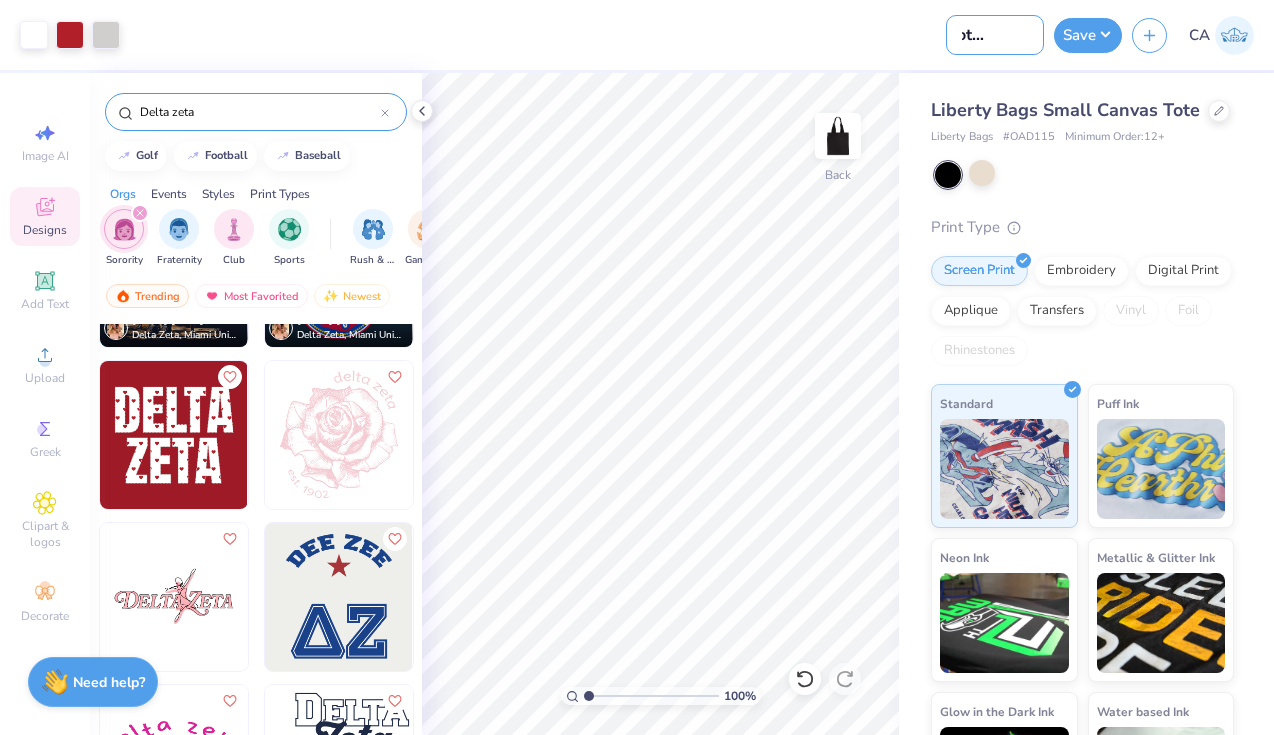 type on "DZ Tote Bag 2" 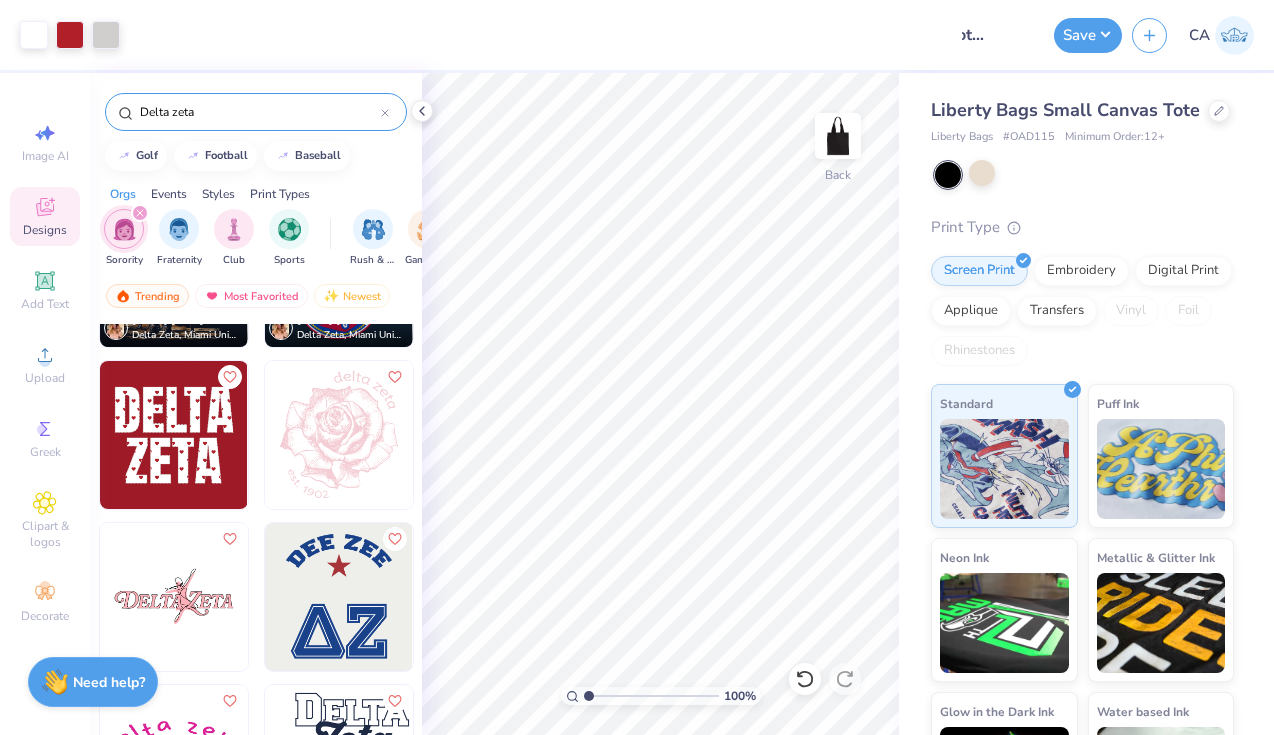 click on "Save CA" at bounding box center (1164, 35) 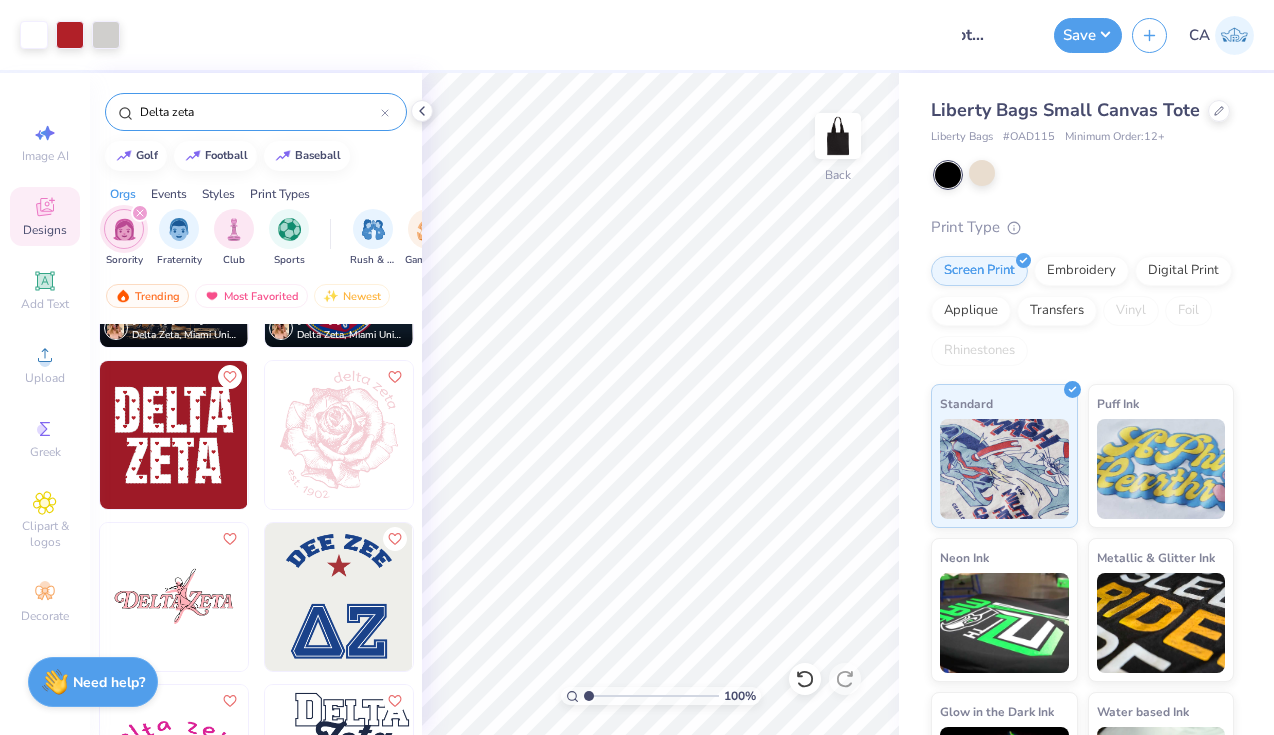 scroll, scrollTop: 0, scrollLeft: 0, axis: both 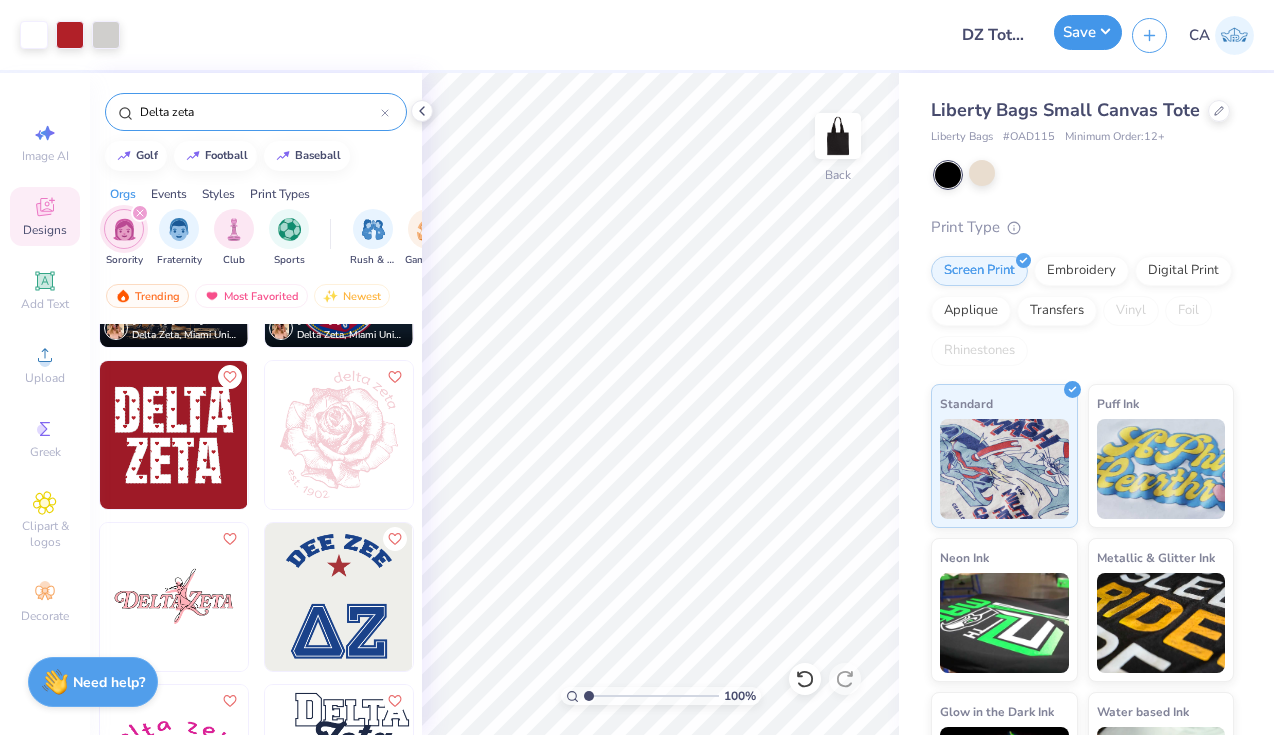 click on "Save" at bounding box center (1088, 32) 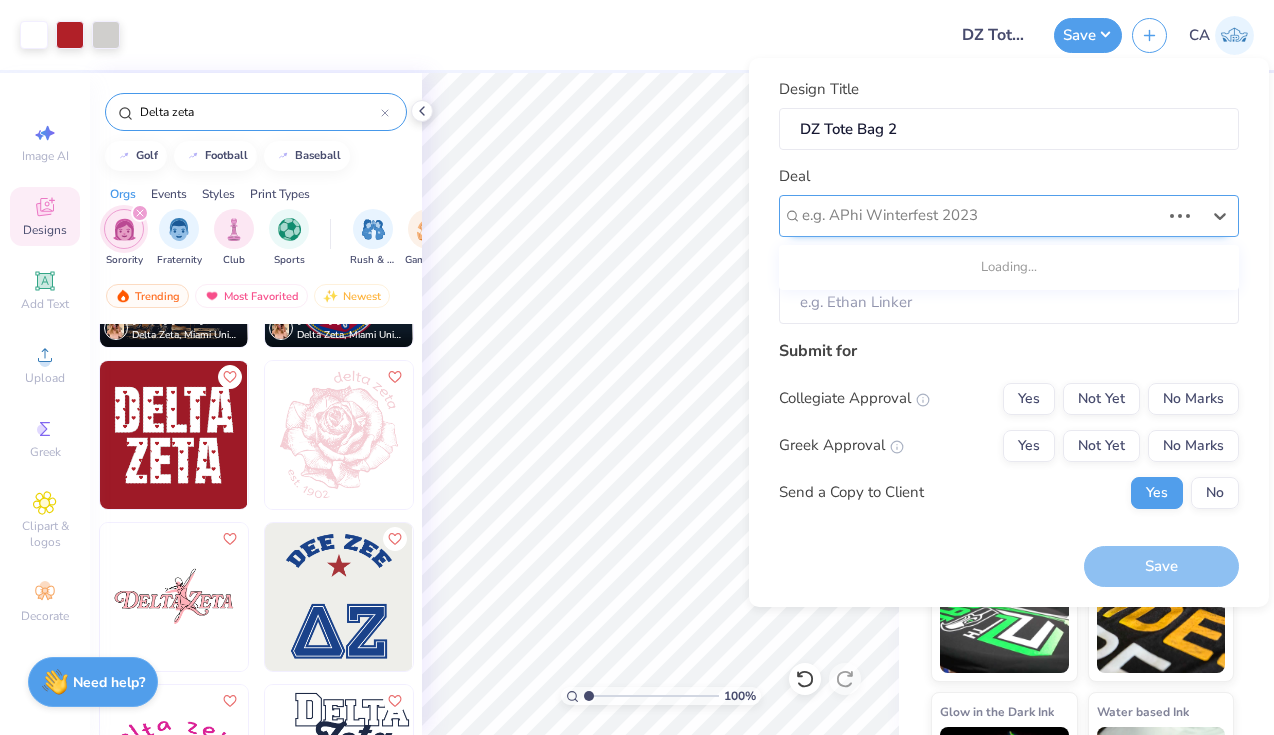 click at bounding box center (981, 215) 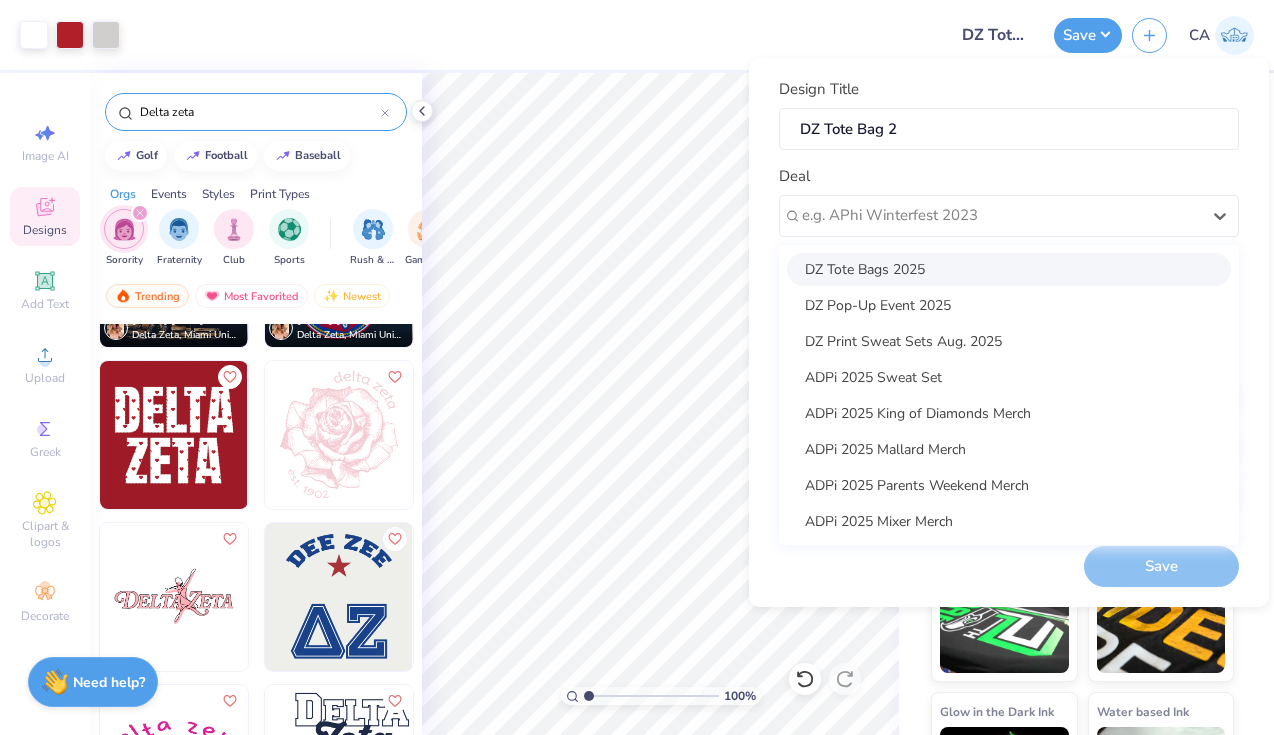 click on "DZ Tote Bags 2025" at bounding box center [1009, 269] 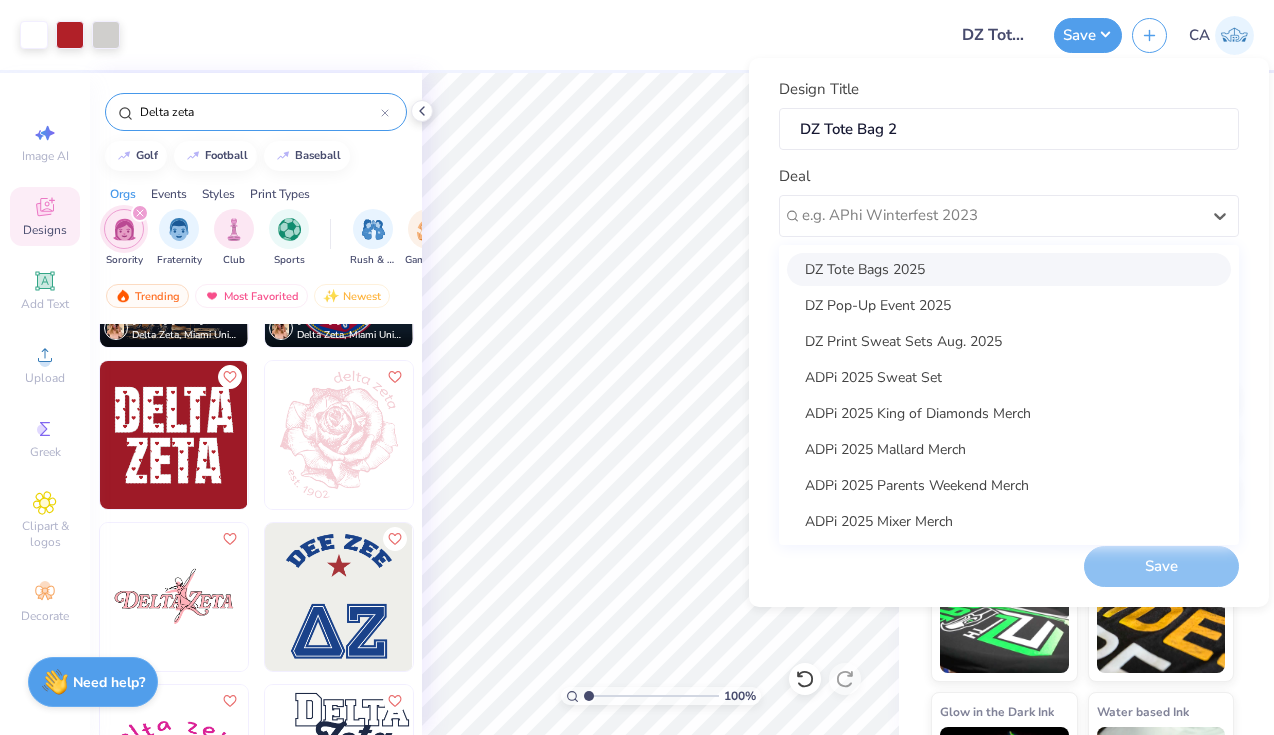 type on "Paige Diamond" 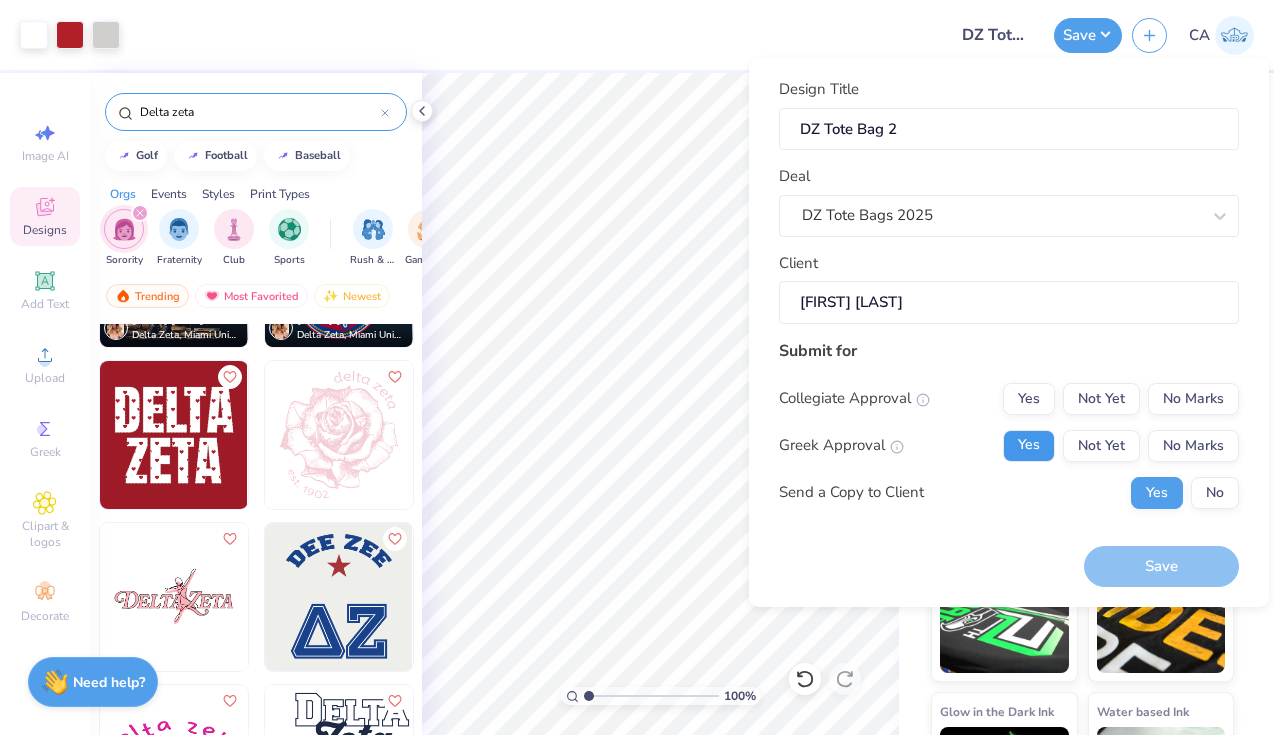 click on "Yes" at bounding box center [1029, 446] 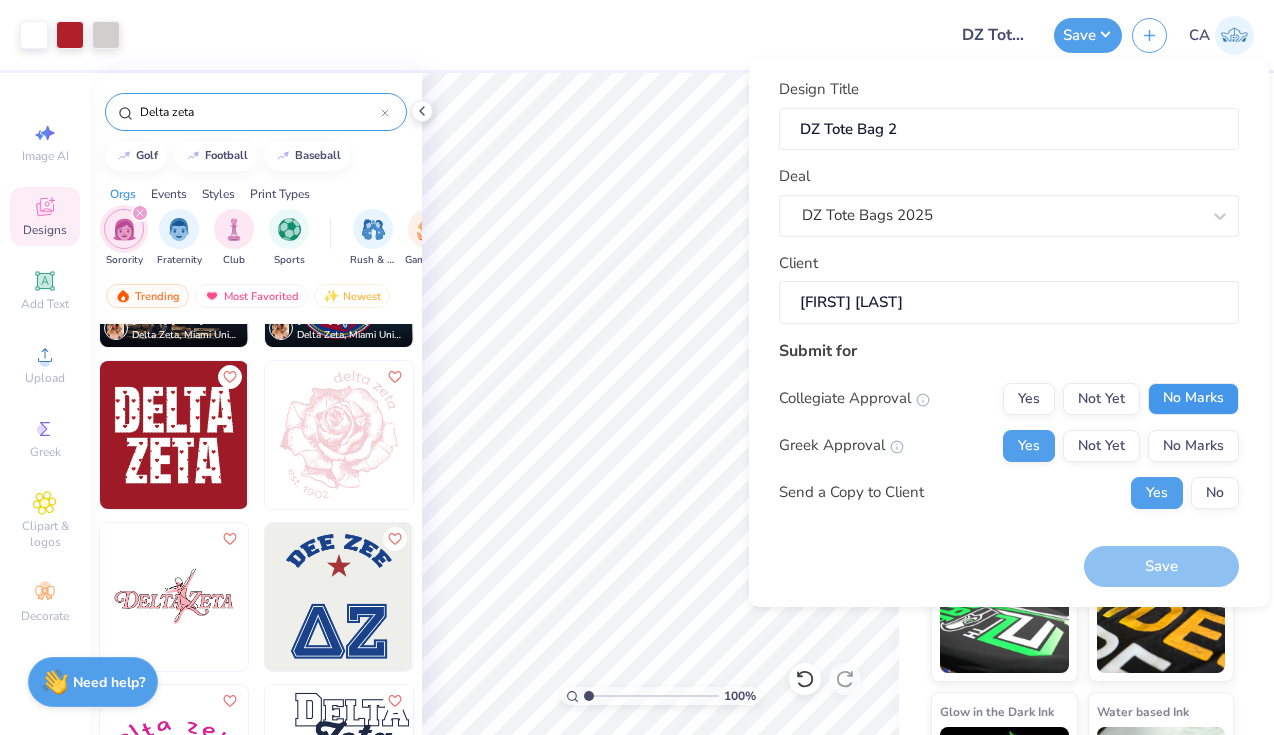click on "No Marks" at bounding box center (1193, 399) 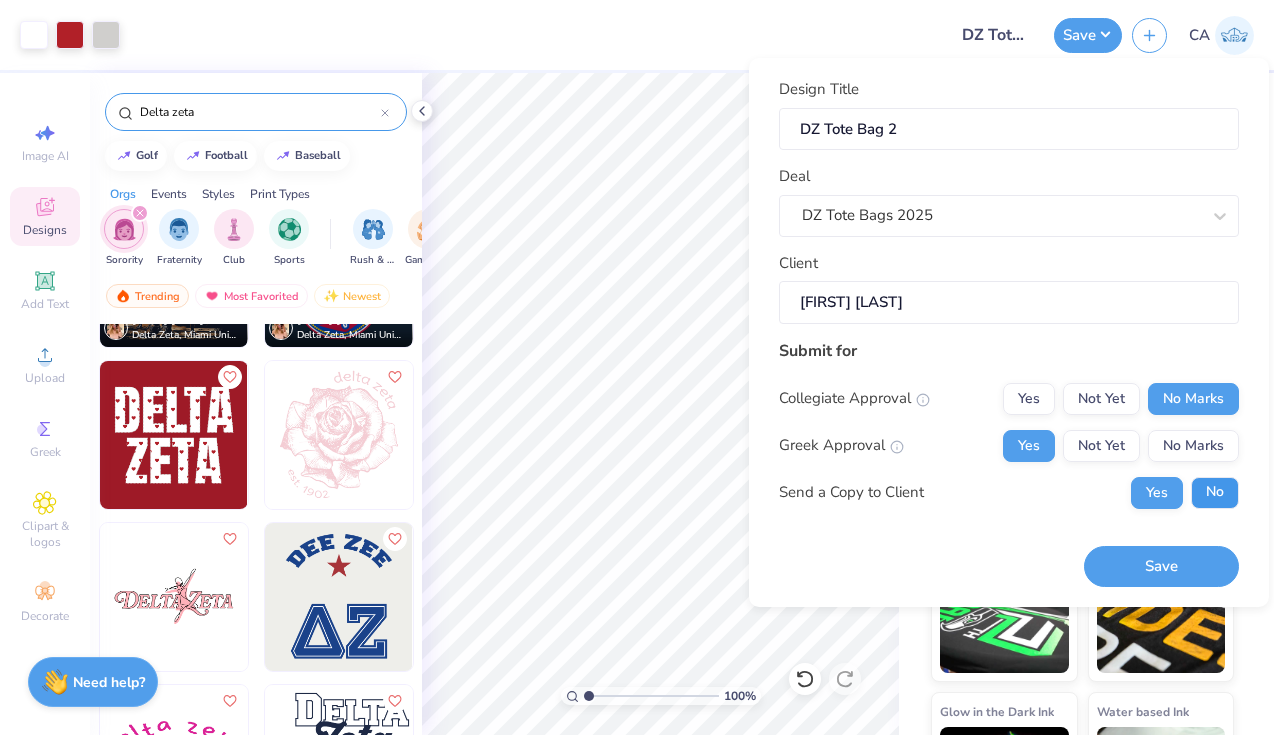 click on "No" at bounding box center (1215, 493) 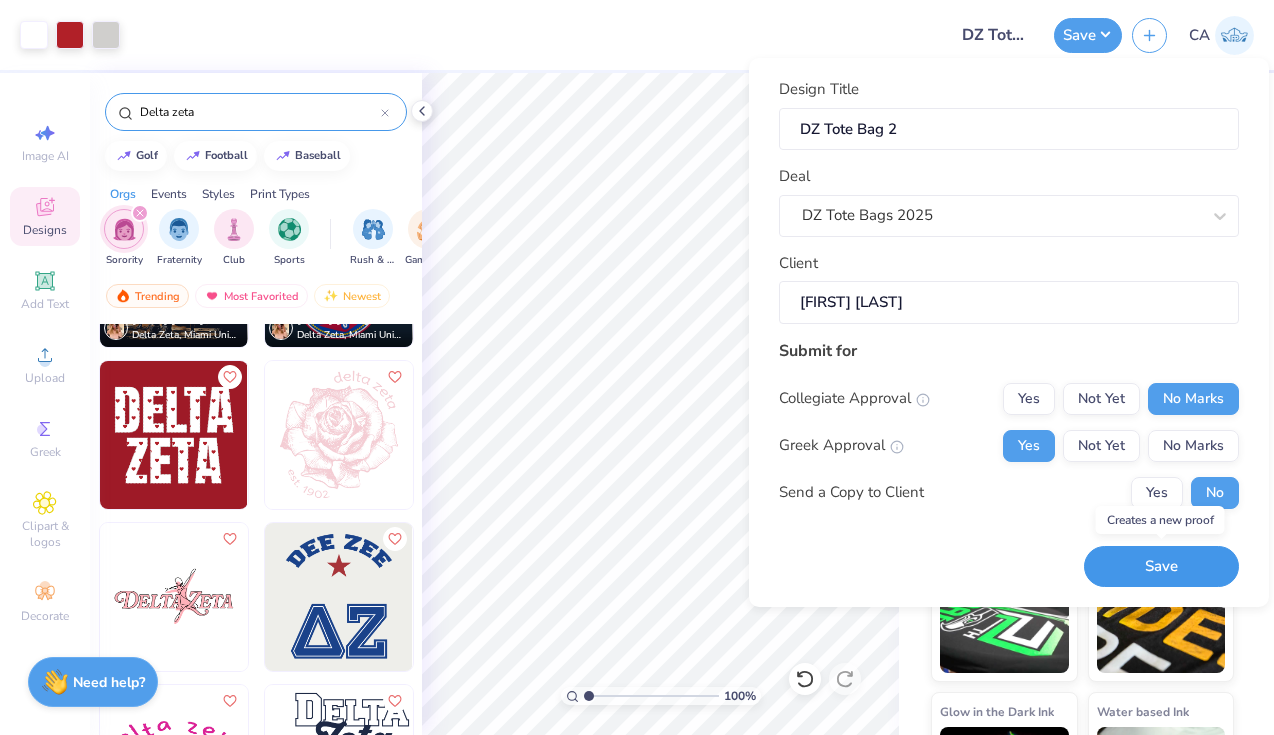 click on "Save" at bounding box center (1161, 566) 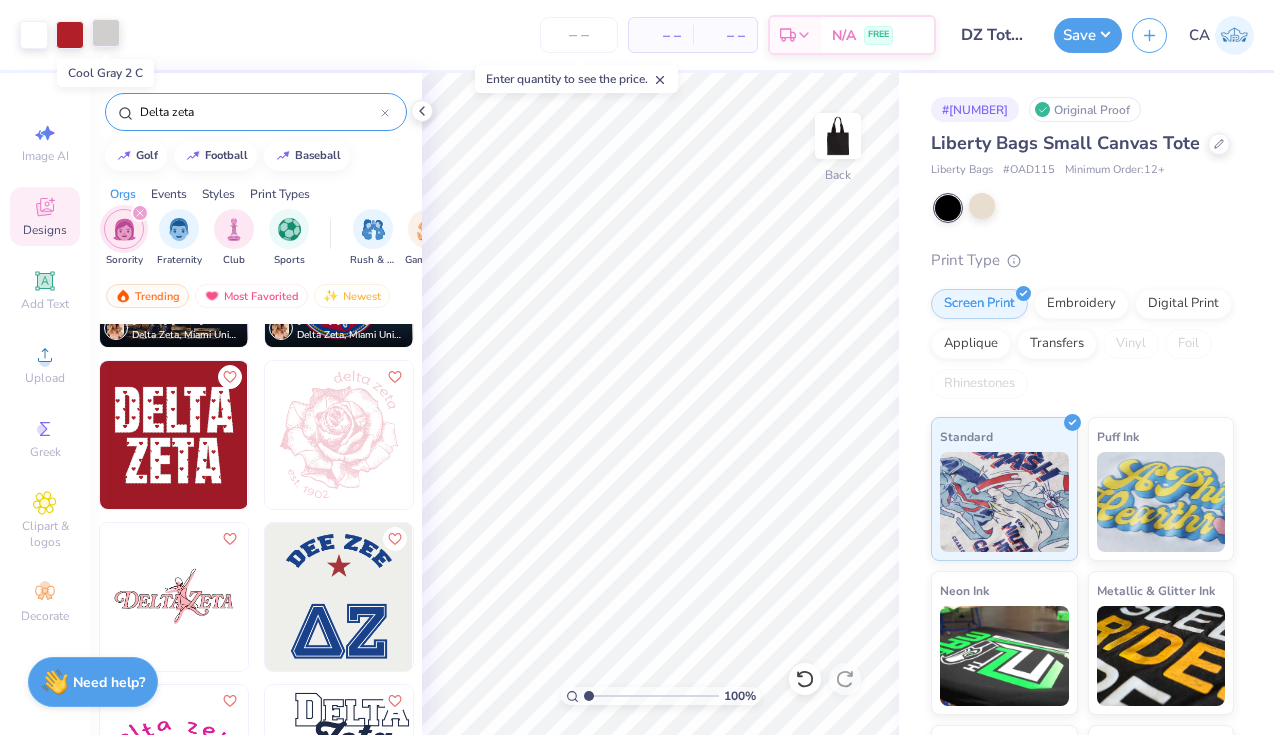 click at bounding box center (106, 33) 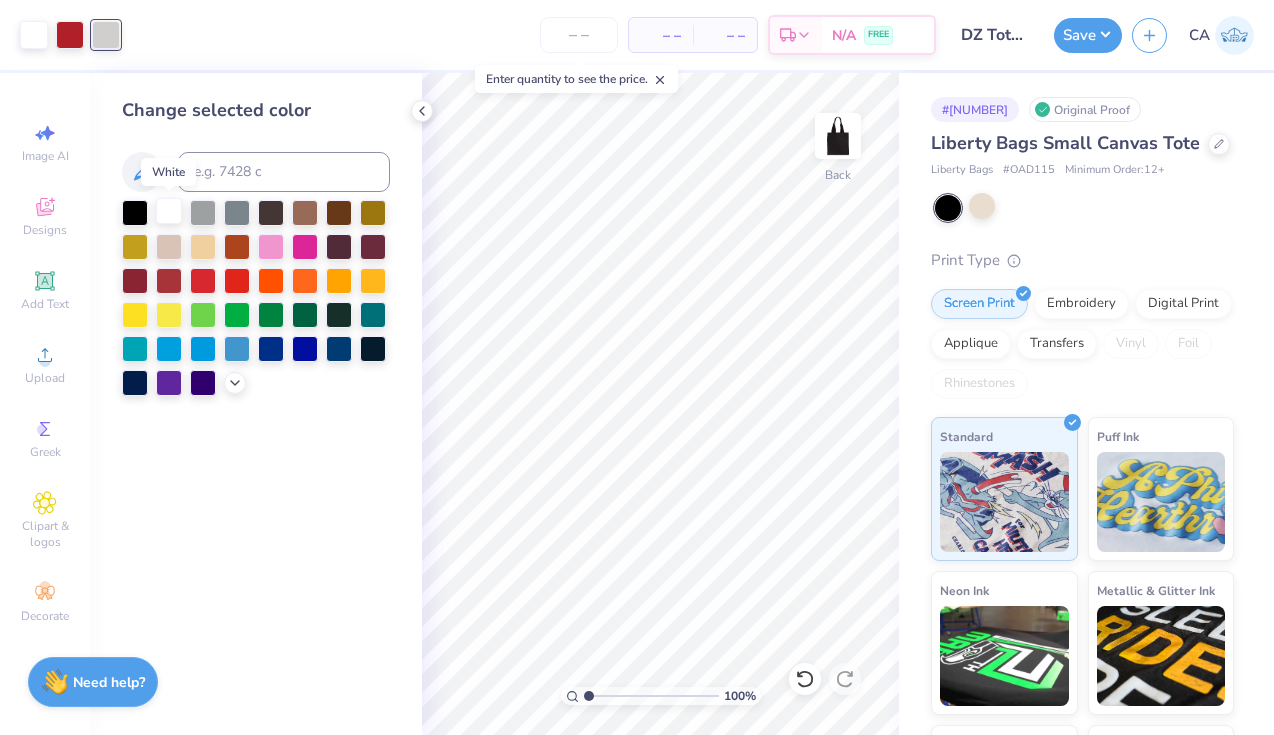 click at bounding box center (169, 211) 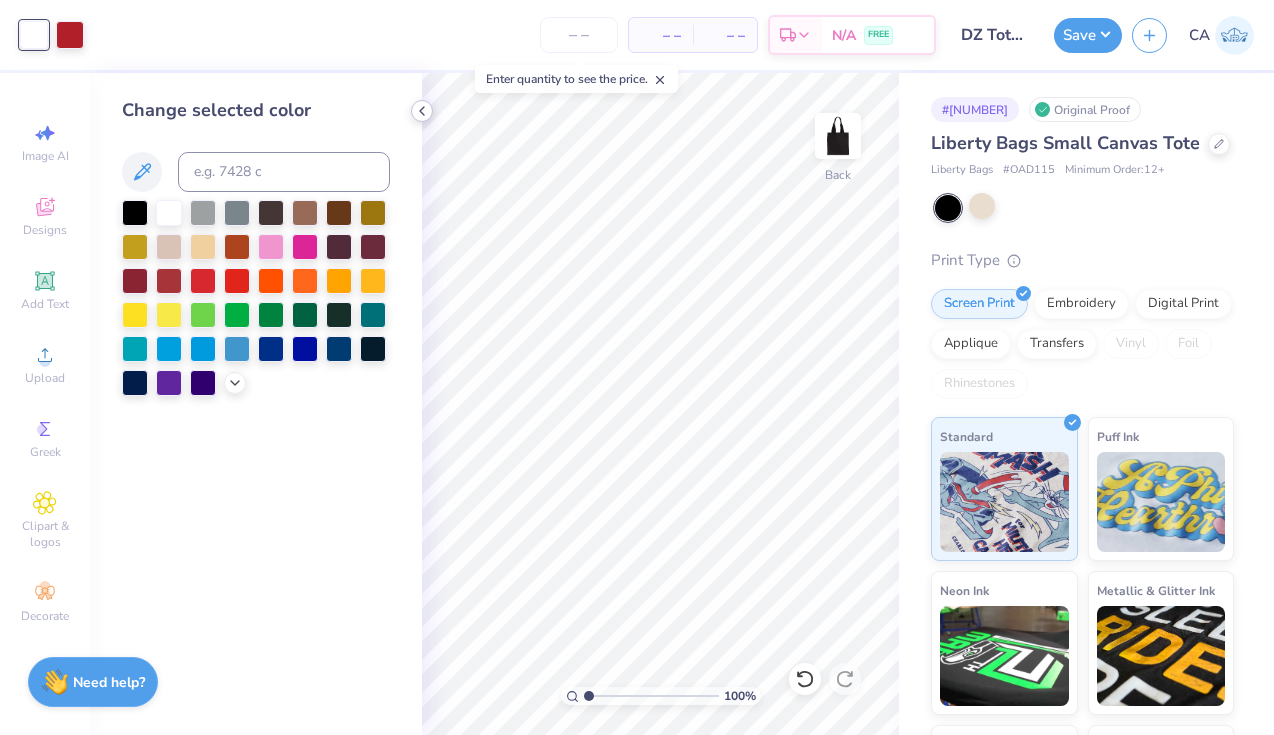 click 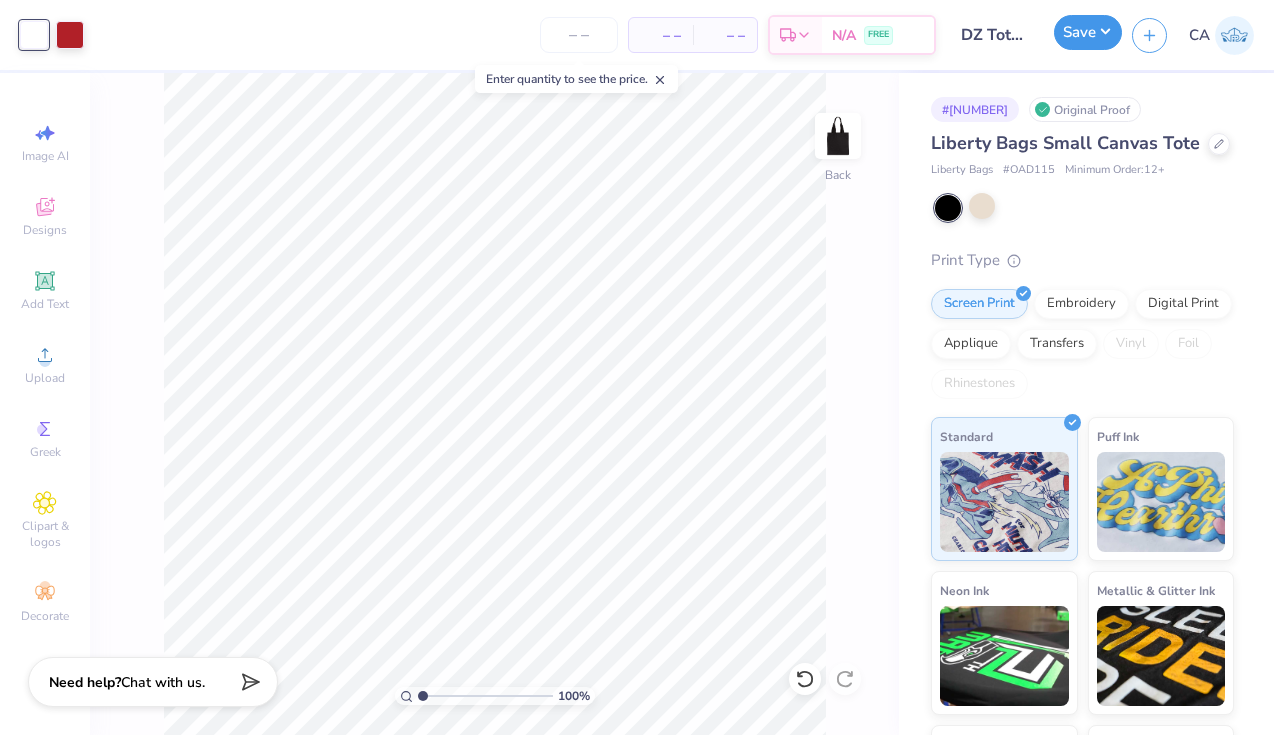 click on "Save" at bounding box center [1088, 32] 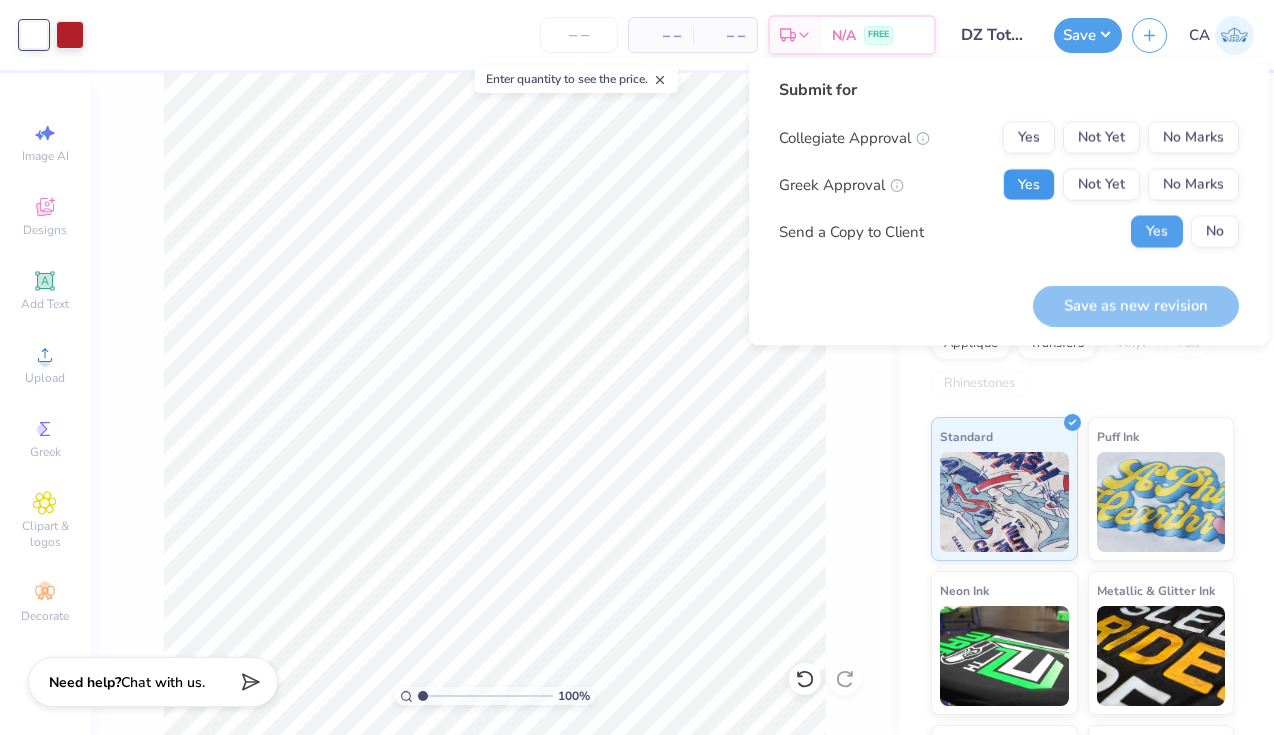 click on "Yes" at bounding box center [1029, 185] 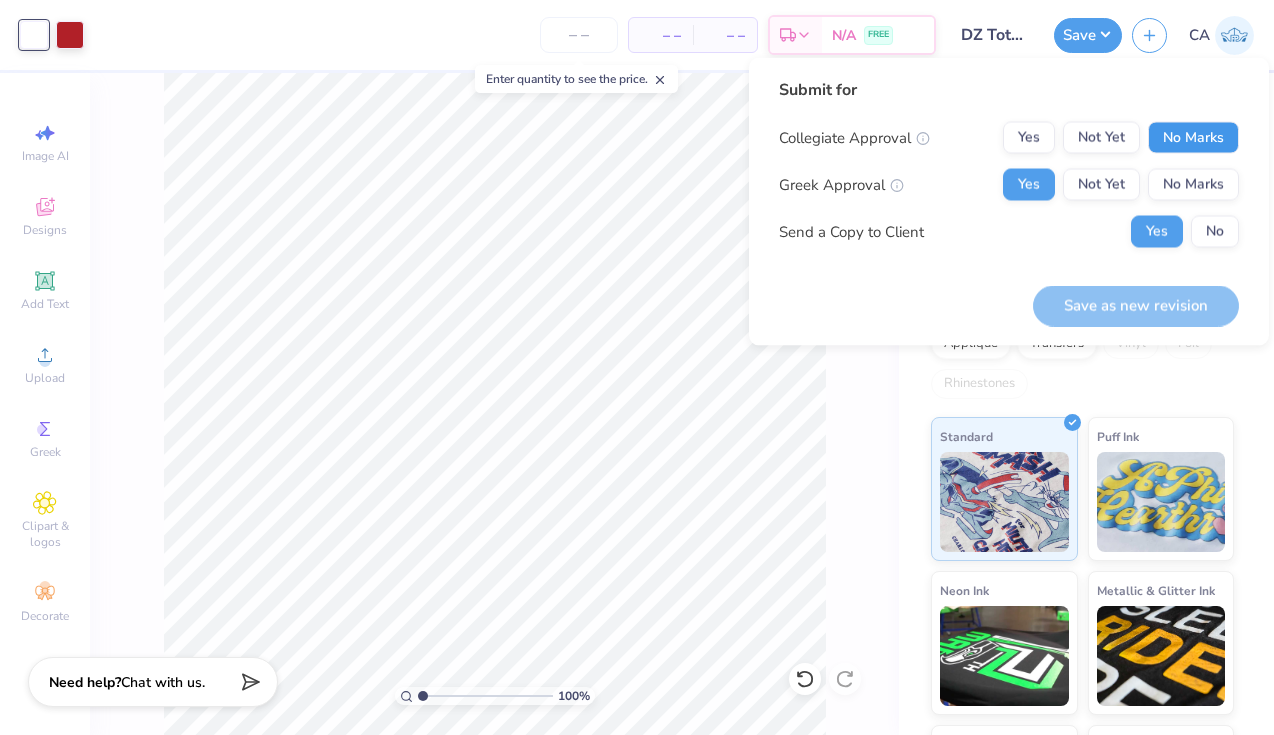 click on "No Marks" at bounding box center [1193, 138] 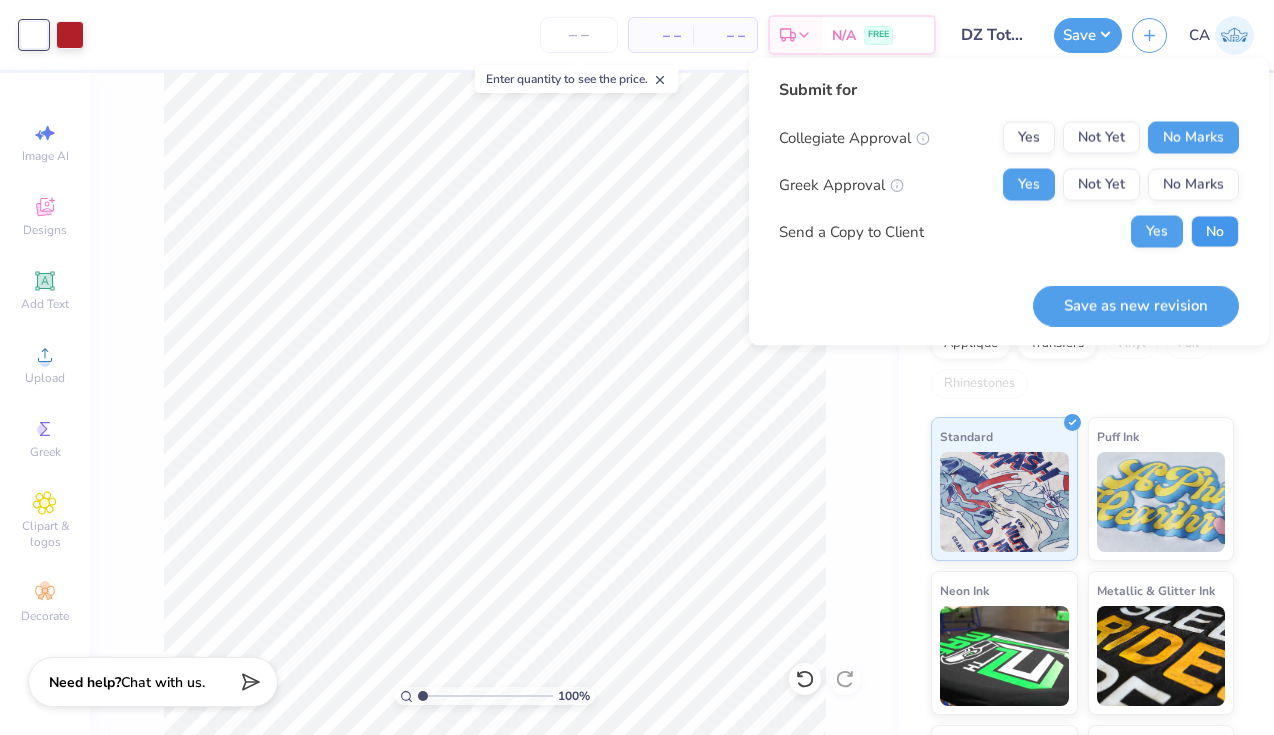 click on "No" at bounding box center (1215, 232) 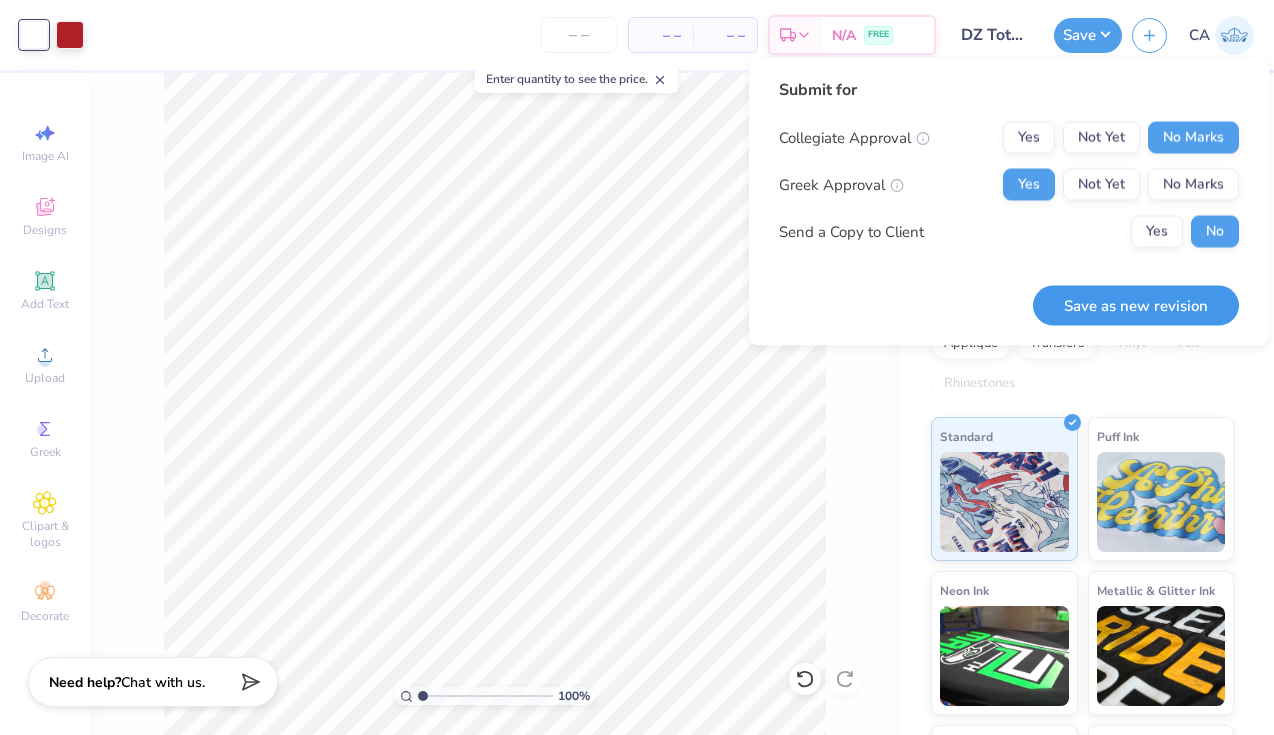 click on "Save as new revision" at bounding box center (1136, 305) 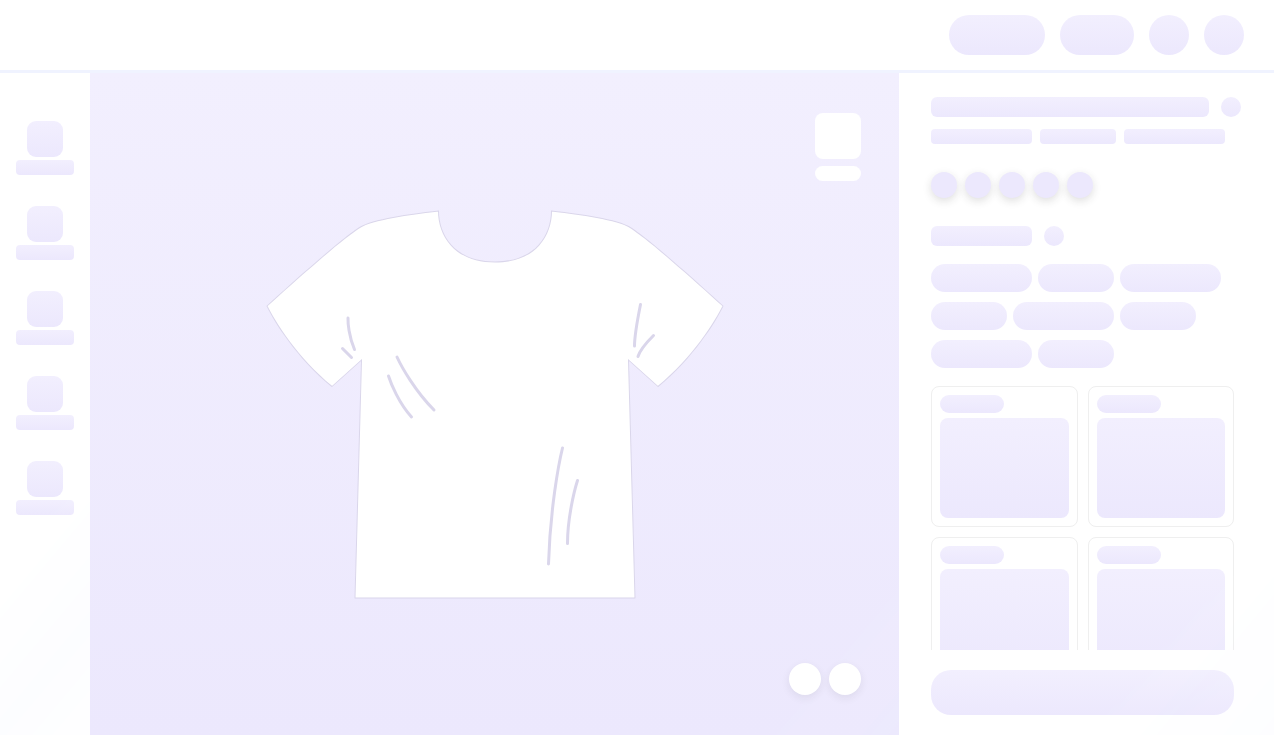 scroll, scrollTop: 0, scrollLeft: 0, axis: both 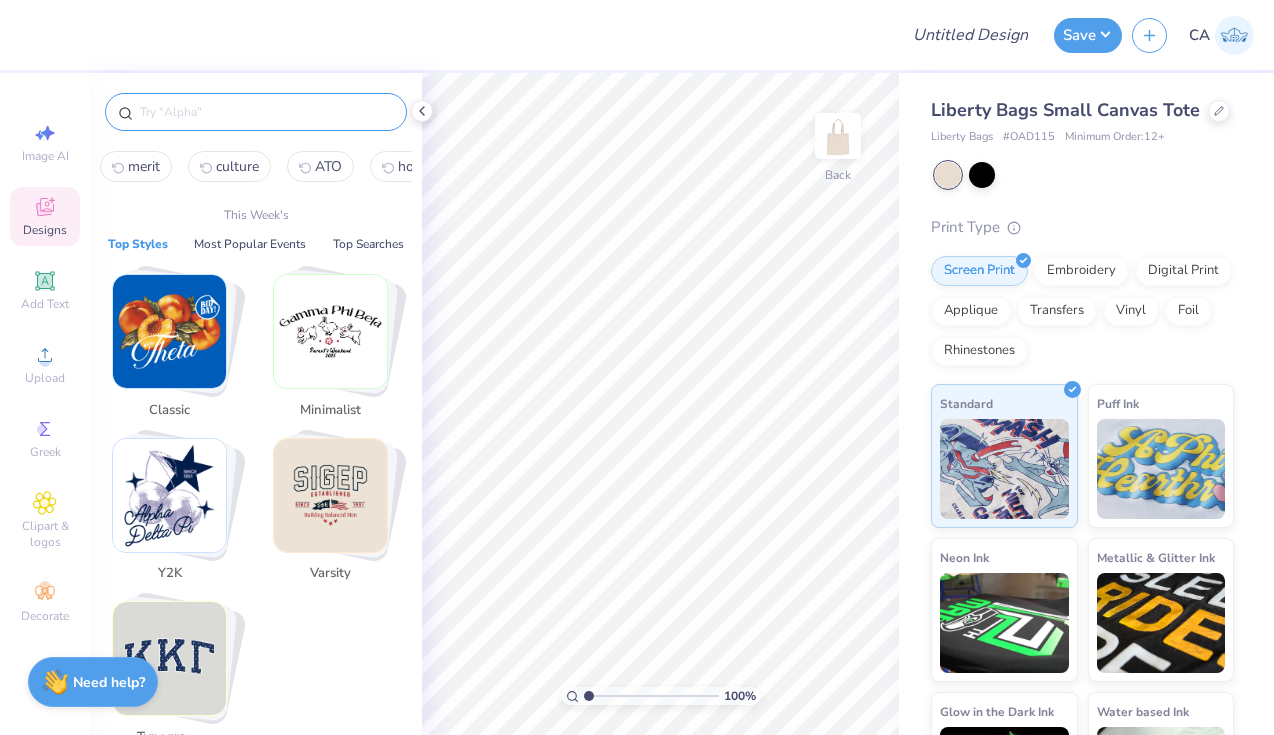 click at bounding box center (266, 112) 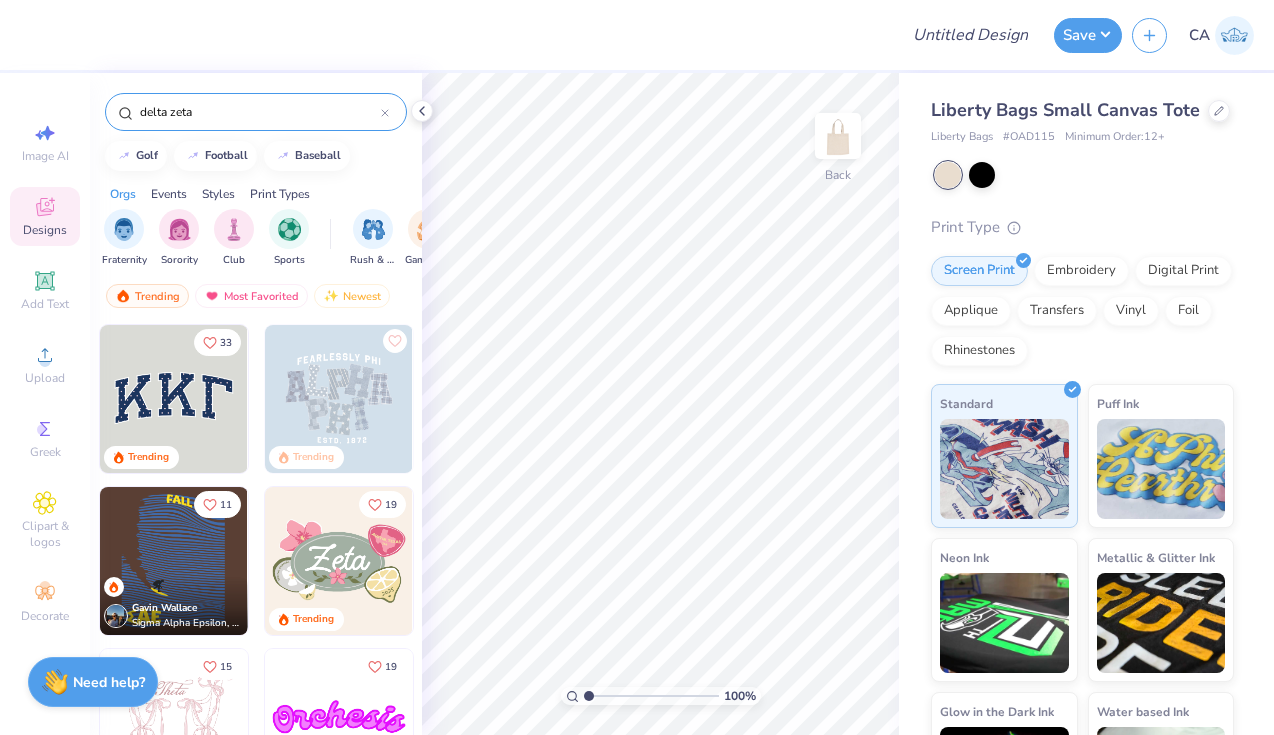 type on "delta zeta" 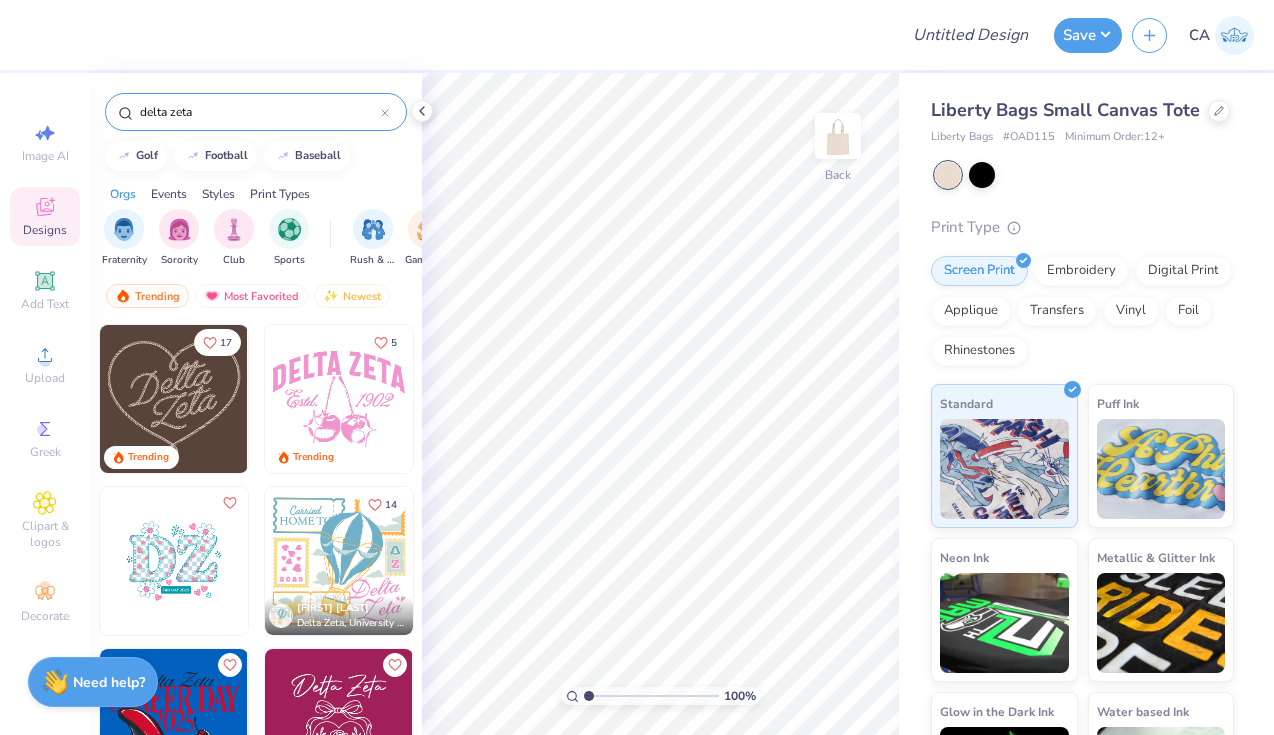 scroll, scrollTop: 12, scrollLeft: 0, axis: vertical 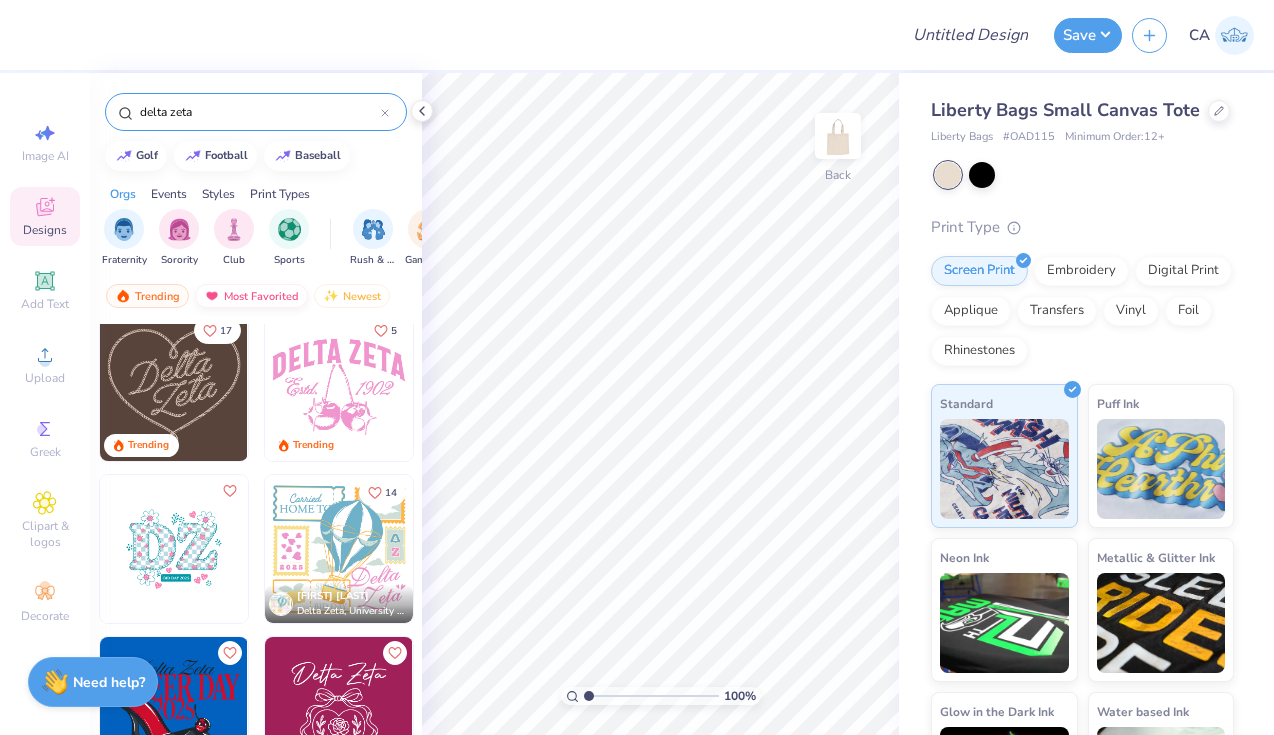 click on "Most Favorited" at bounding box center (251, 296) 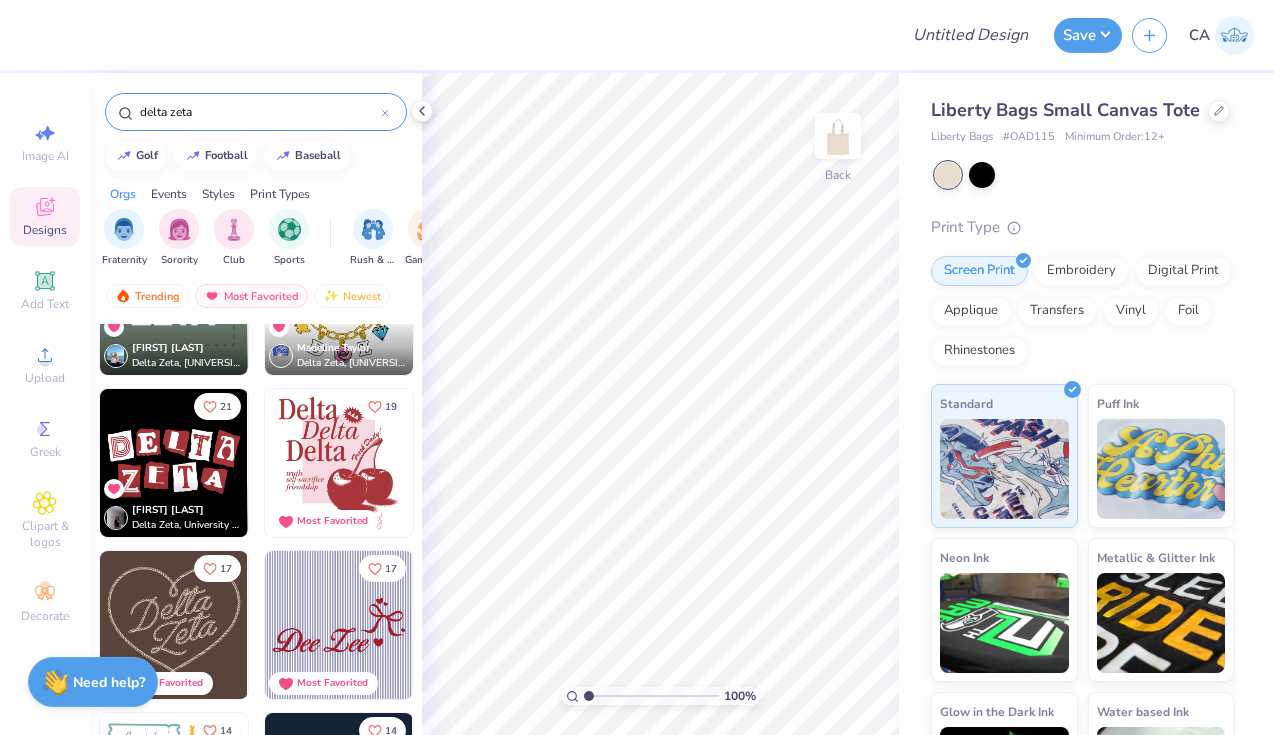 scroll, scrollTop: 57, scrollLeft: 0, axis: vertical 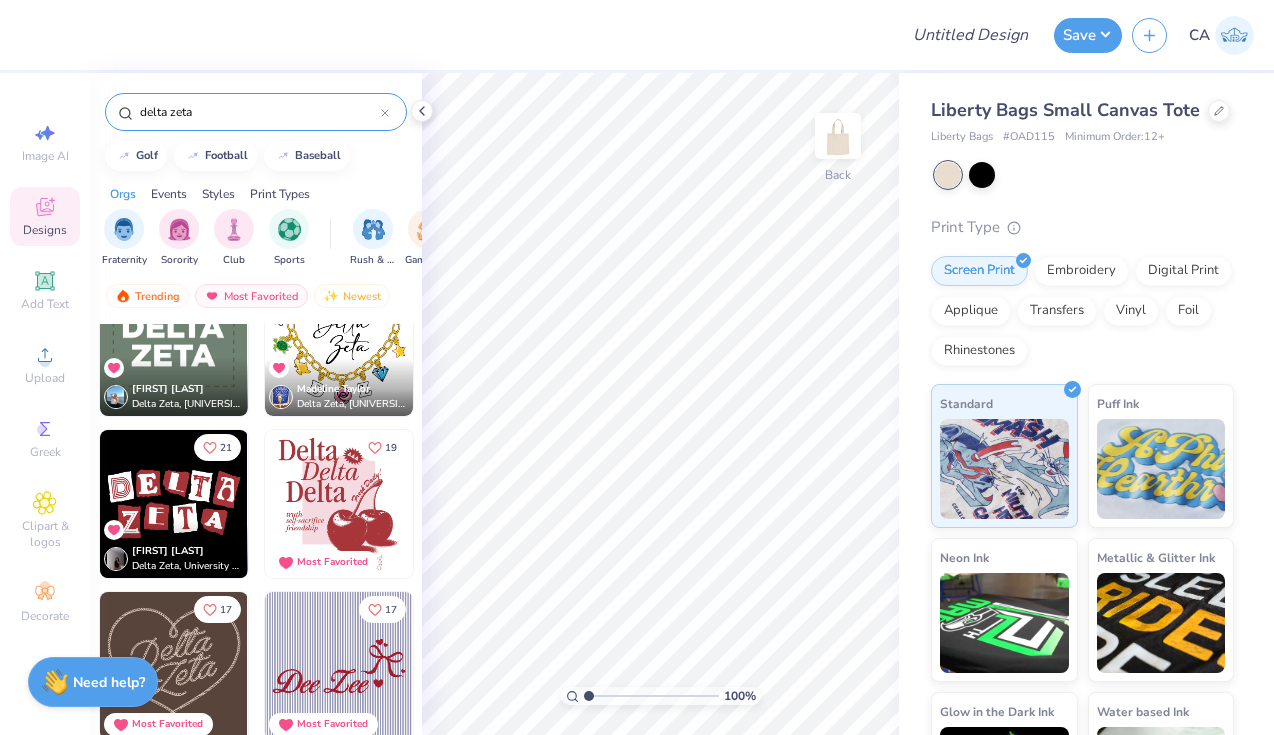 click at bounding box center [174, 504] 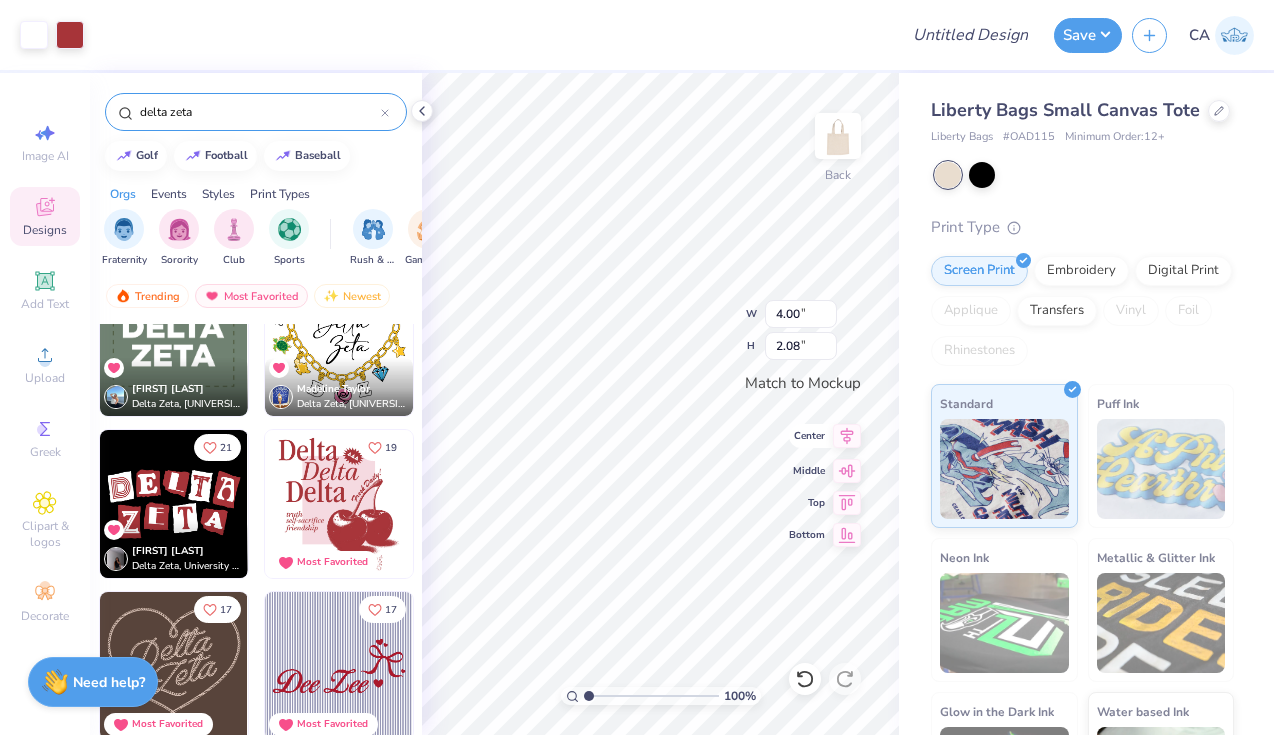click 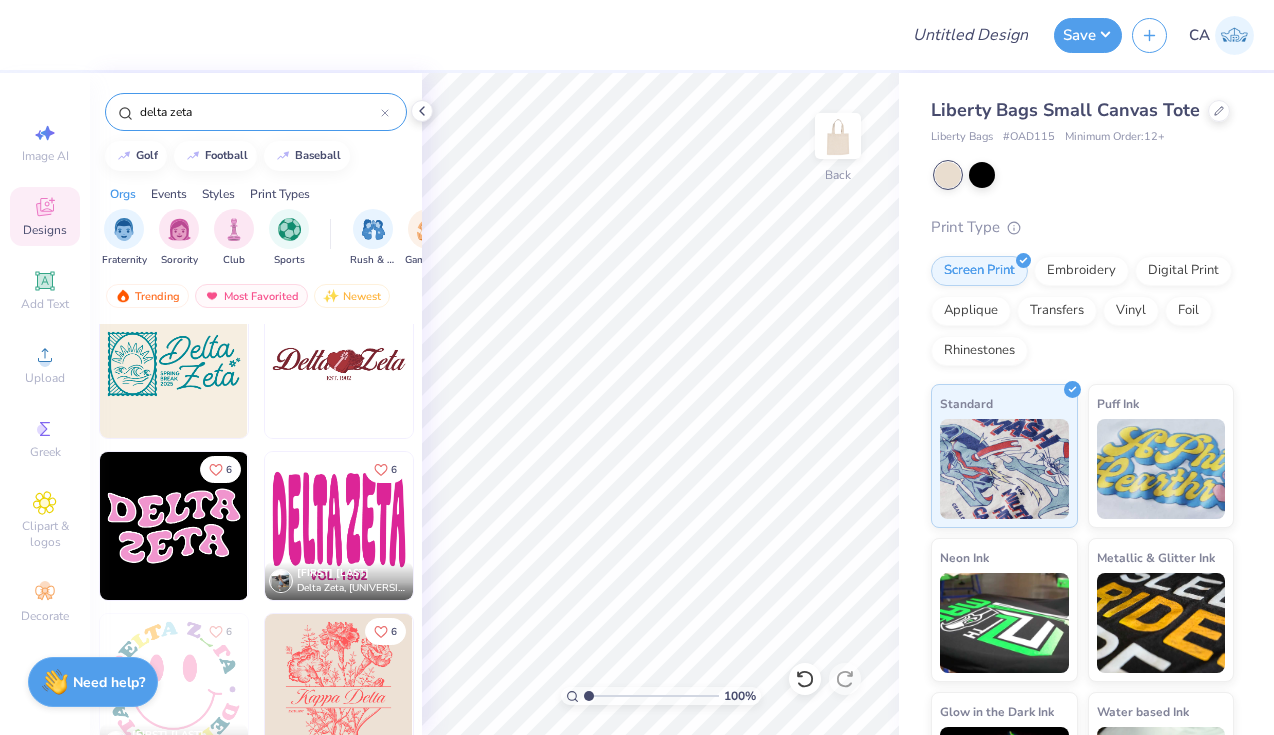 scroll, scrollTop: 1006, scrollLeft: 0, axis: vertical 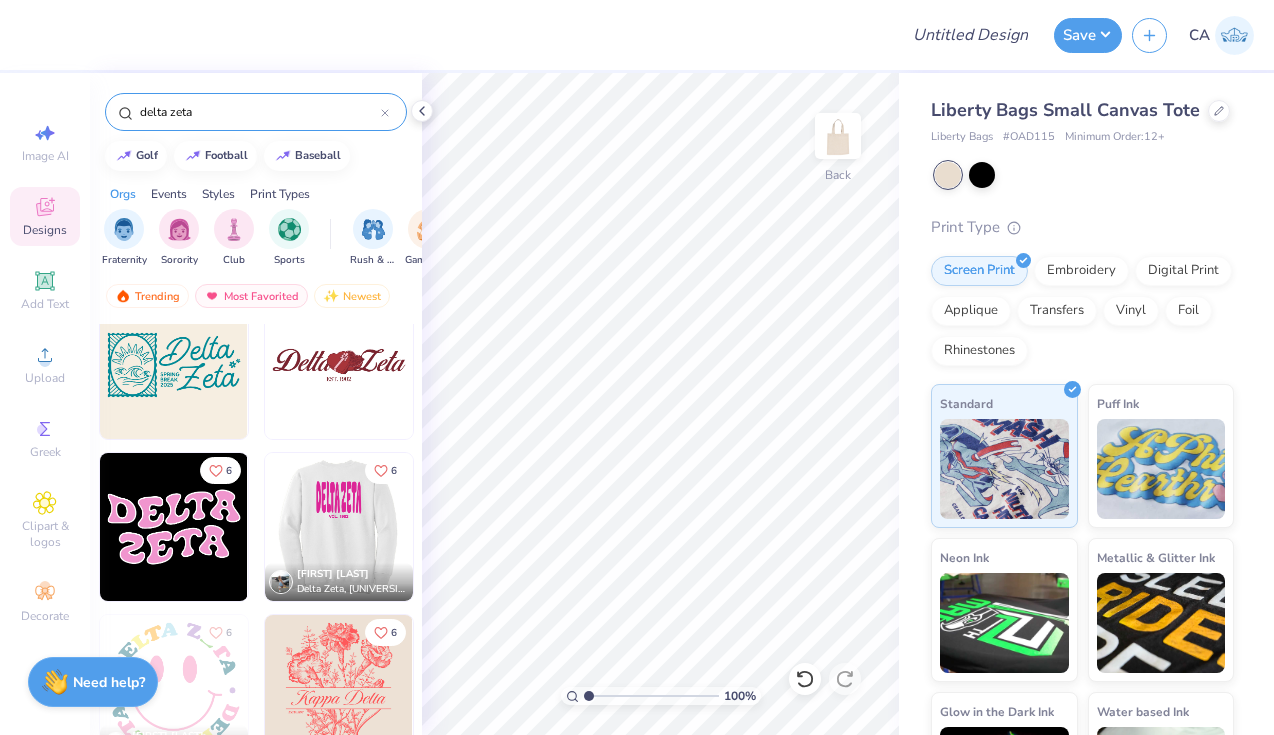 click at bounding box center [174, 527] 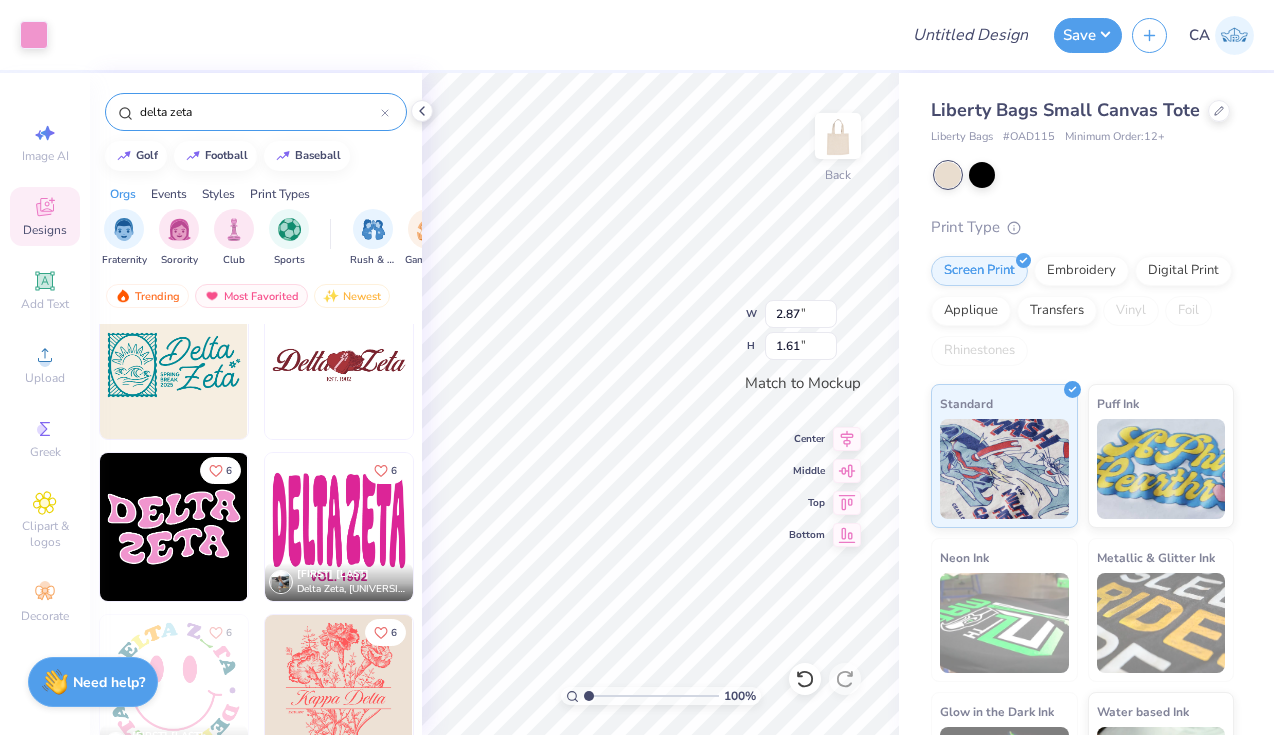 type on "4.01" 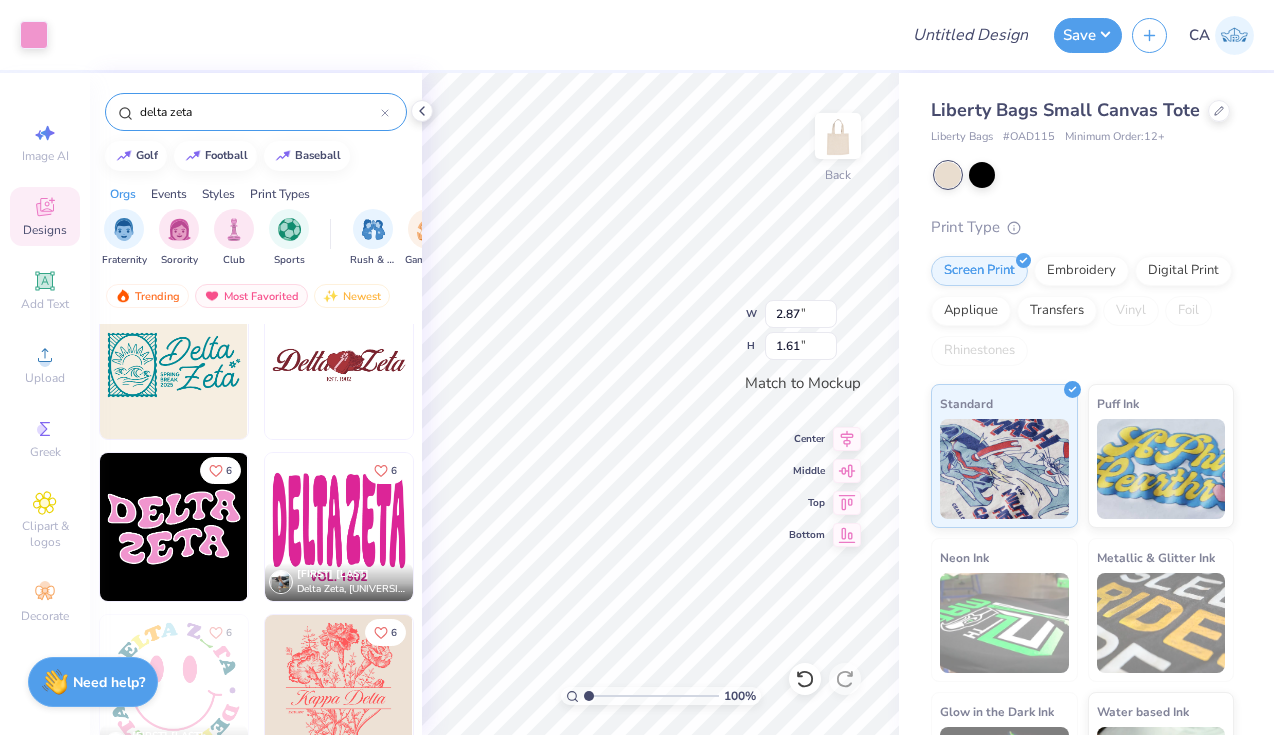 type on "2.25" 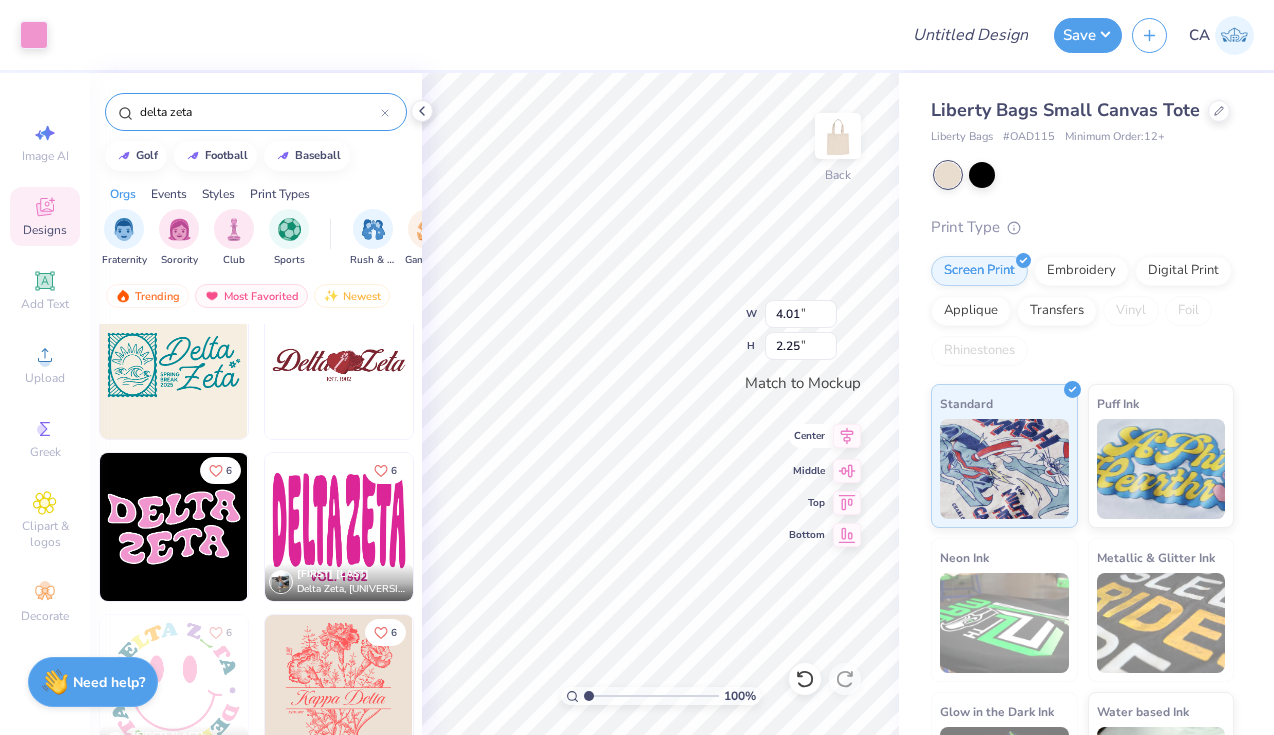 click 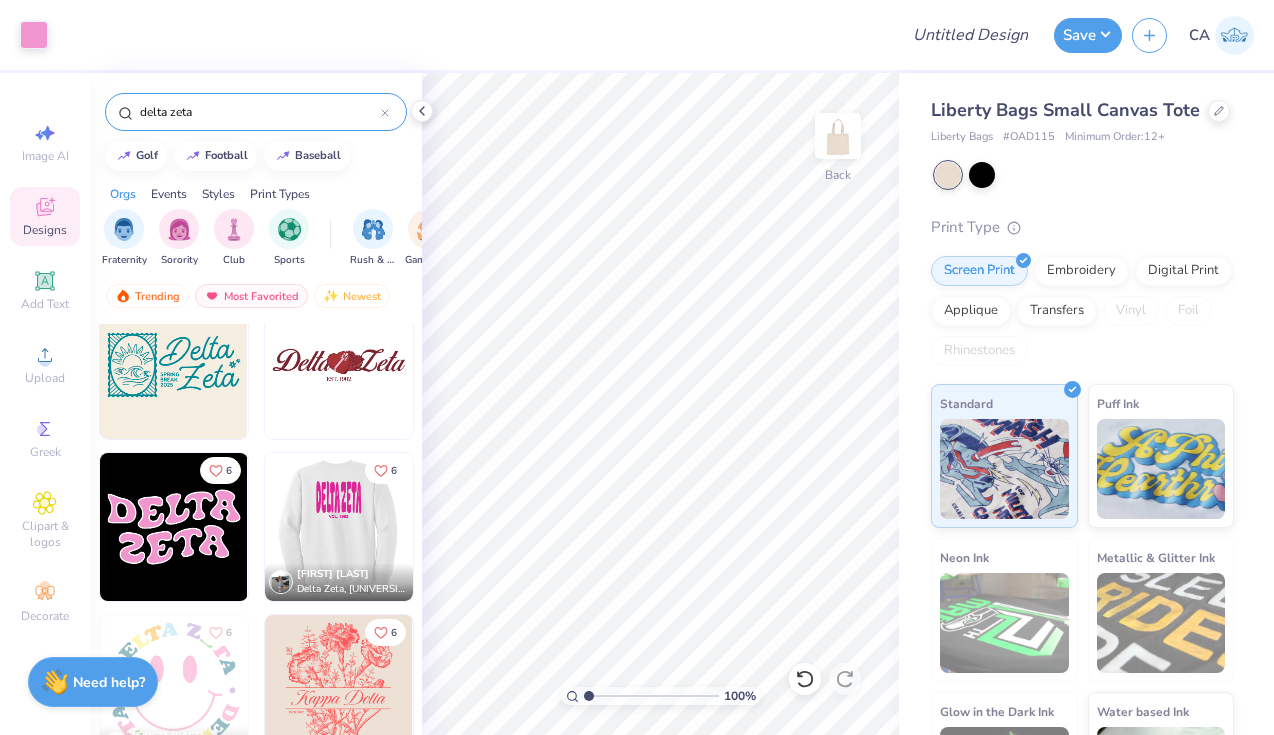 click at bounding box center [191, 527] 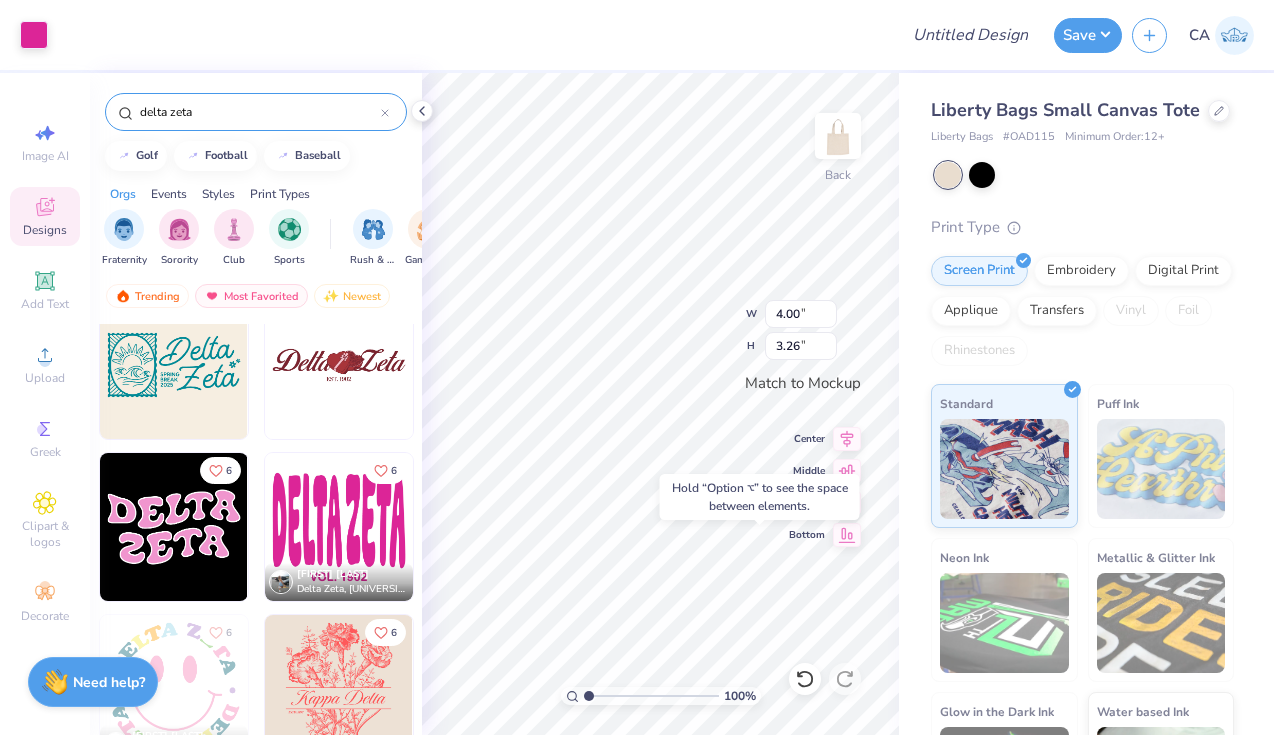 type on "4.01" 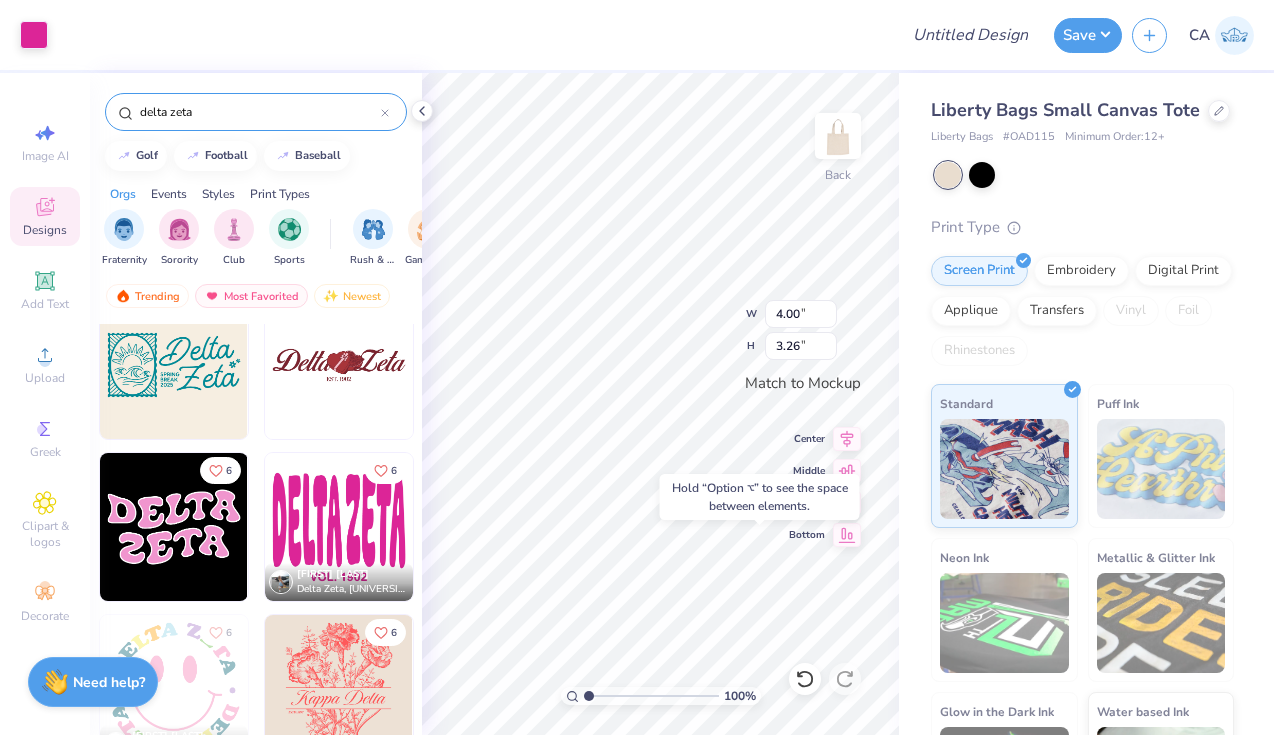 type on "2.25" 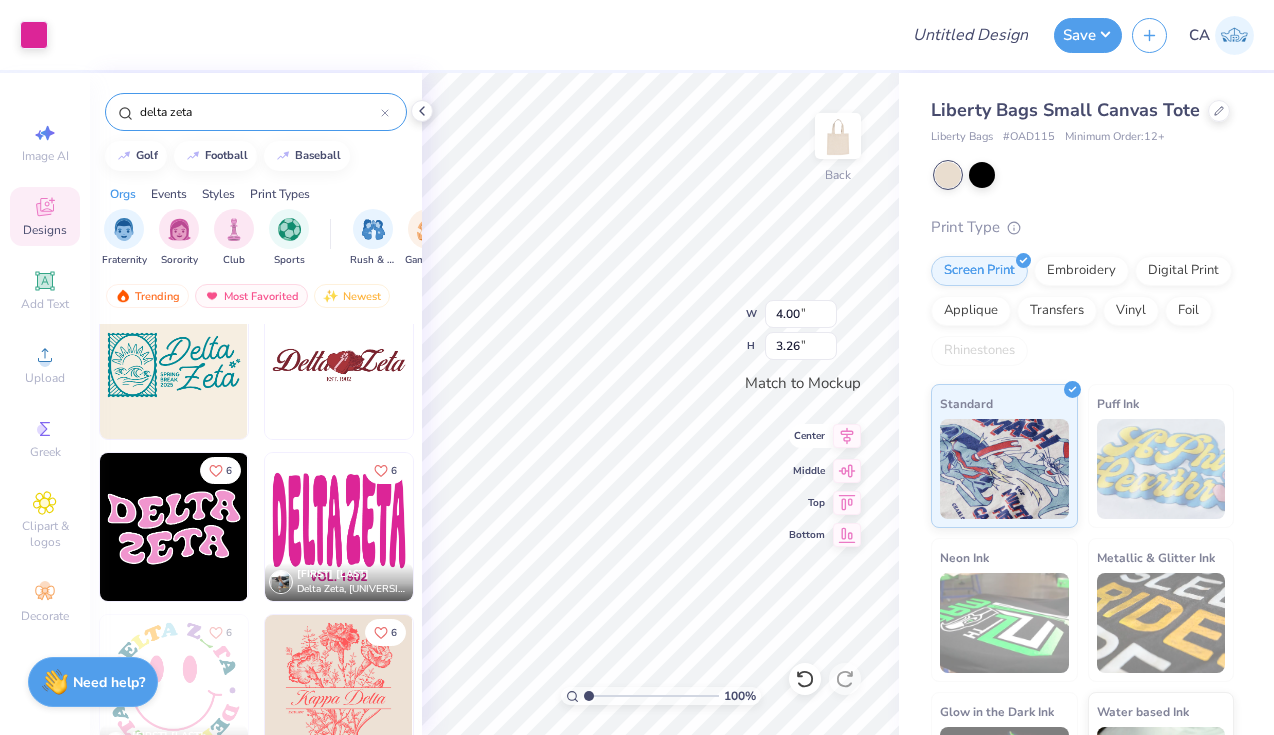 click 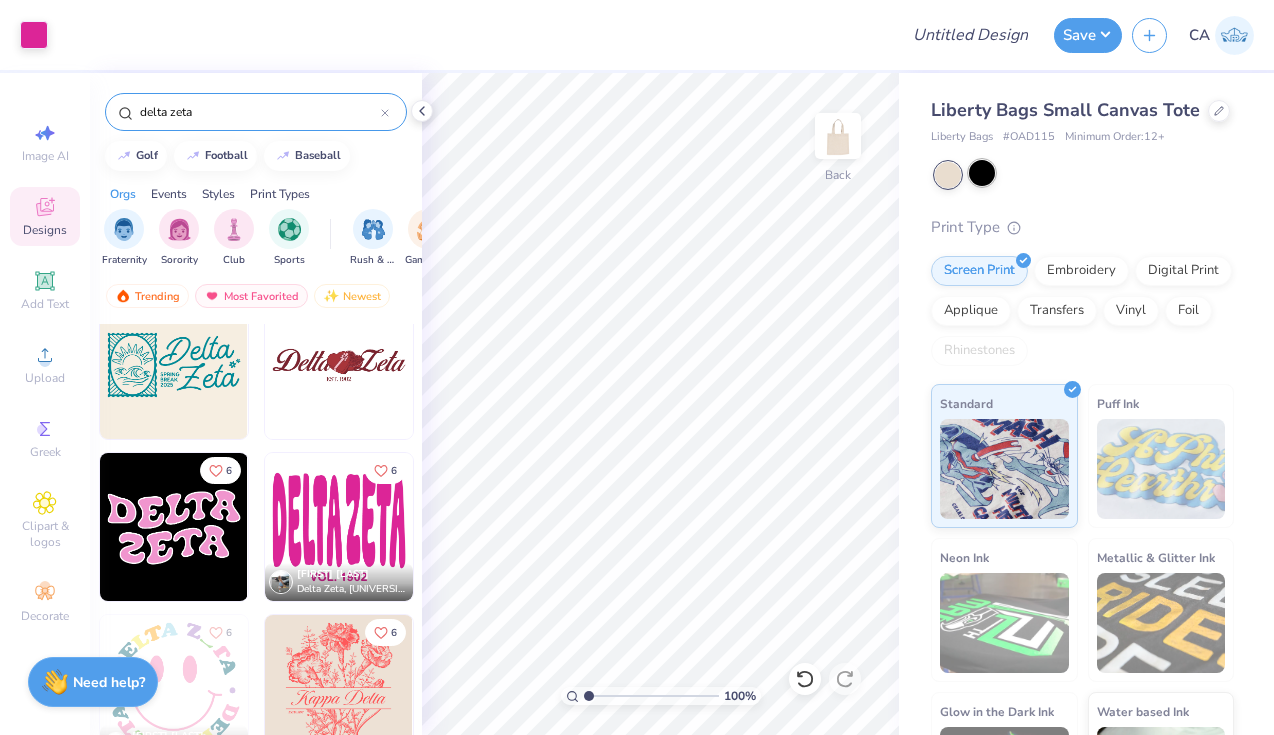 click at bounding box center [982, 173] 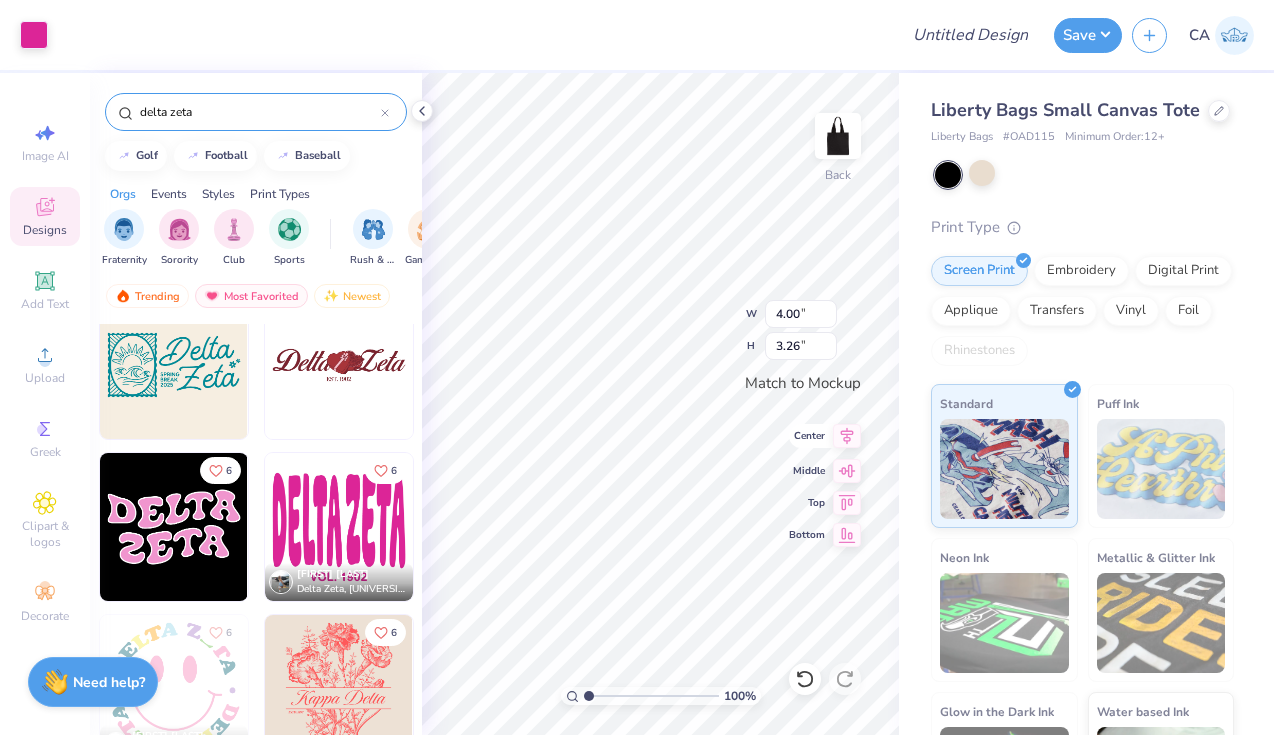 click 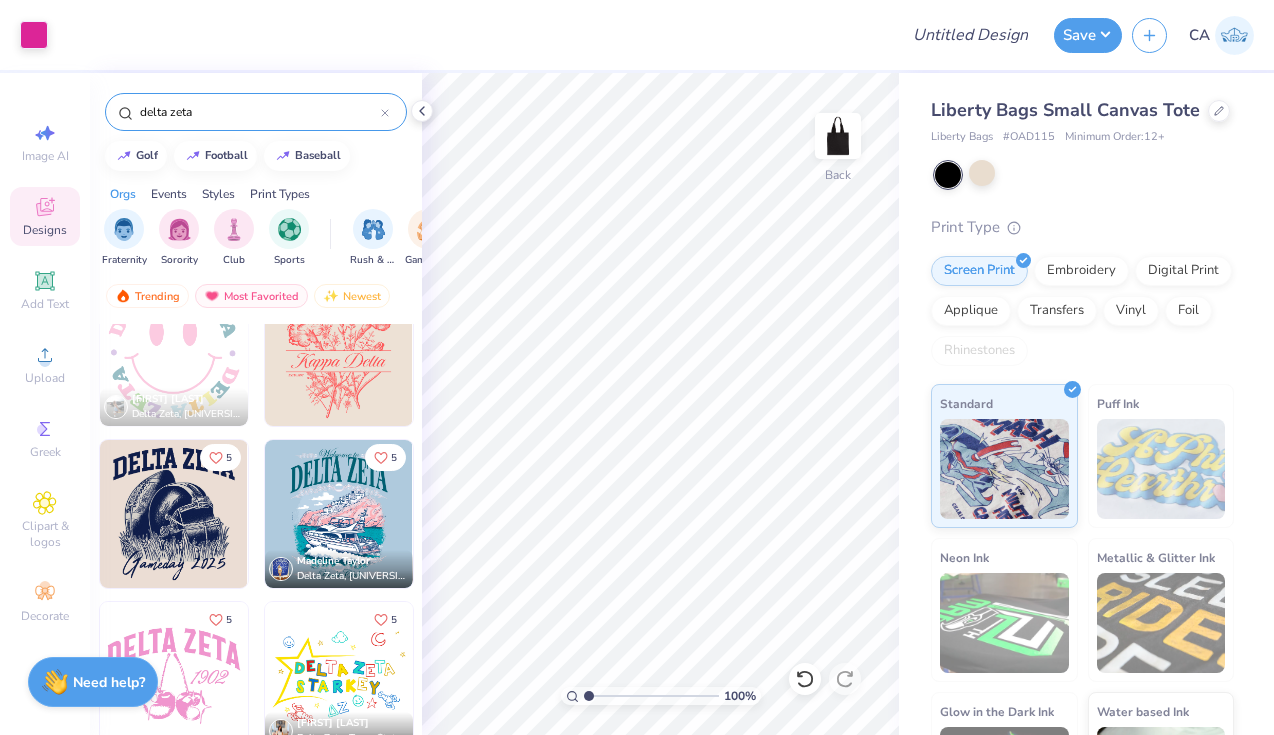 scroll, scrollTop: 1304, scrollLeft: 0, axis: vertical 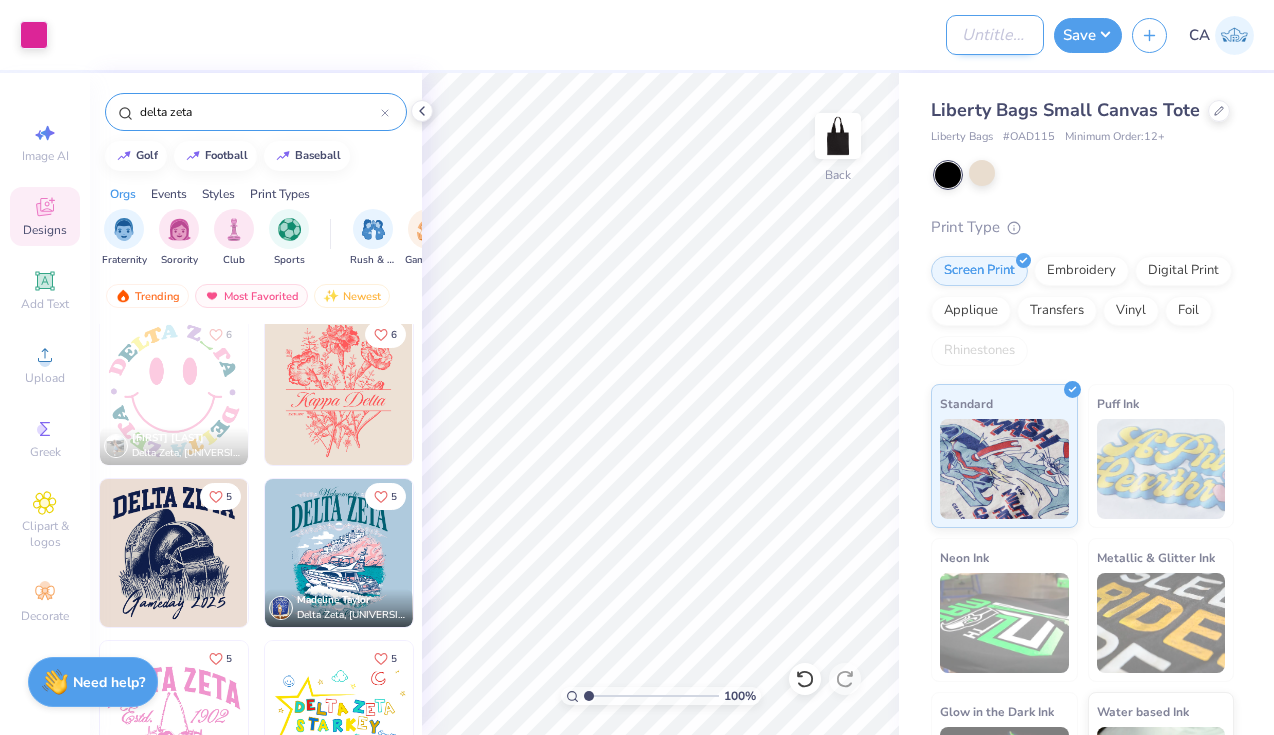 click on "Design Title" at bounding box center [995, 35] 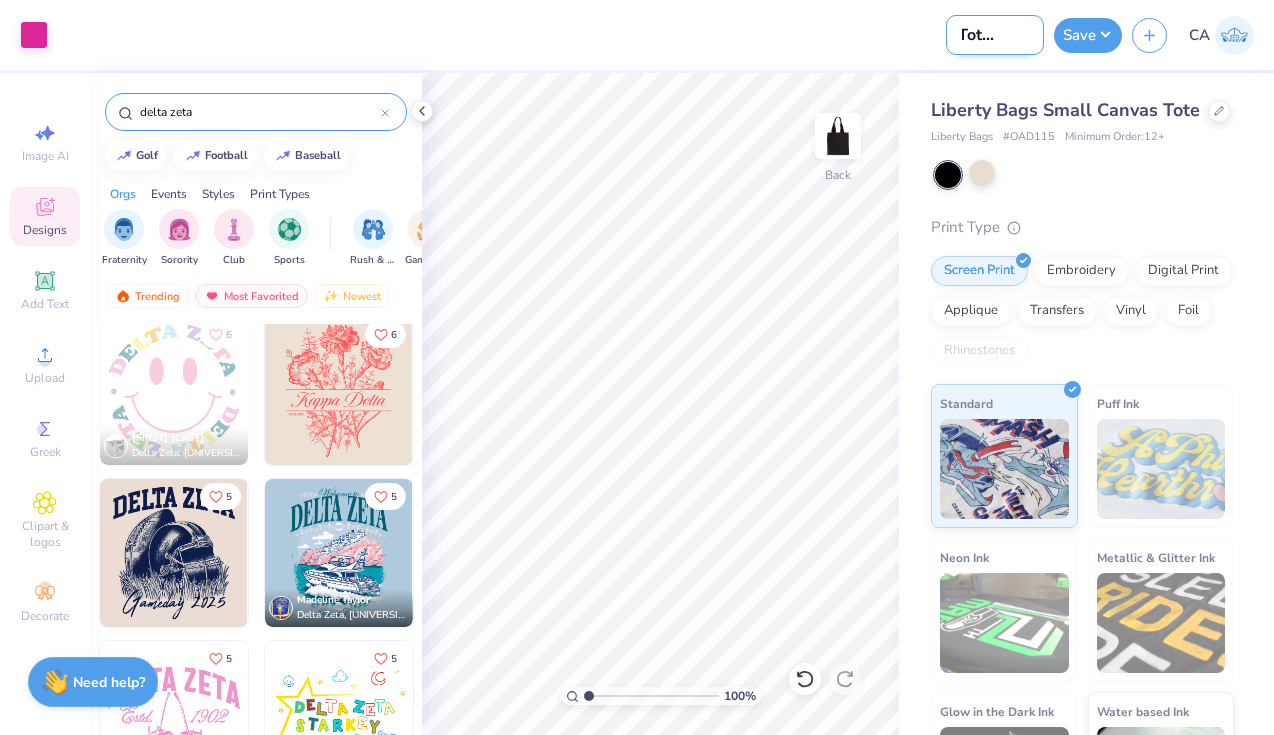 scroll, scrollTop: 0, scrollLeft: 40, axis: horizontal 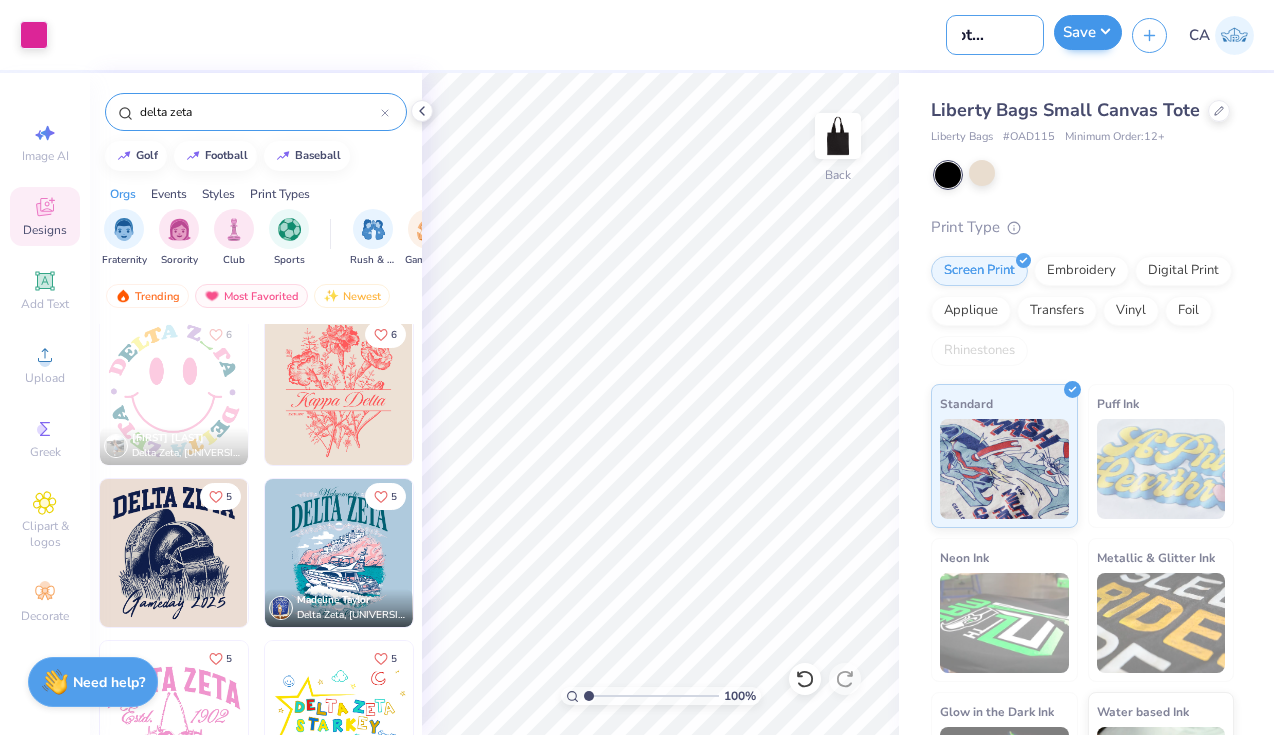type on "DZ Tote Bag 3" 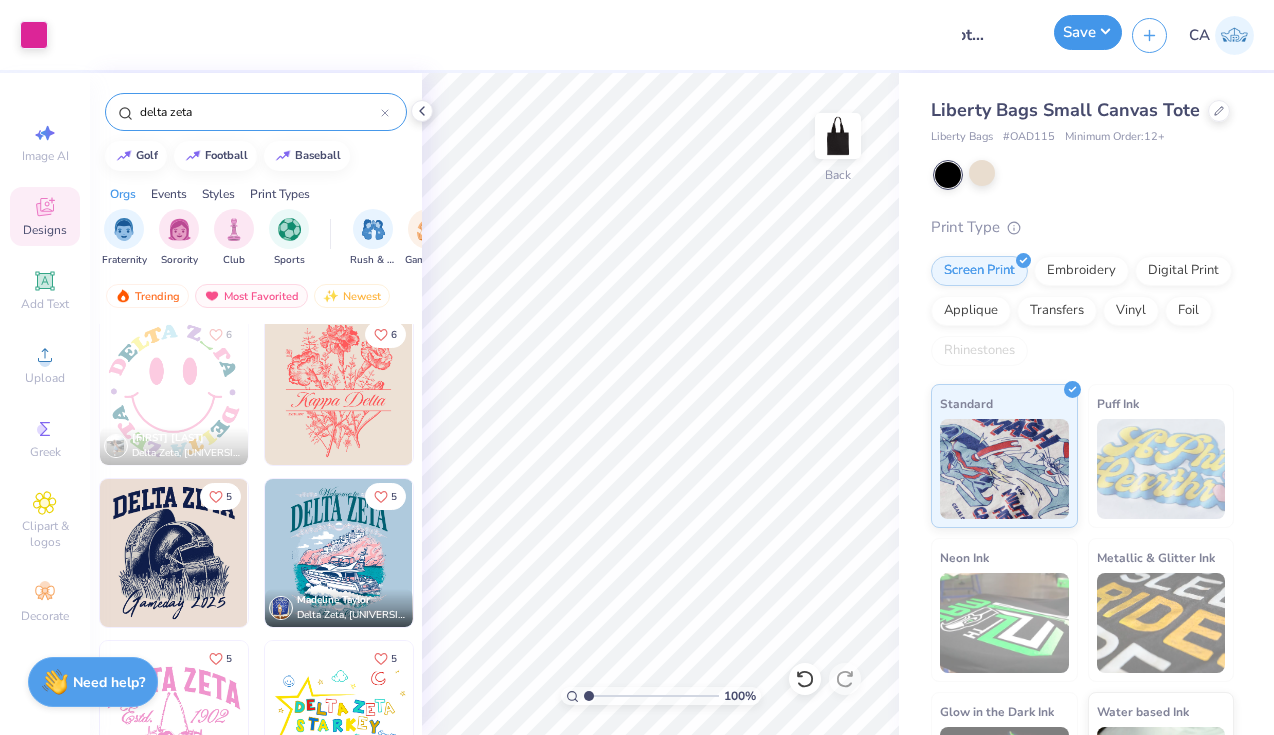 click on "Save" at bounding box center [1088, 32] 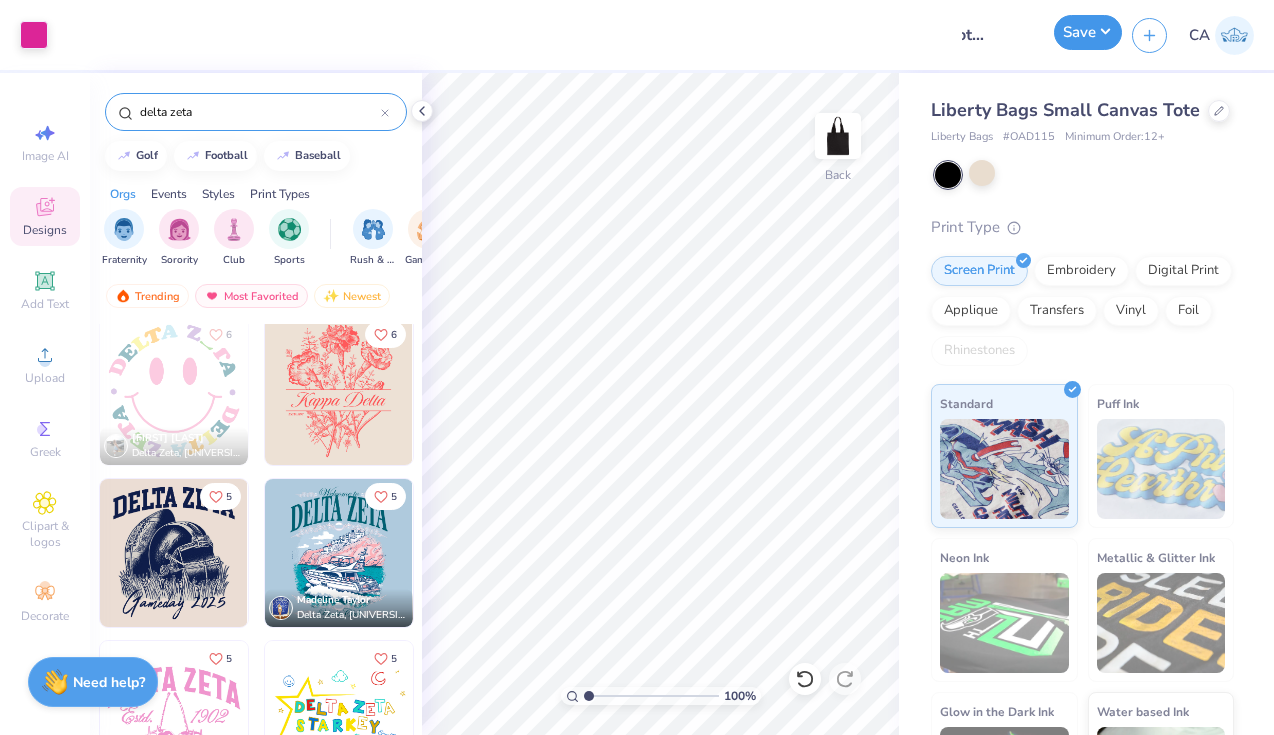 scroll, scrollTop: 0, scrollLeft: 0, axis: both 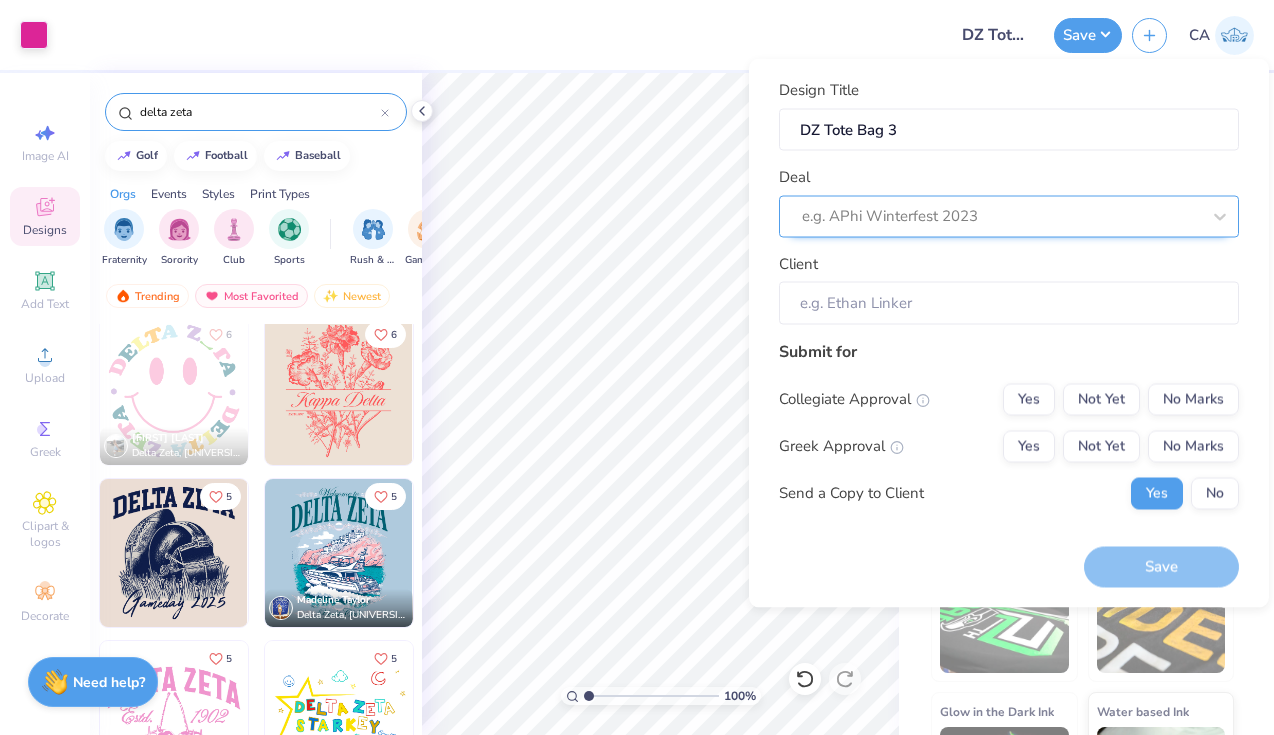 click on "e.g. APhi Winterfest 2023" at bounding box center [1009, 216] 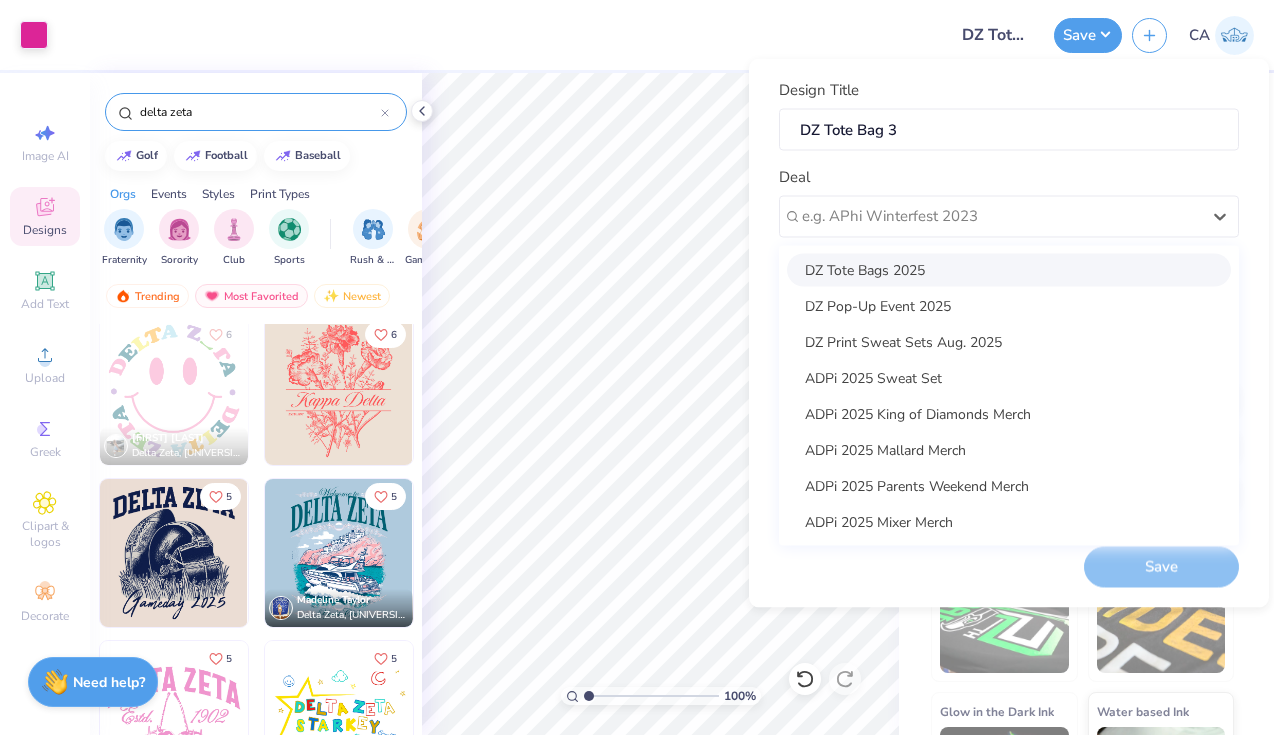 click on "DZ Tote Bags 2025" at bounding box center (1009, 269) 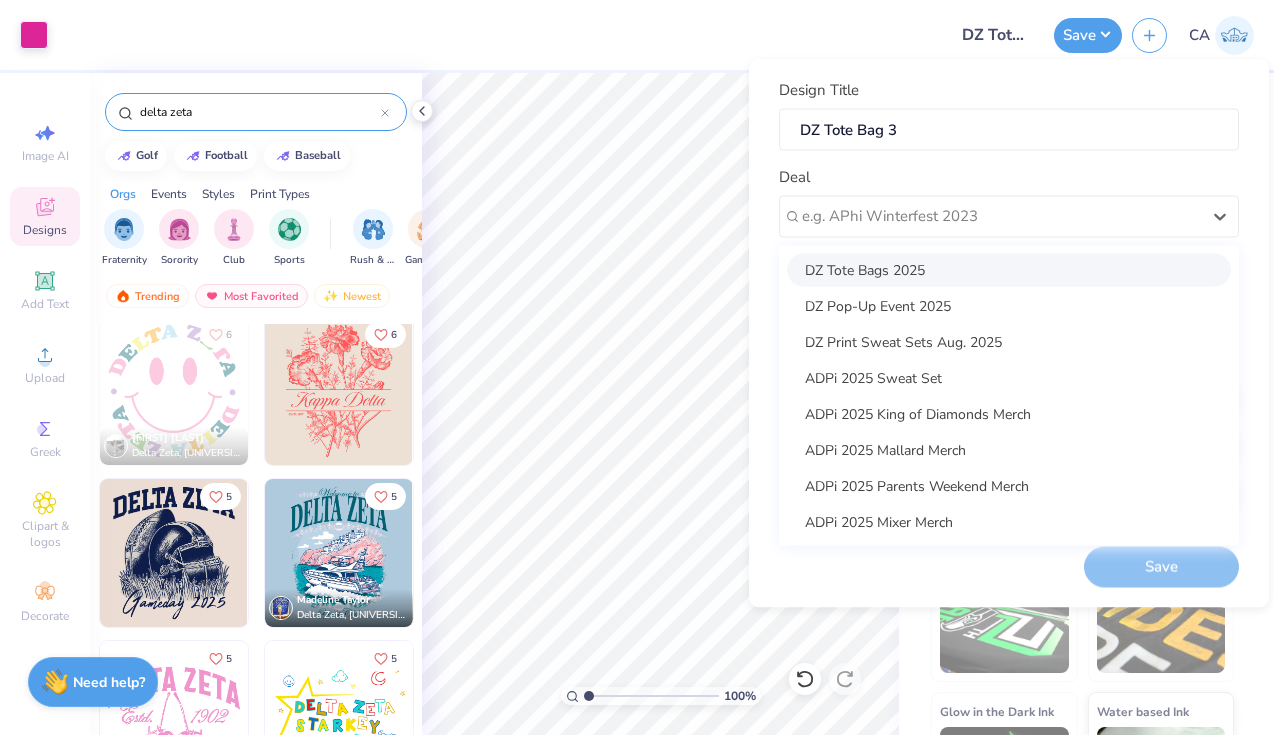 type on "Paige Diamond" 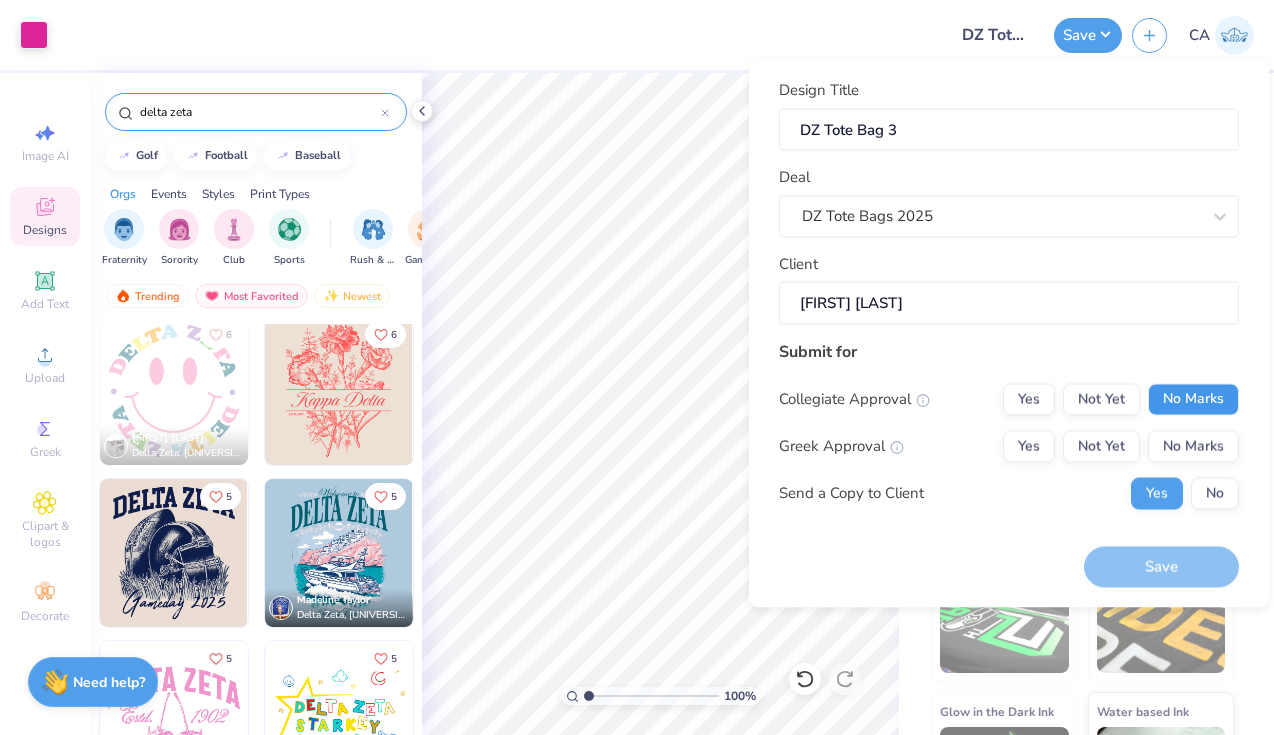 click on "No Marks" at bounding box center (1193, 399) 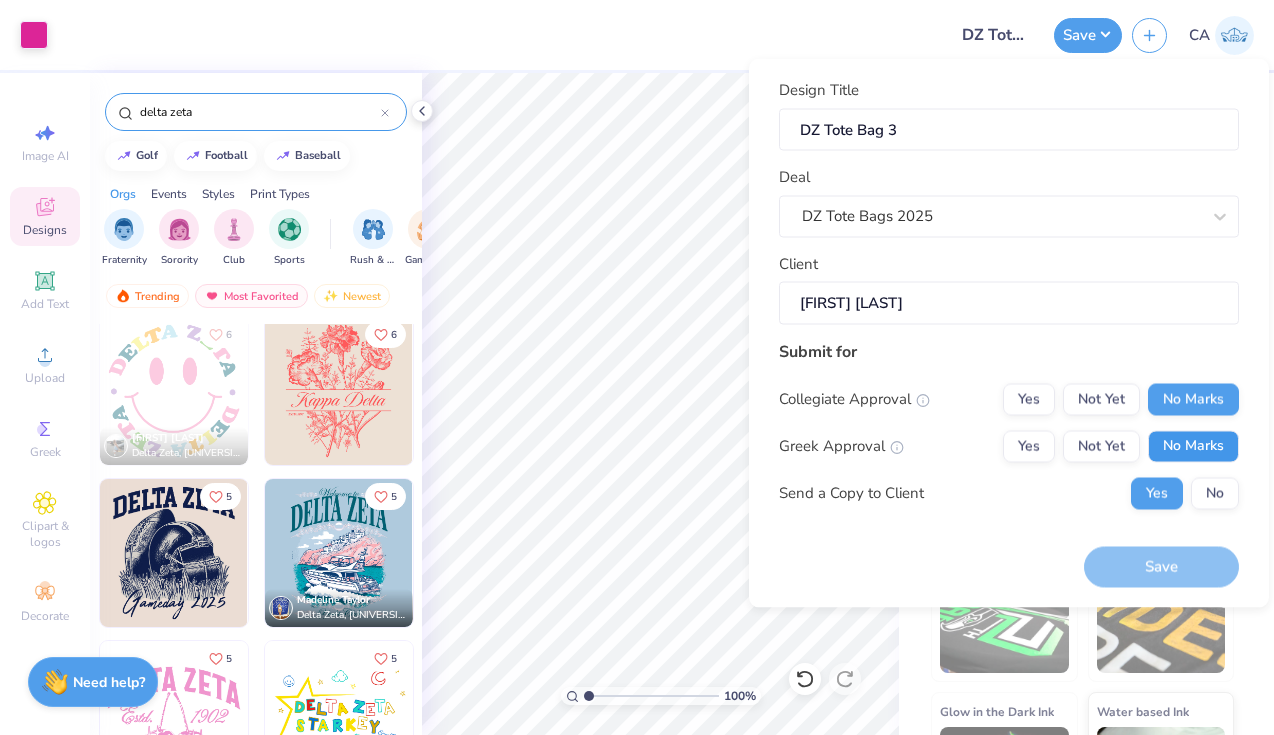 click on "No Marks" at bounding box center (1193, 446) 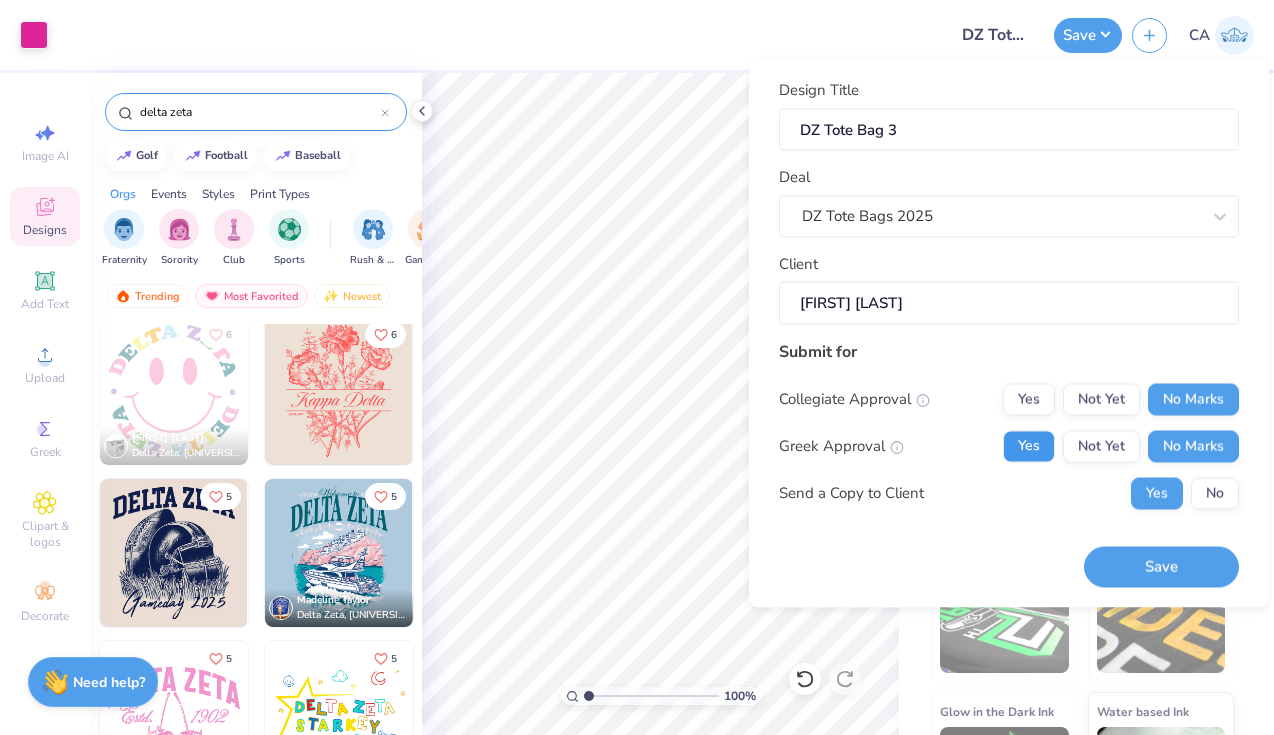 click on "Yes" at bounding box center (1029, 446) 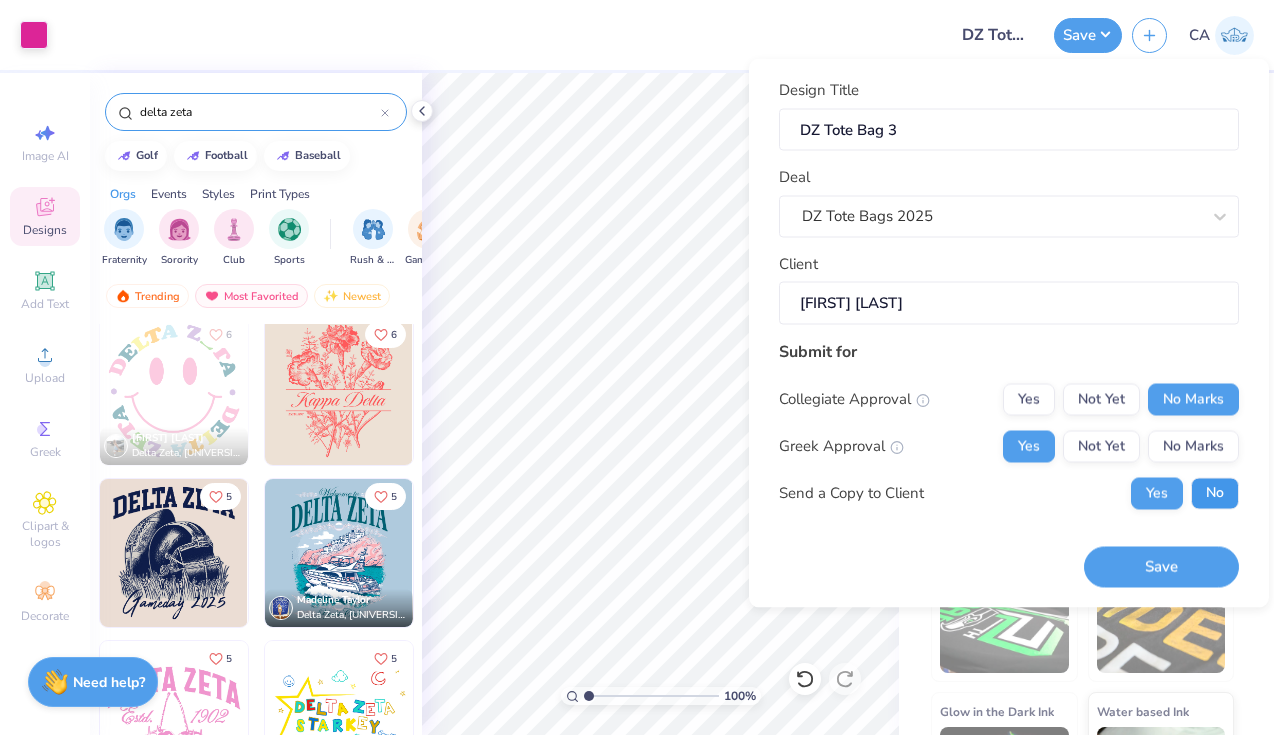 click on "No" at bounding box center (1215, 493) 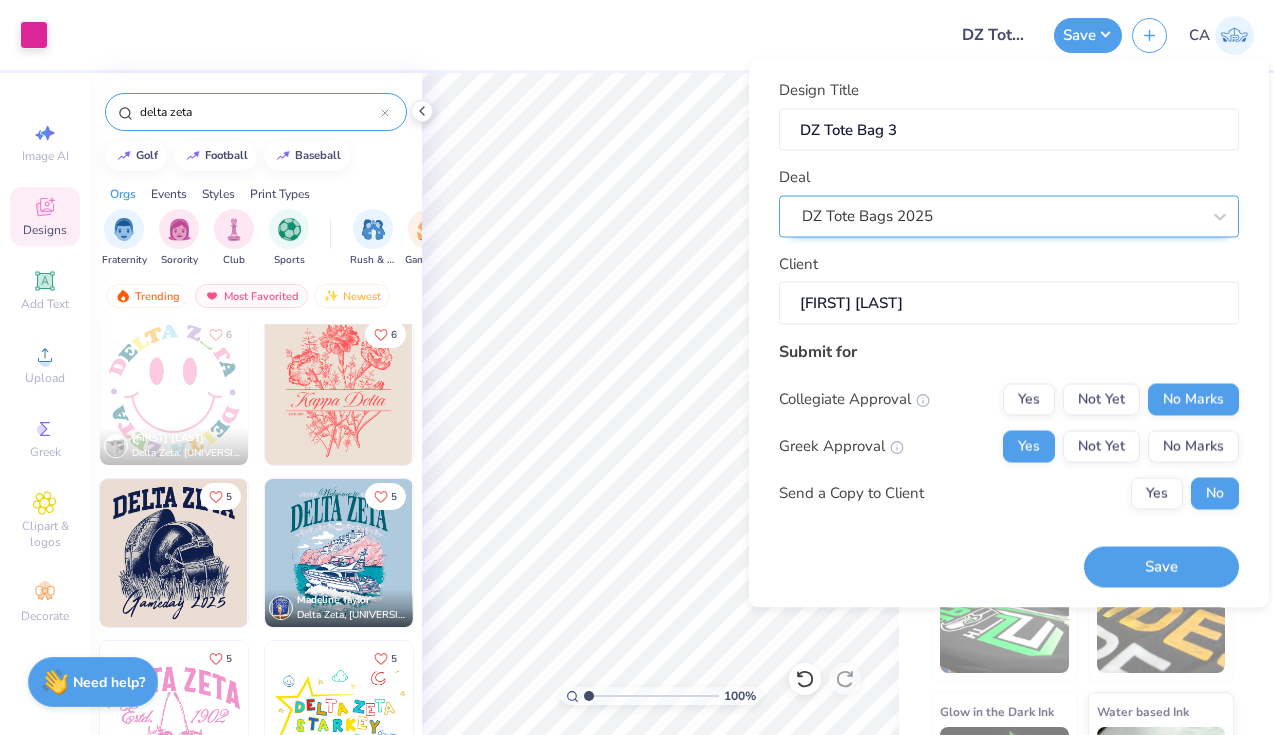 click on "Save" at bounding box center (1161, 567) 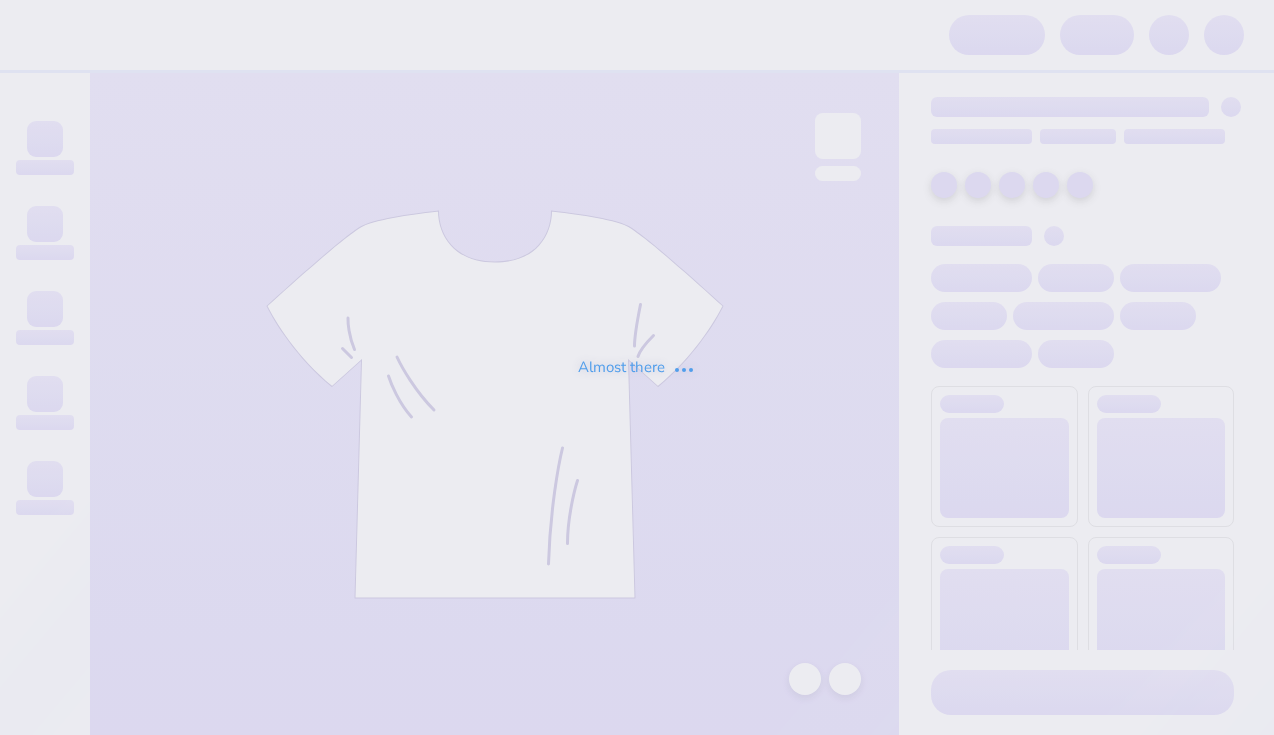 scroll, scrollTop: 0, scrollLeft: 0, axis: both 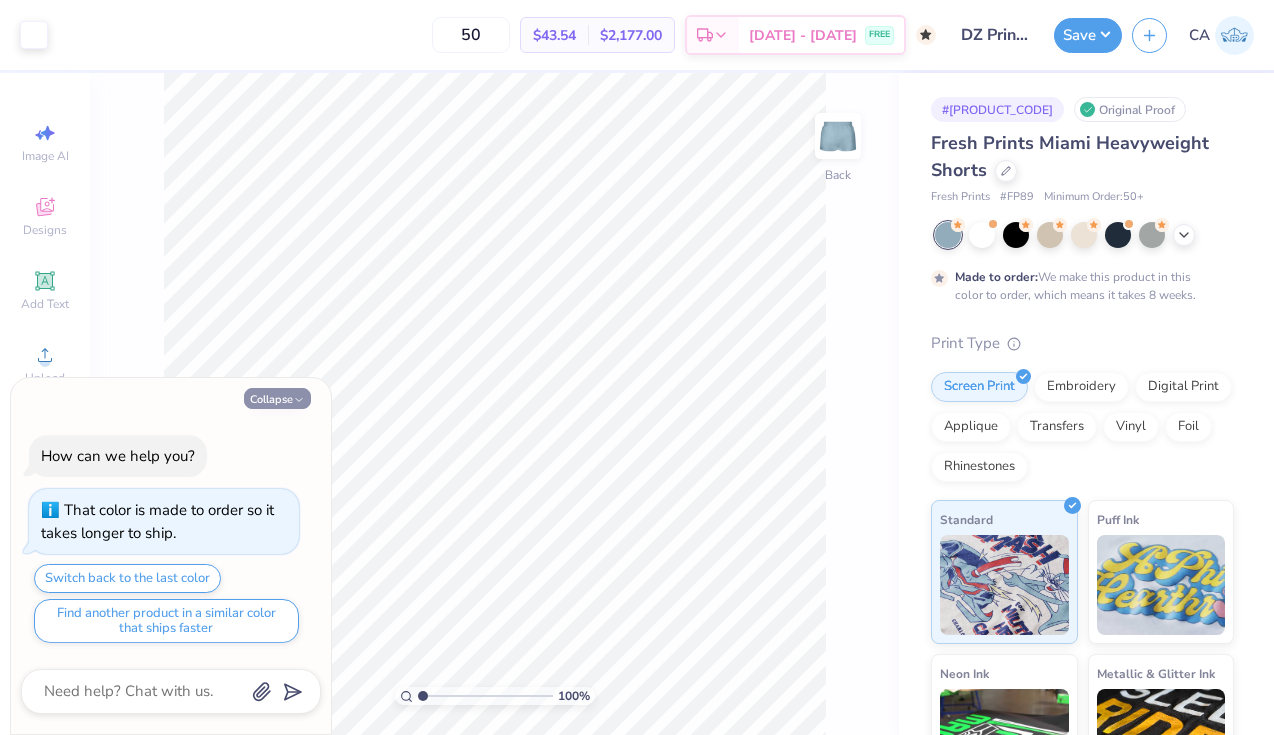 click 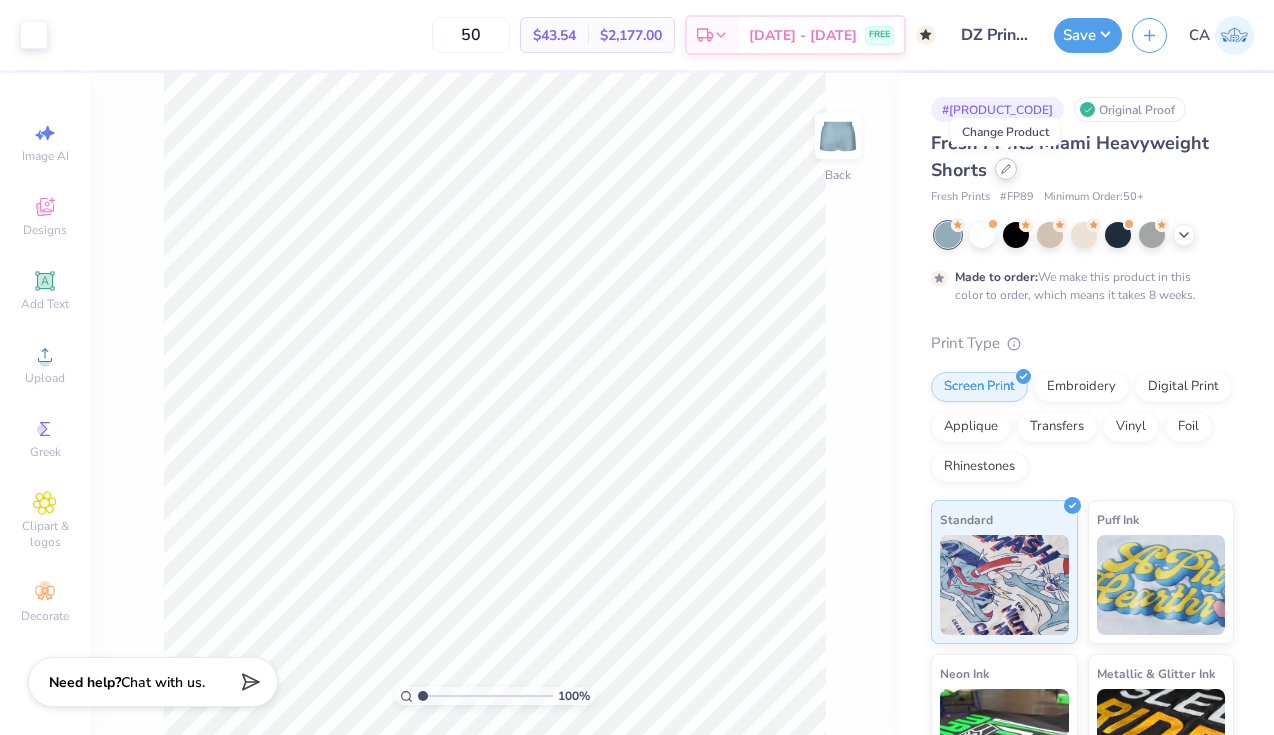 click at bounding box center [1006, 169] 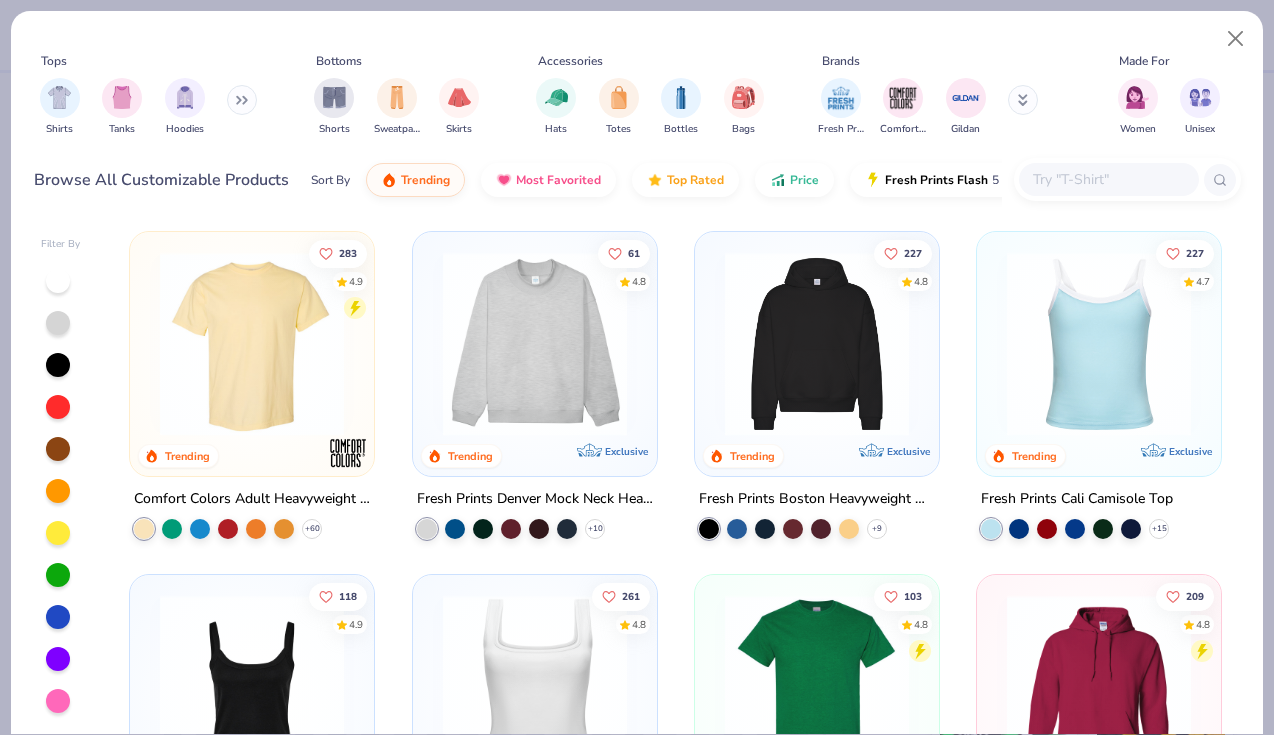 click at bounding box center (242, 100) 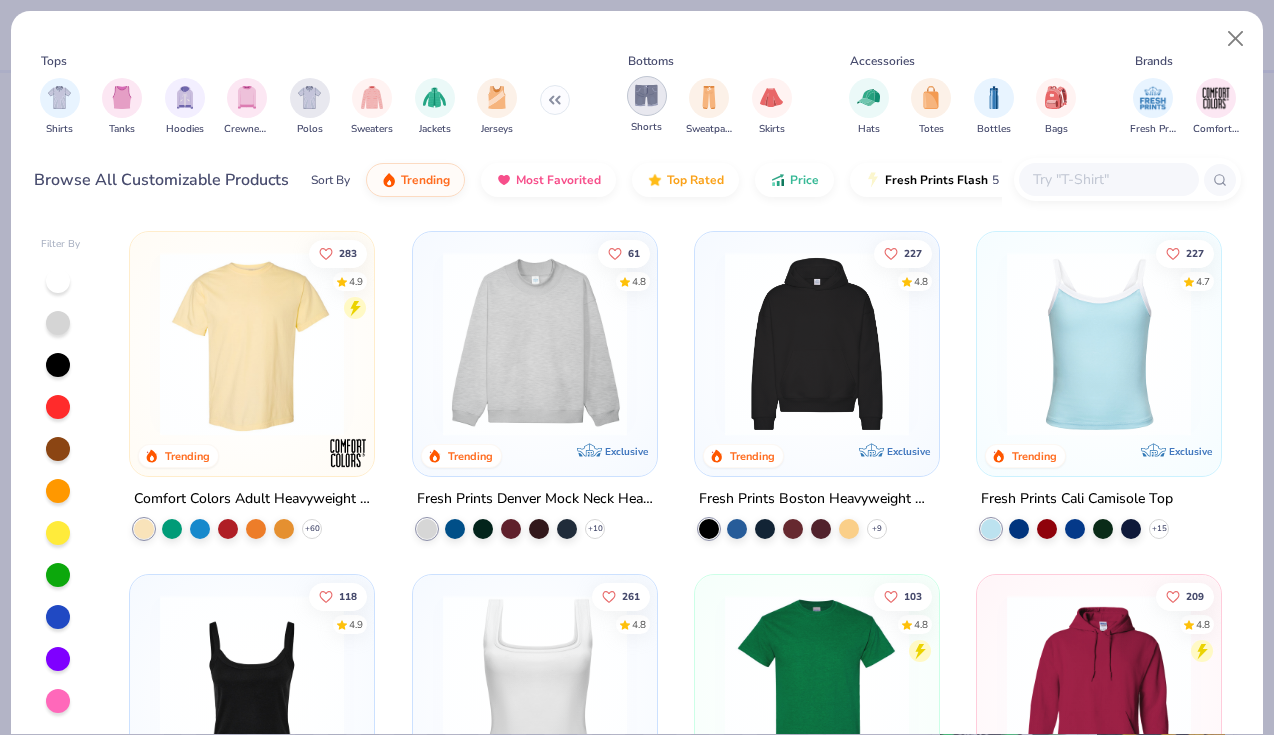 click at bounding box center (646, 95) 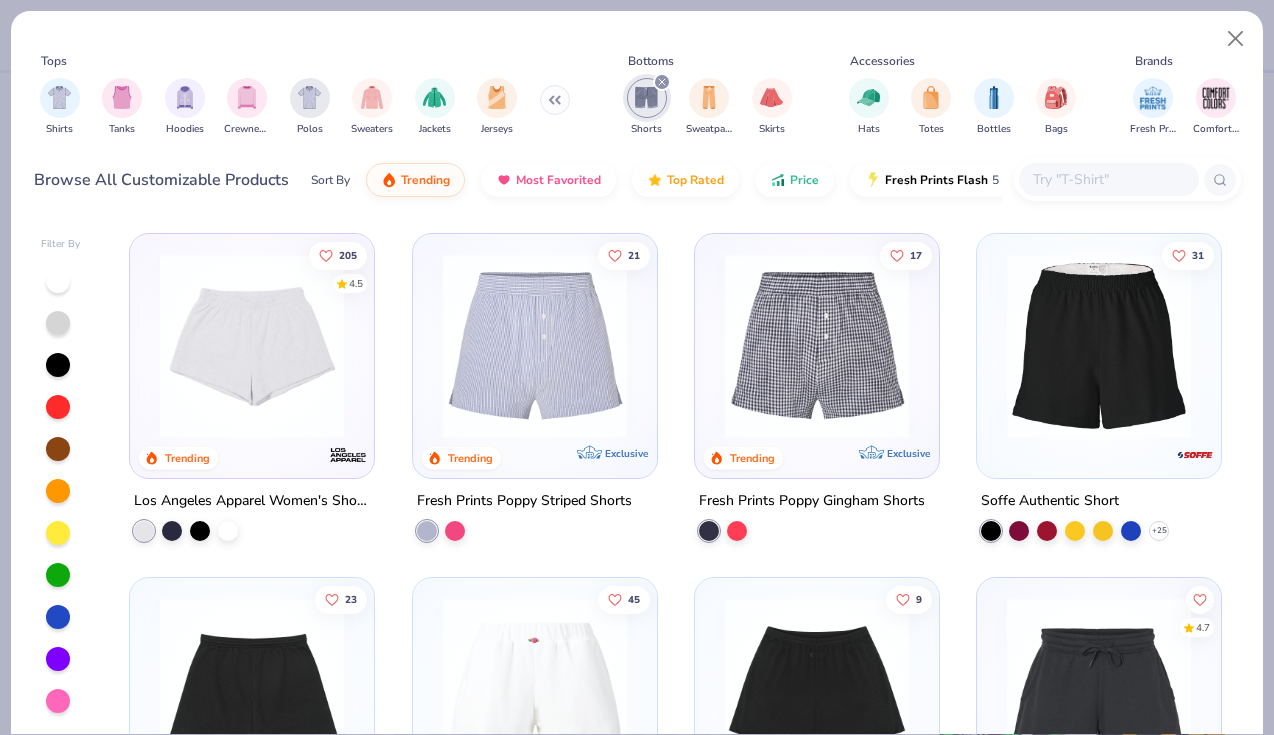 scroll, scrollTop: 366, scrollLeft: 0, axis: vertical 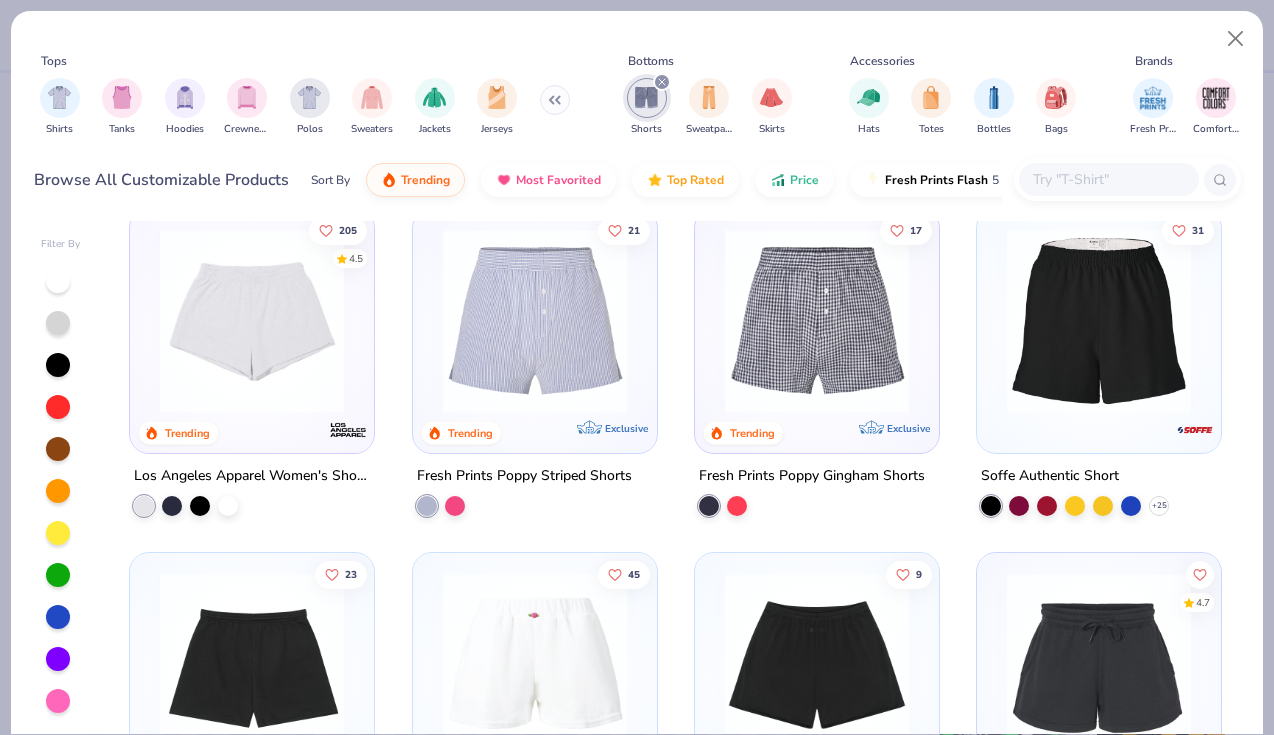 click at bounding box center [58, 617] 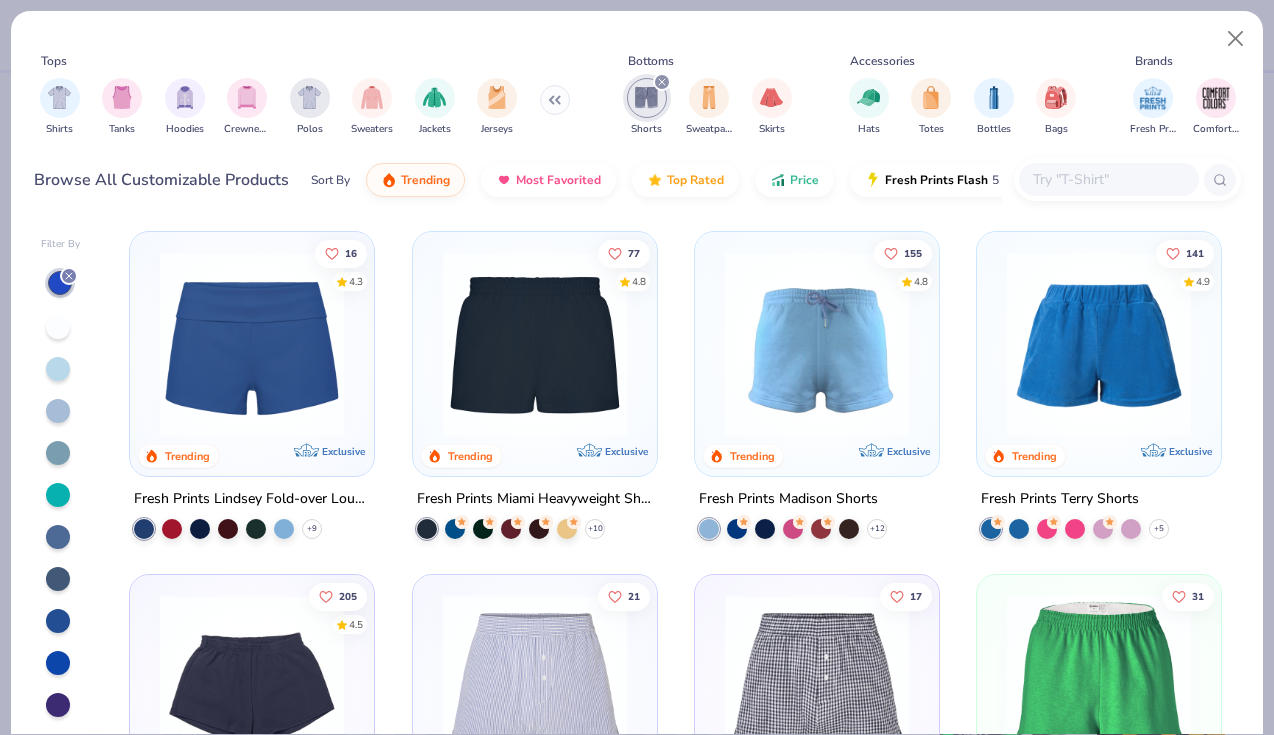 click at bounding box center (817, 344) 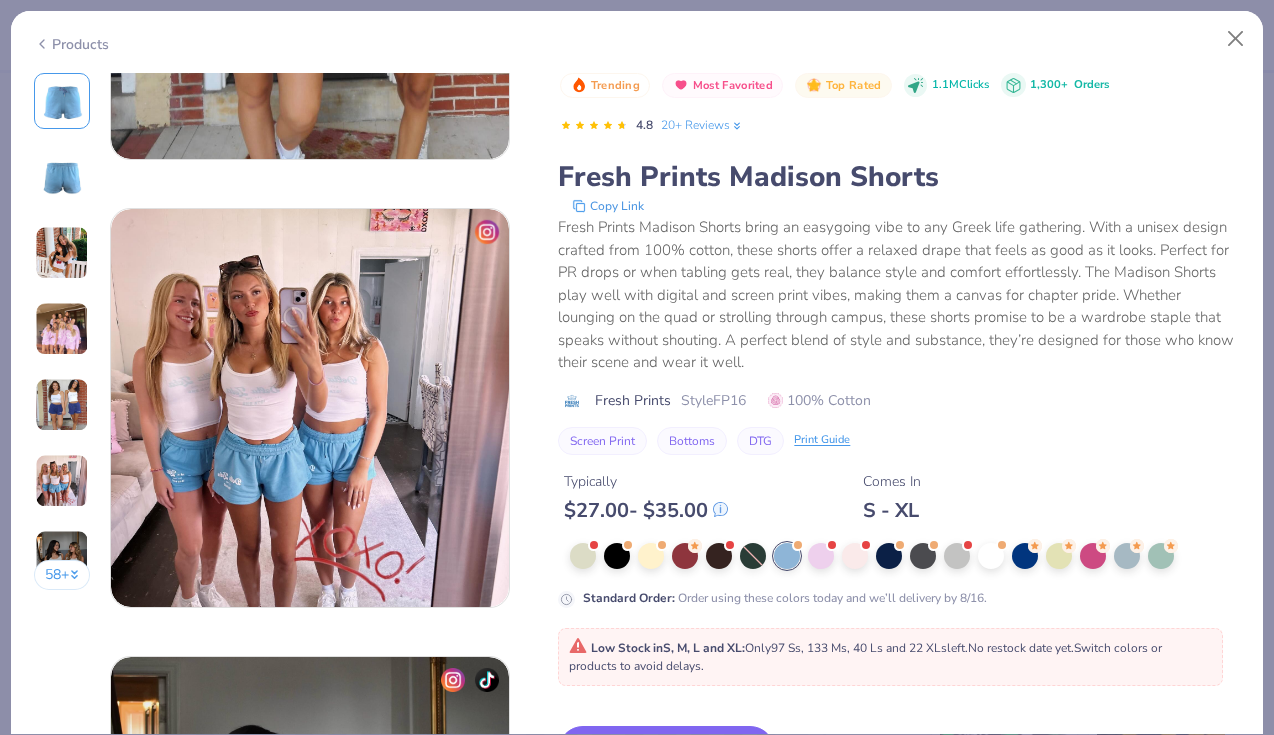scroll, scrollTop: 2194, scrollLeft: 0, axis: vertical 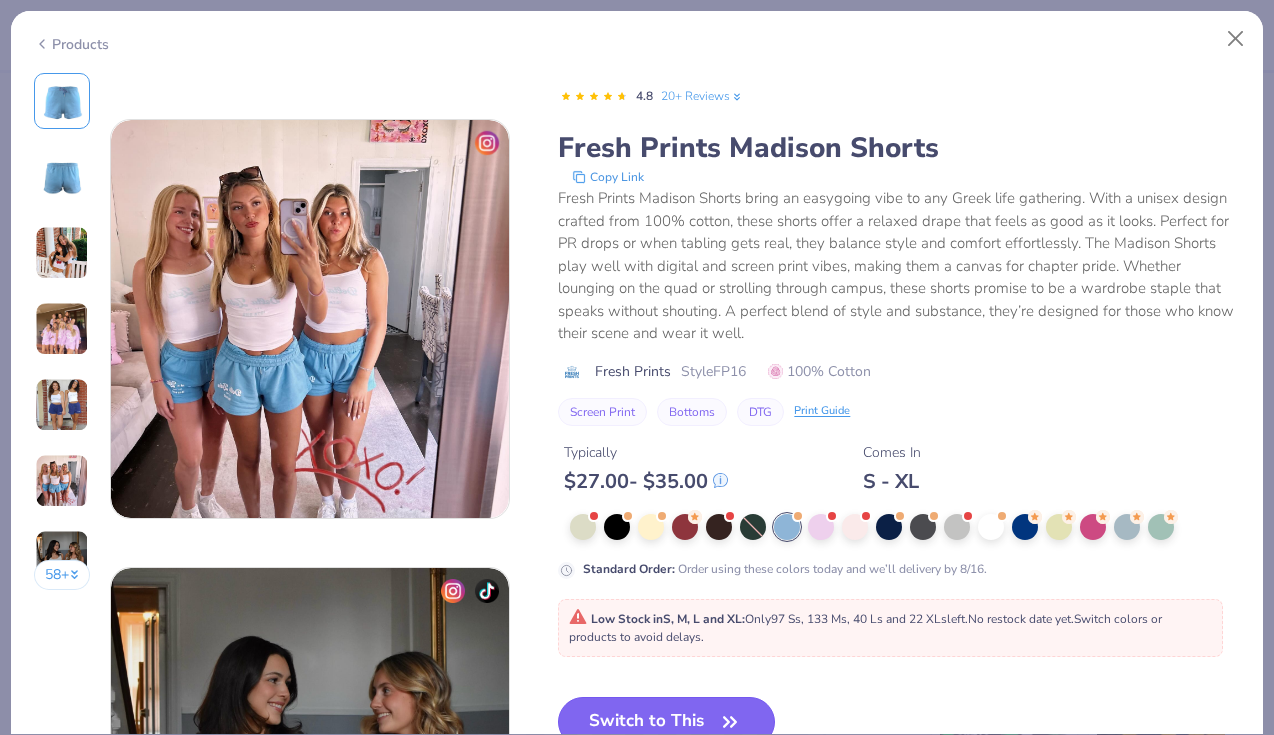 click on "Switch to This" at bounding box center (666, 722) 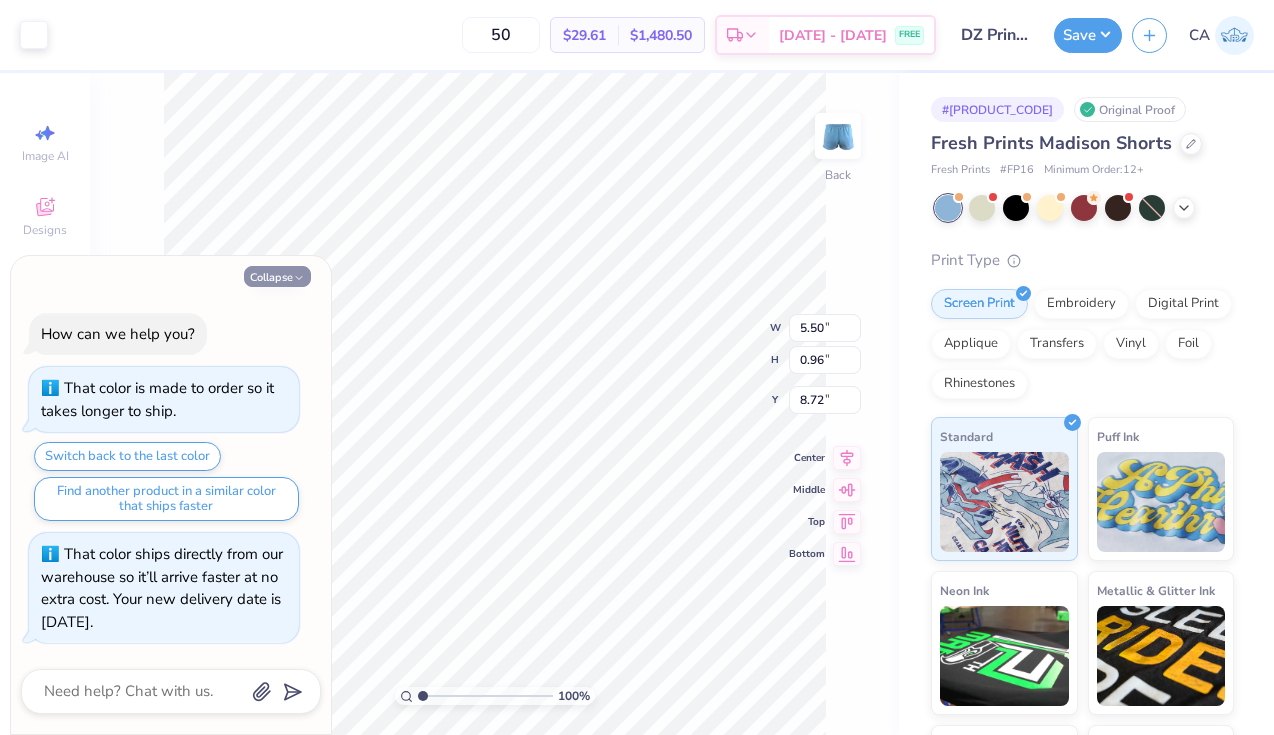 click on "Collapse" at bounding box center [277, 276] 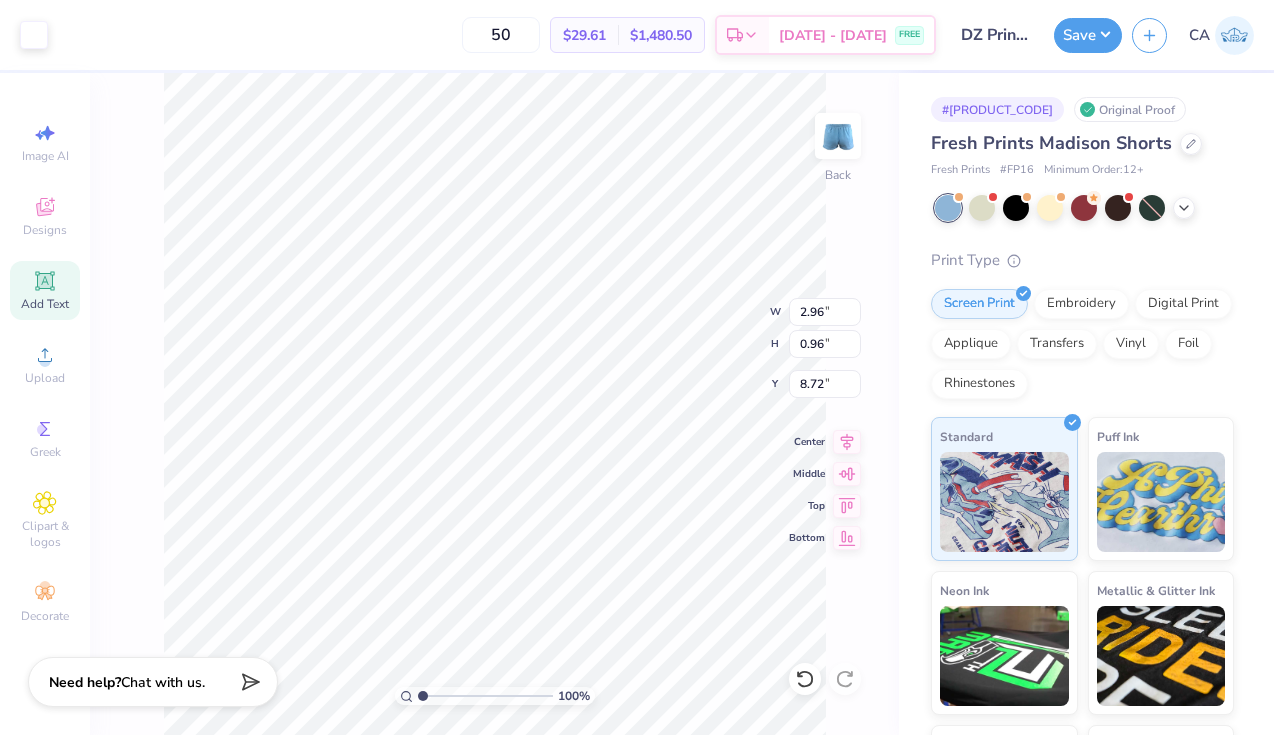 click on "Add Text" at bounding box center [45, 304] 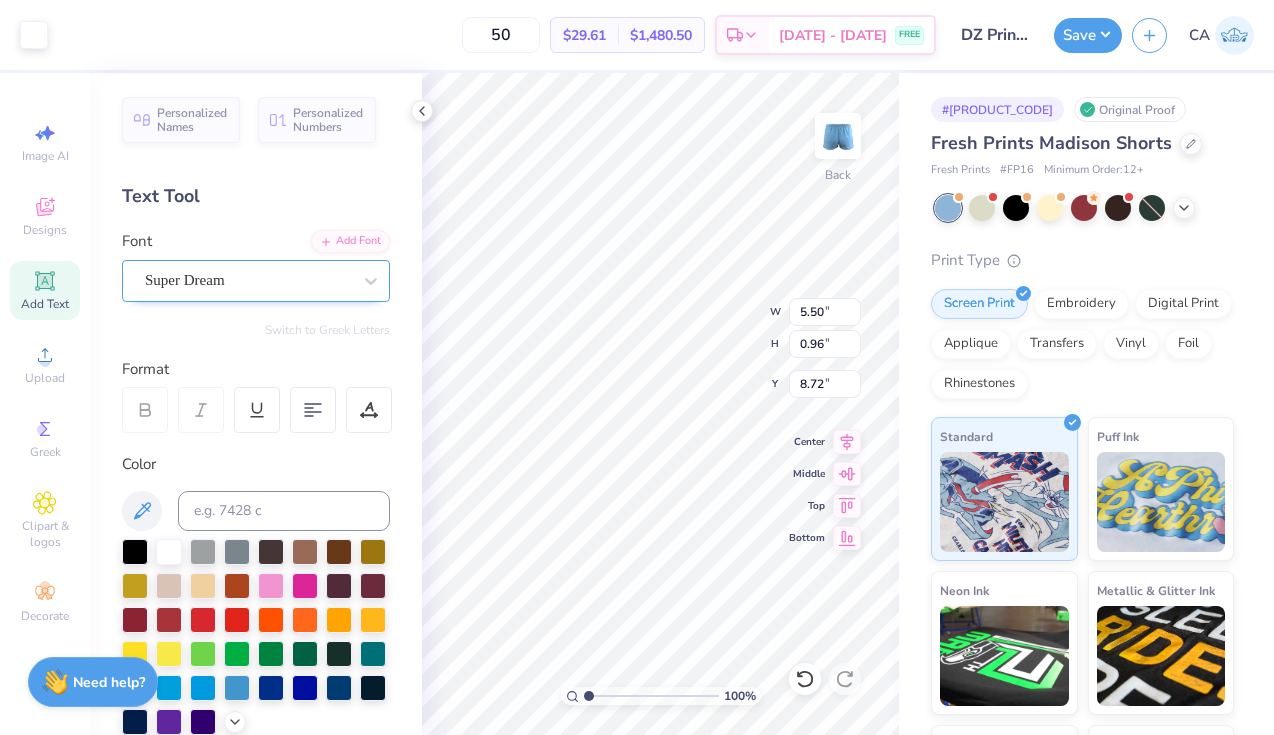 click on "Super Dream" at bounding box center (248, 280) 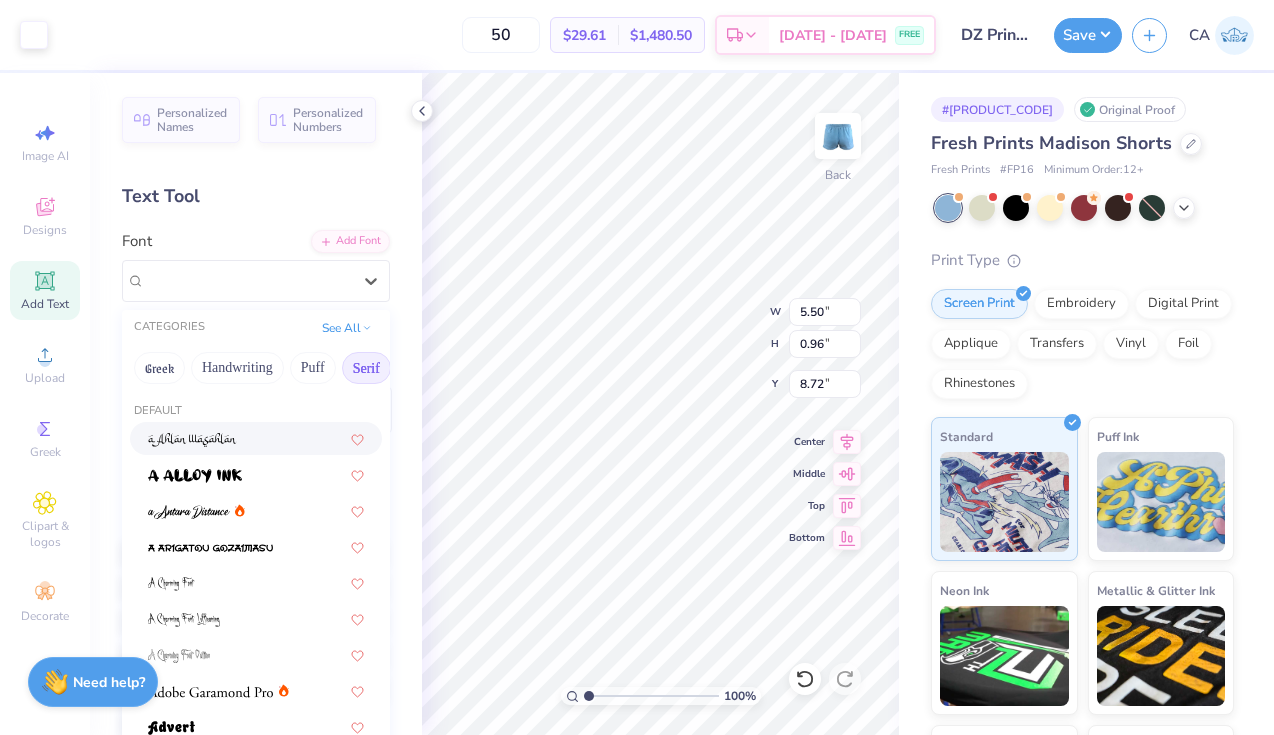 click on "Serif" at bounding box center (366, 368) 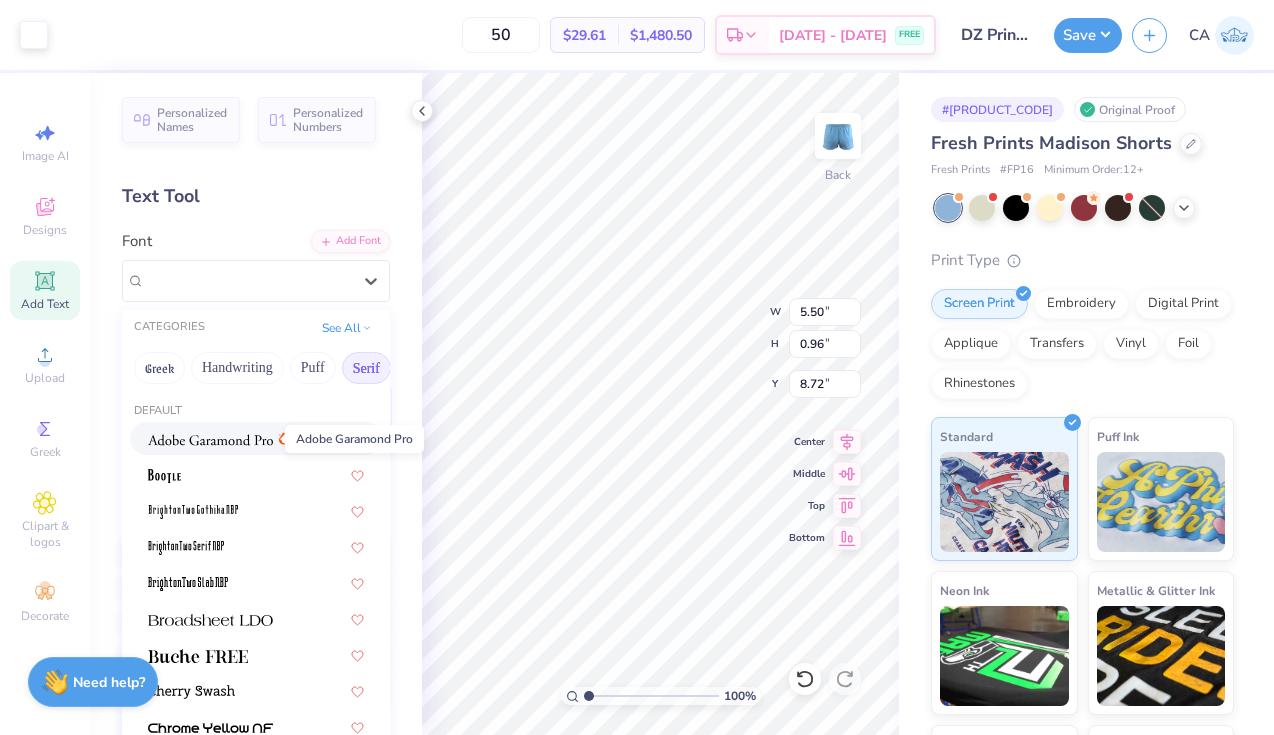 click at bounding box center [210, 440] 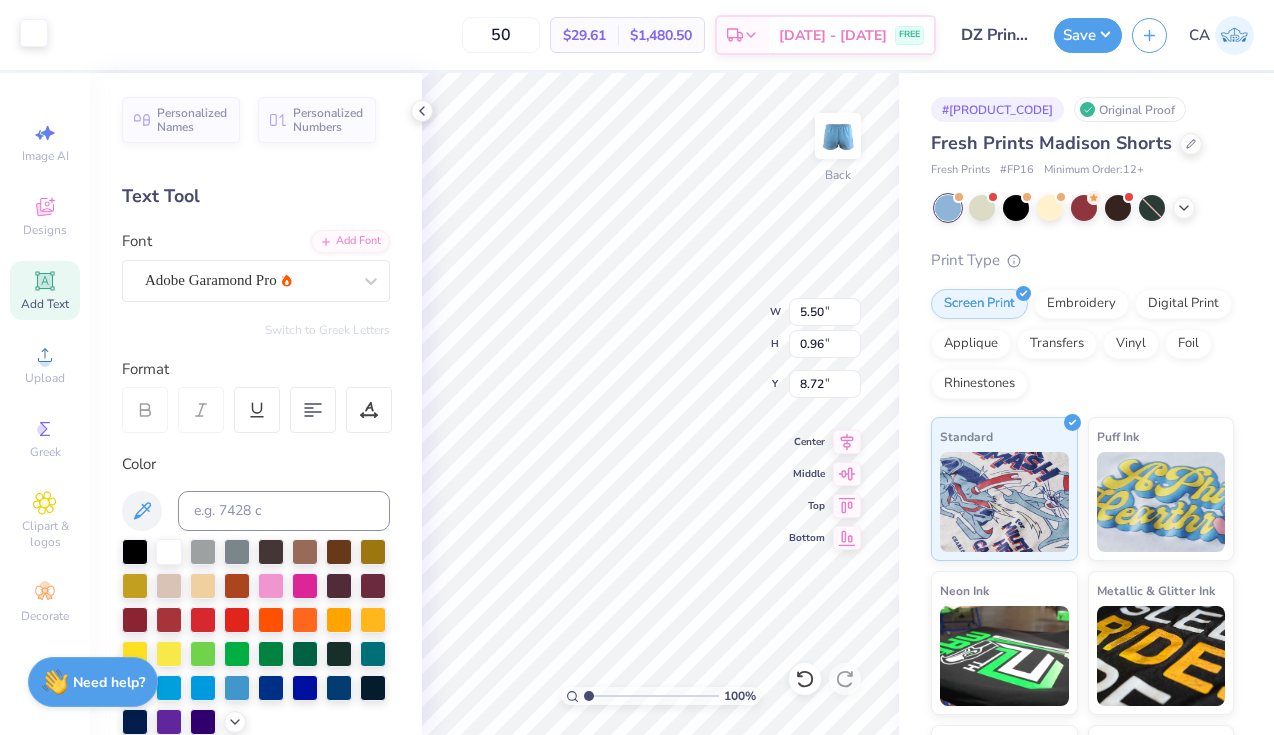 click at bounding box center (34, 33) 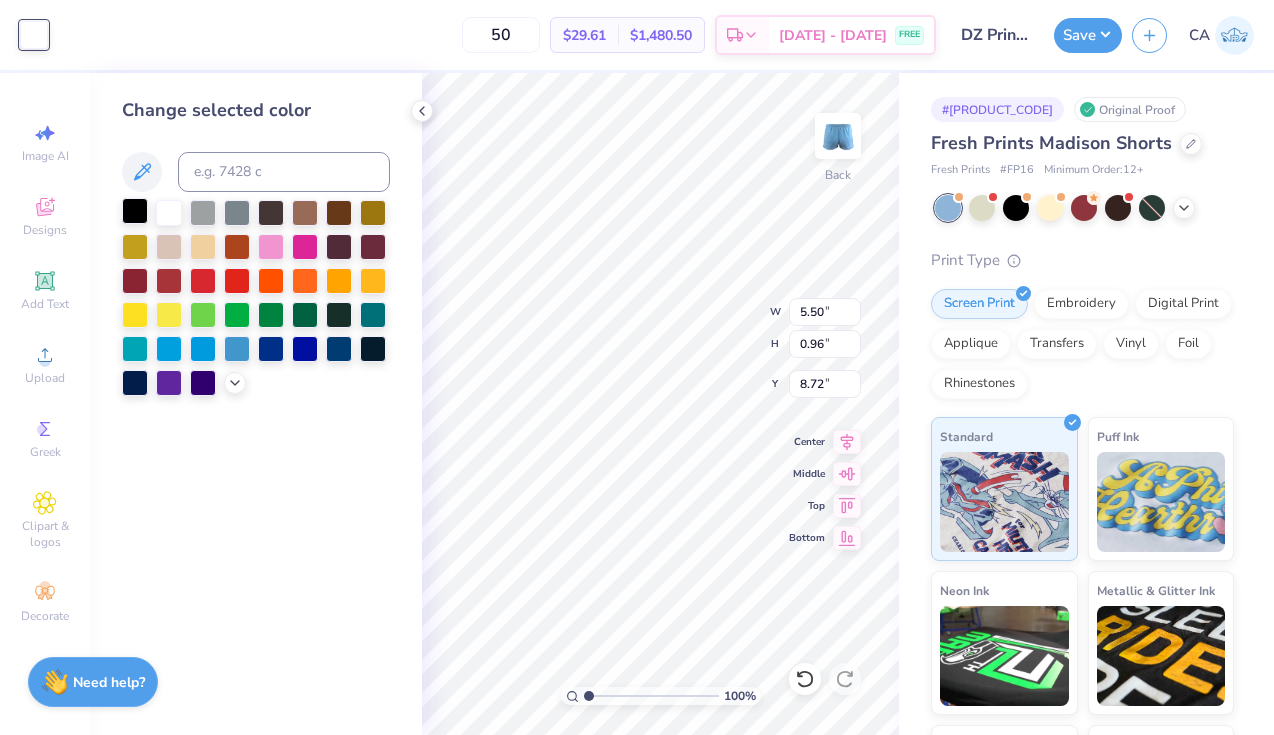 click at bounding box center [135, 211] 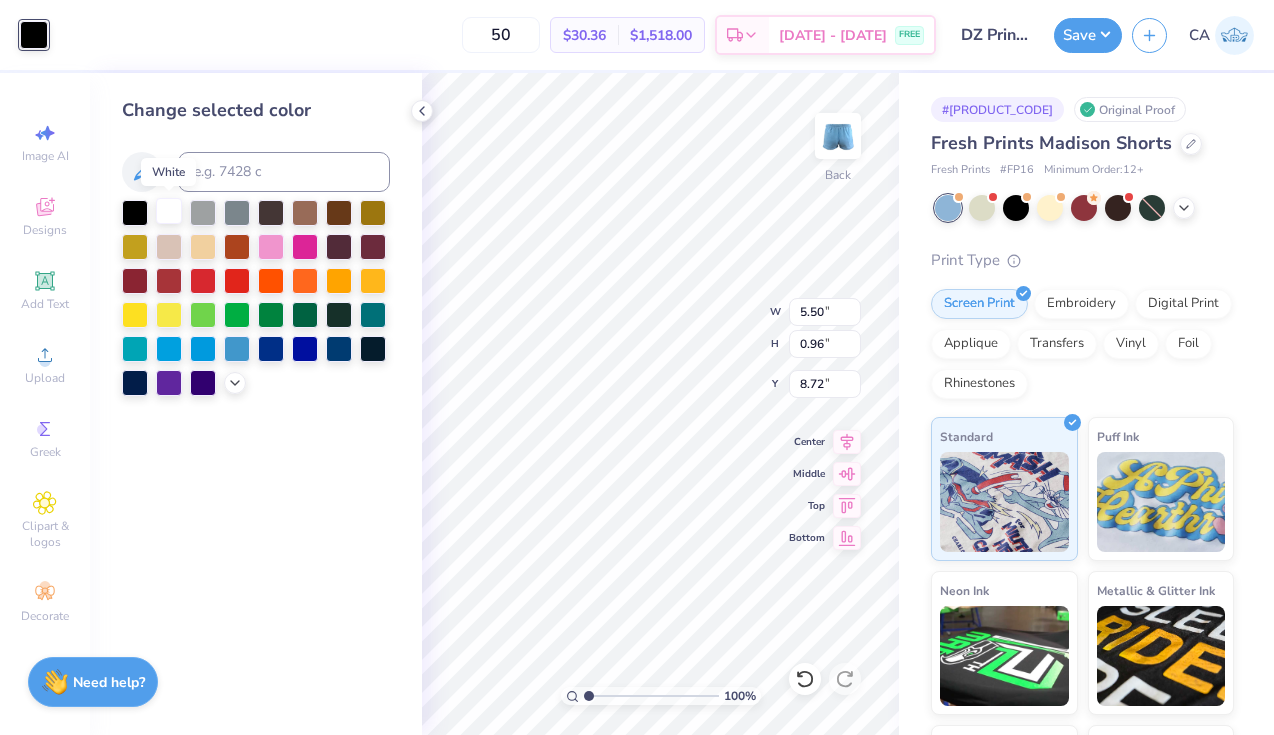 click at bounding box center [169, 211] 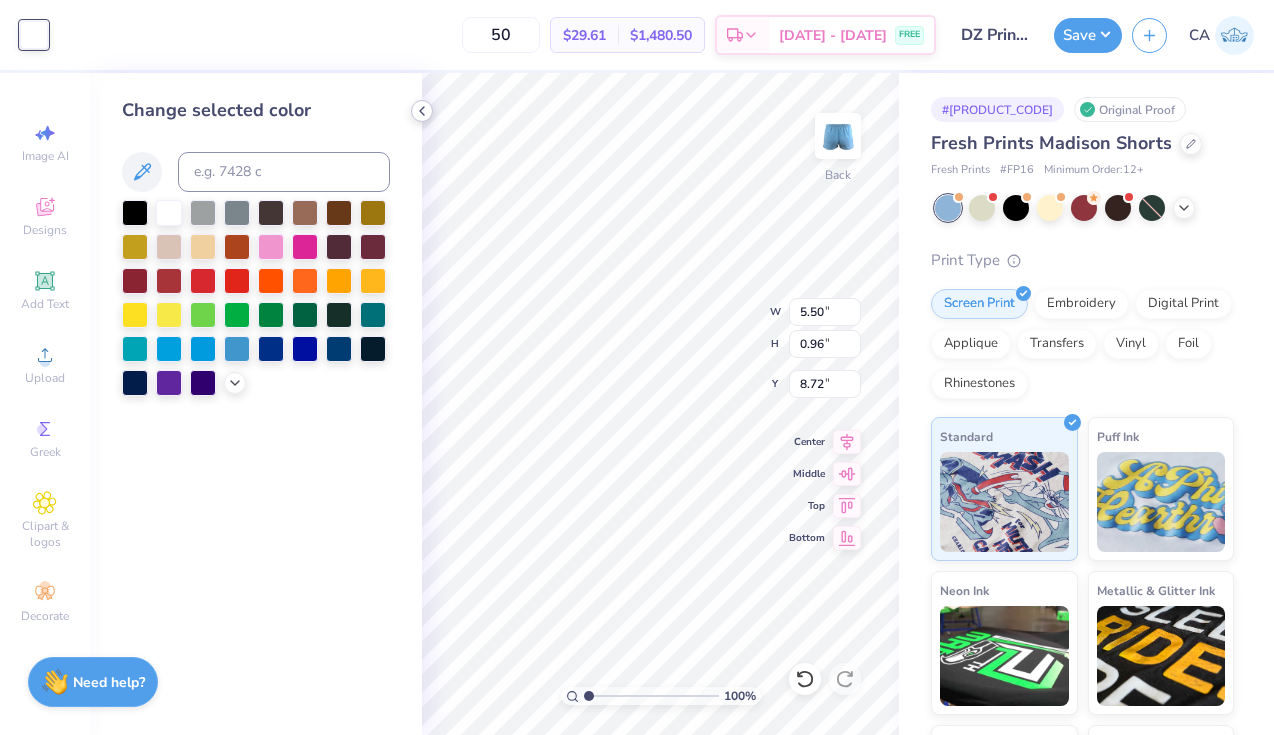 click 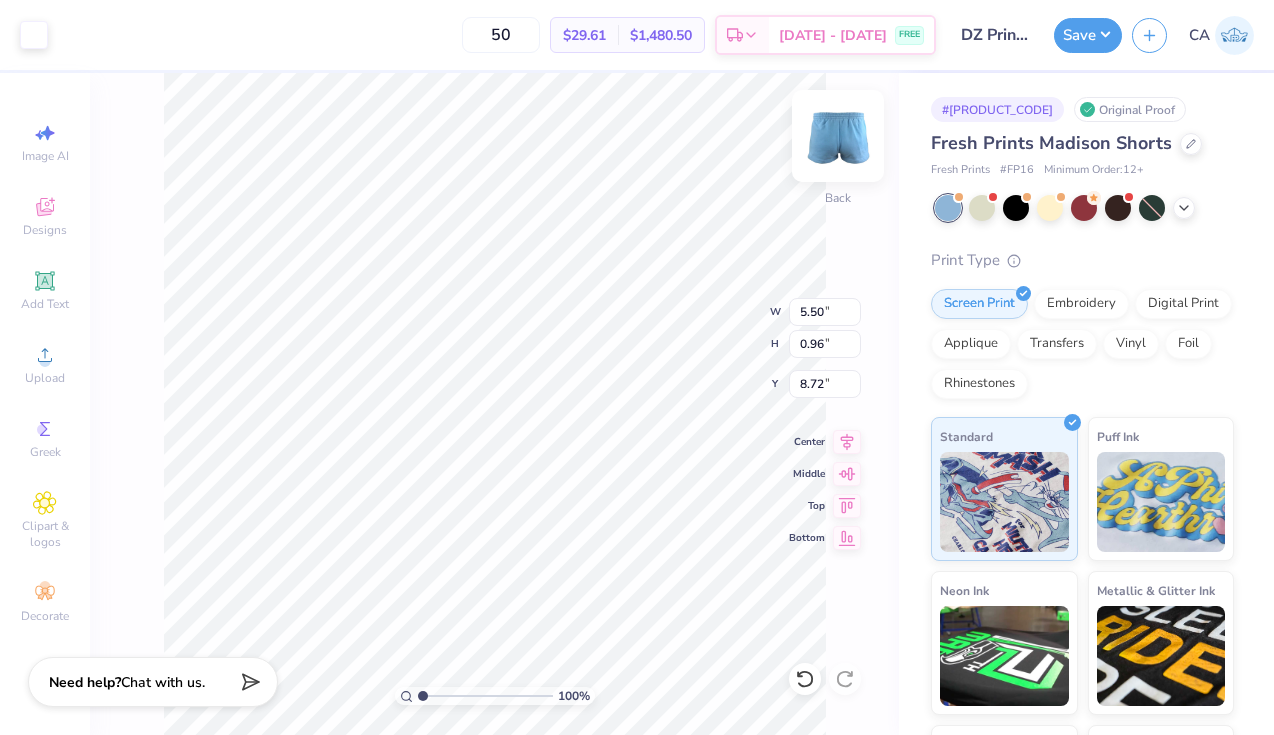 type on "7.06" 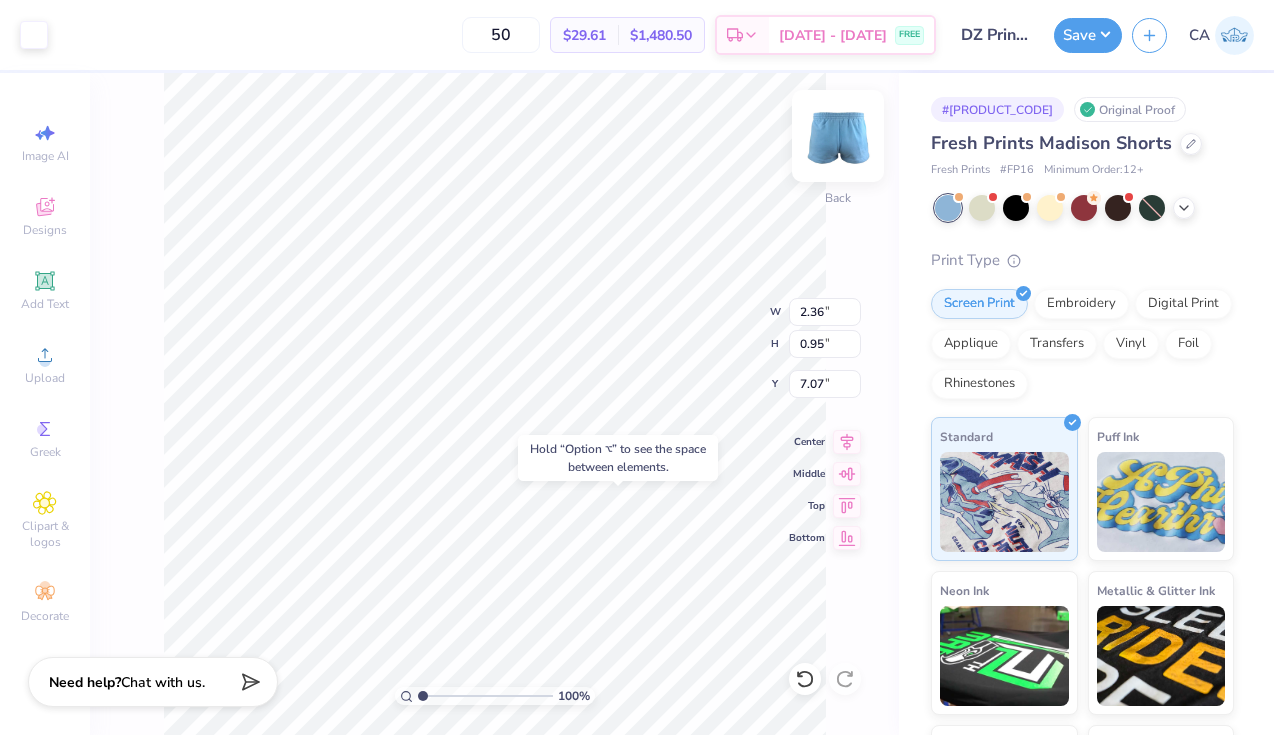 type on "7.23" 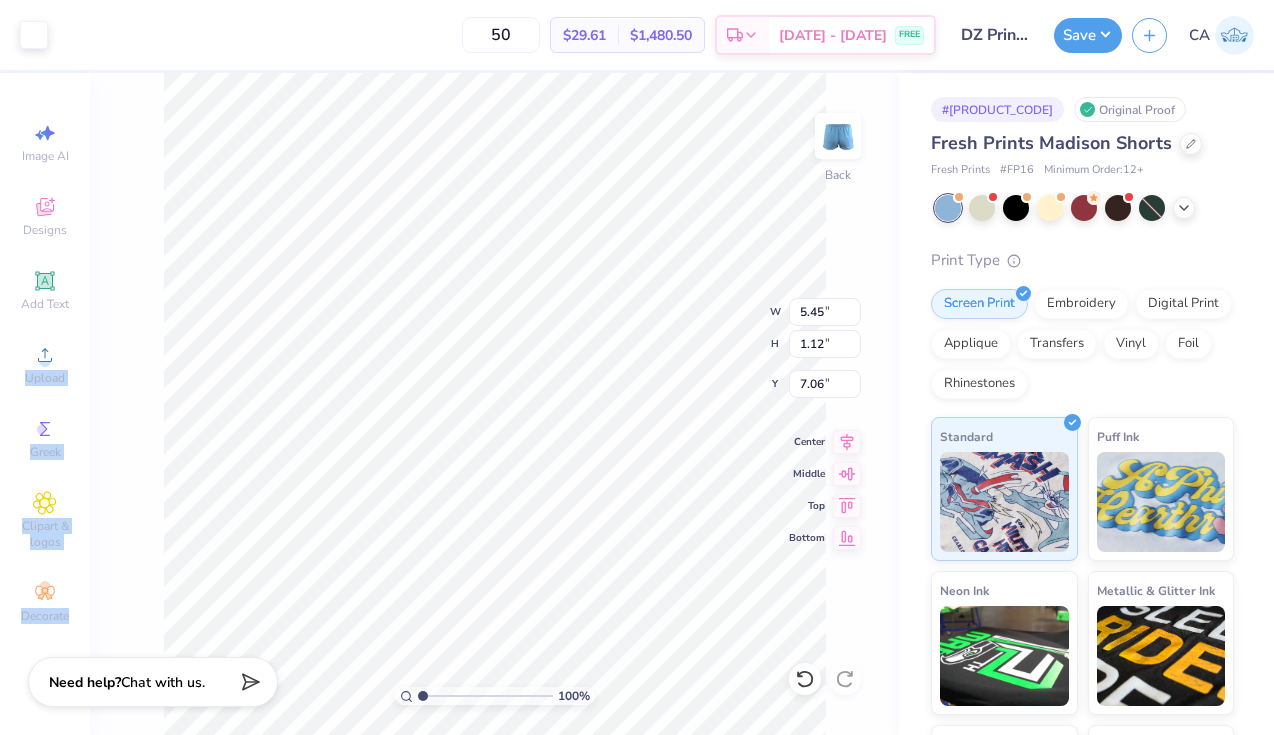 drag, startPoint x: 84, startPoint y: 310, endPoint x: 131, endPoint y: 299, distance: 48.270073 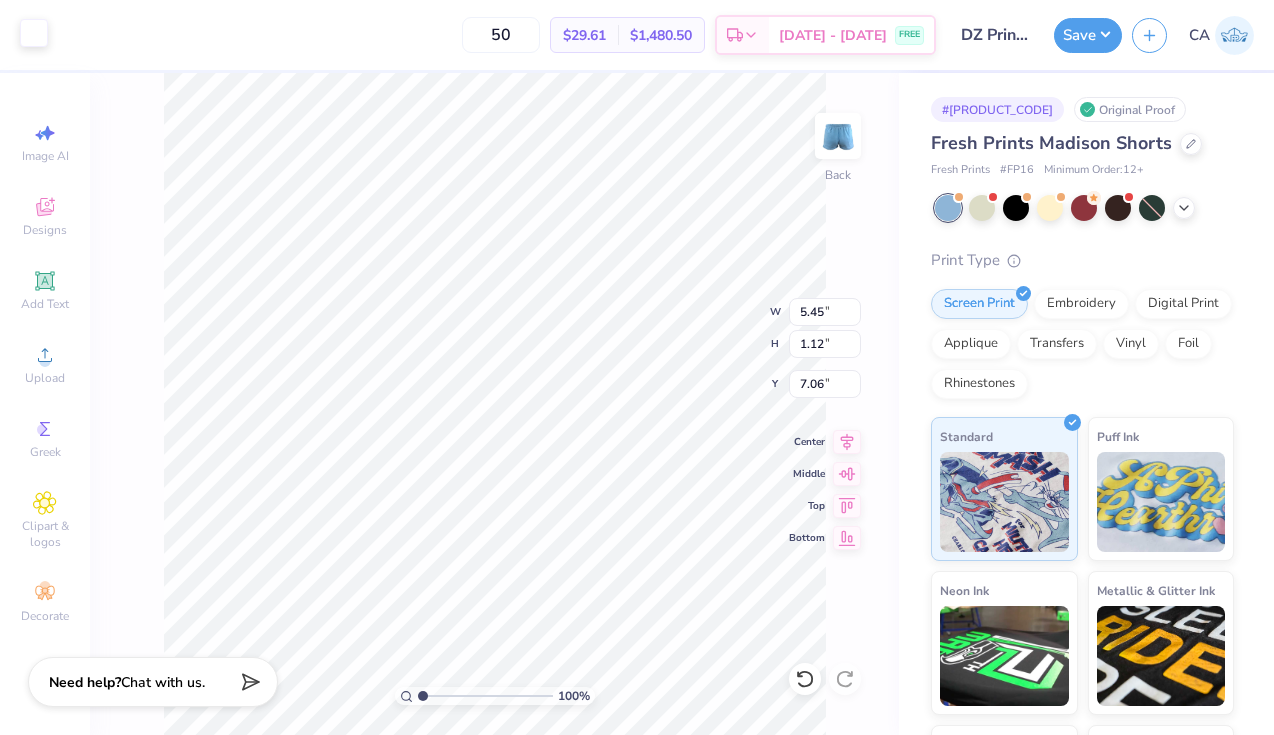 click at bounding box center (34, 33) 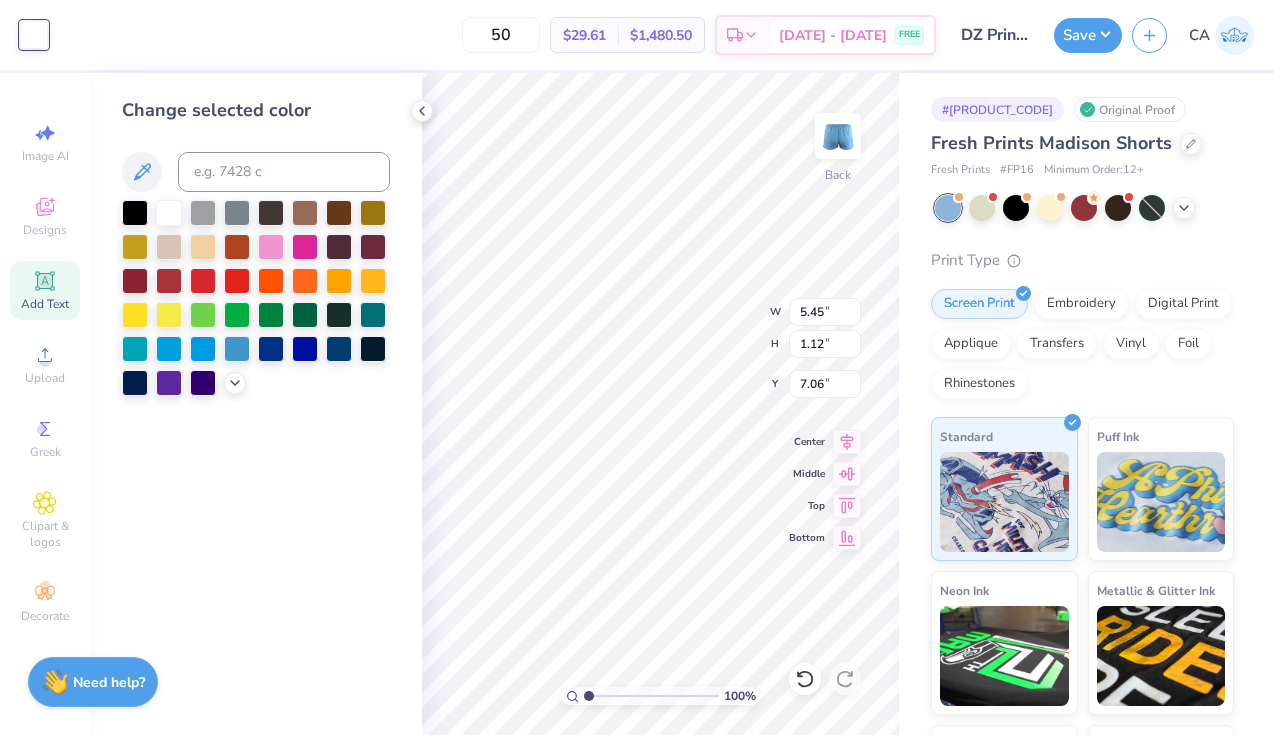 click on "Add Text" at bounding box center [45, 290] 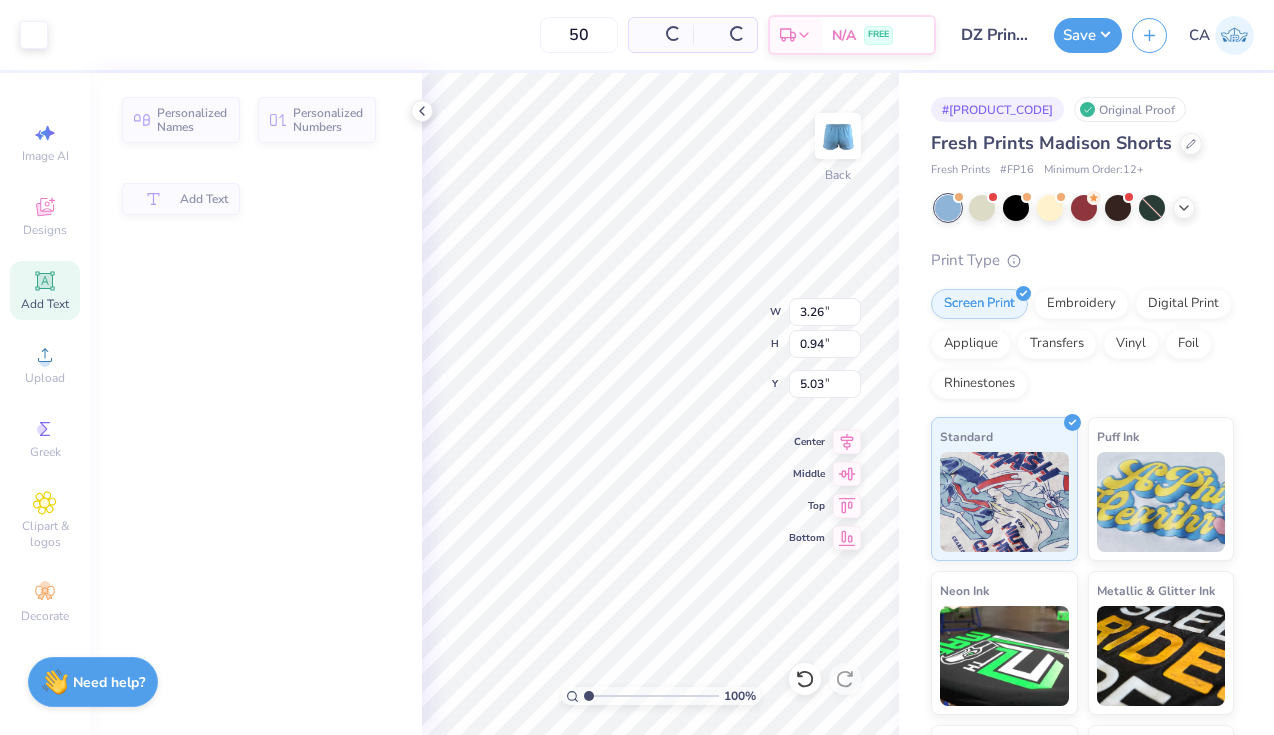 type on "3.26" 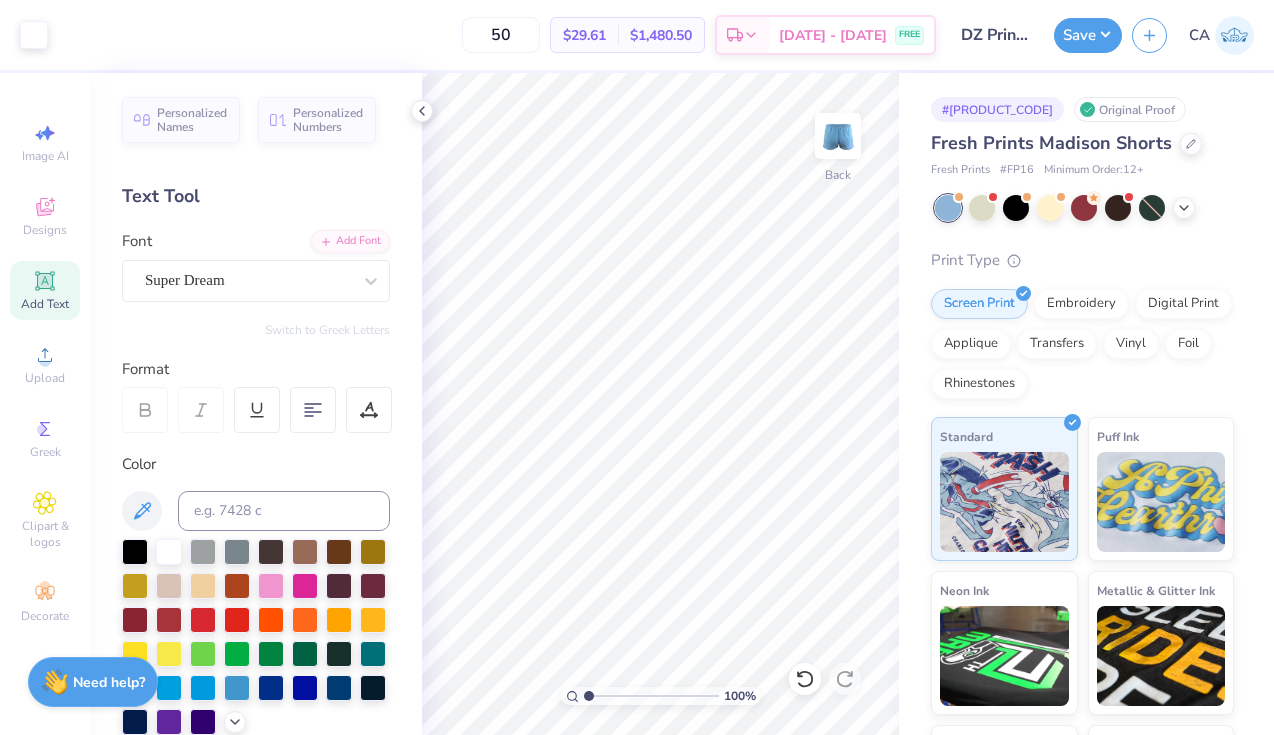 click on "Art colors 50 $29.61 Per Item $1,480.50 Total Est.  Delivery Aug 13 - 16 FREE Design Title DZ Print Sweat Set 2025 Save CA Image AI Designs Add Text Upload Greek Clipart & logos Decorate Personalized Names Personalized Numbers Text Tool  Add Font Font Super Dream Switch to Greek Letters Format Color Styles Text Shape 100  % Back # 503412D Original Proof Fresh Prints Madison Shorts Fresh Prints # FP16 Minimum Order:  12 +   Print Type Screen Print Embroidery Digital Print Applique Transfers Vinyl Foil Rhinestones Standard Puff Ink Neon Ink Metallic & Glitter Ink Glow in the Dark Ink Water based Ink Need help?  Chat with us." at bounding box center (637, 367) 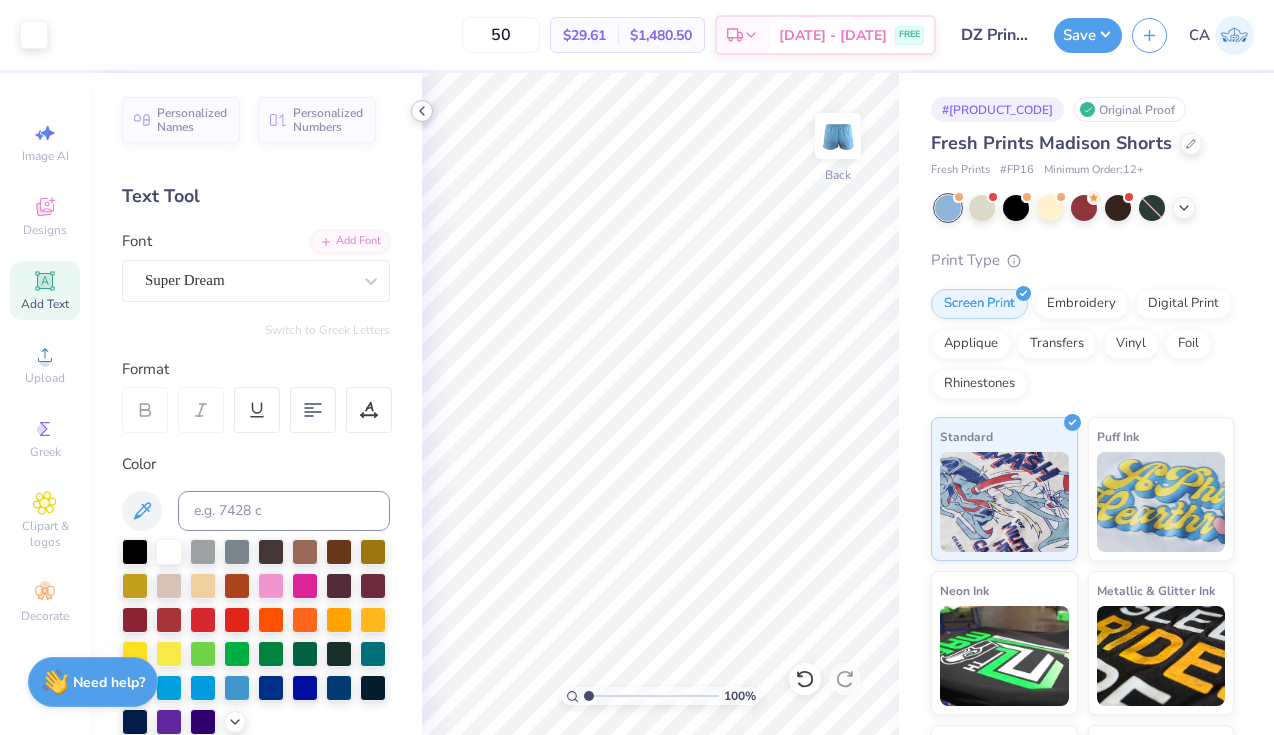 click 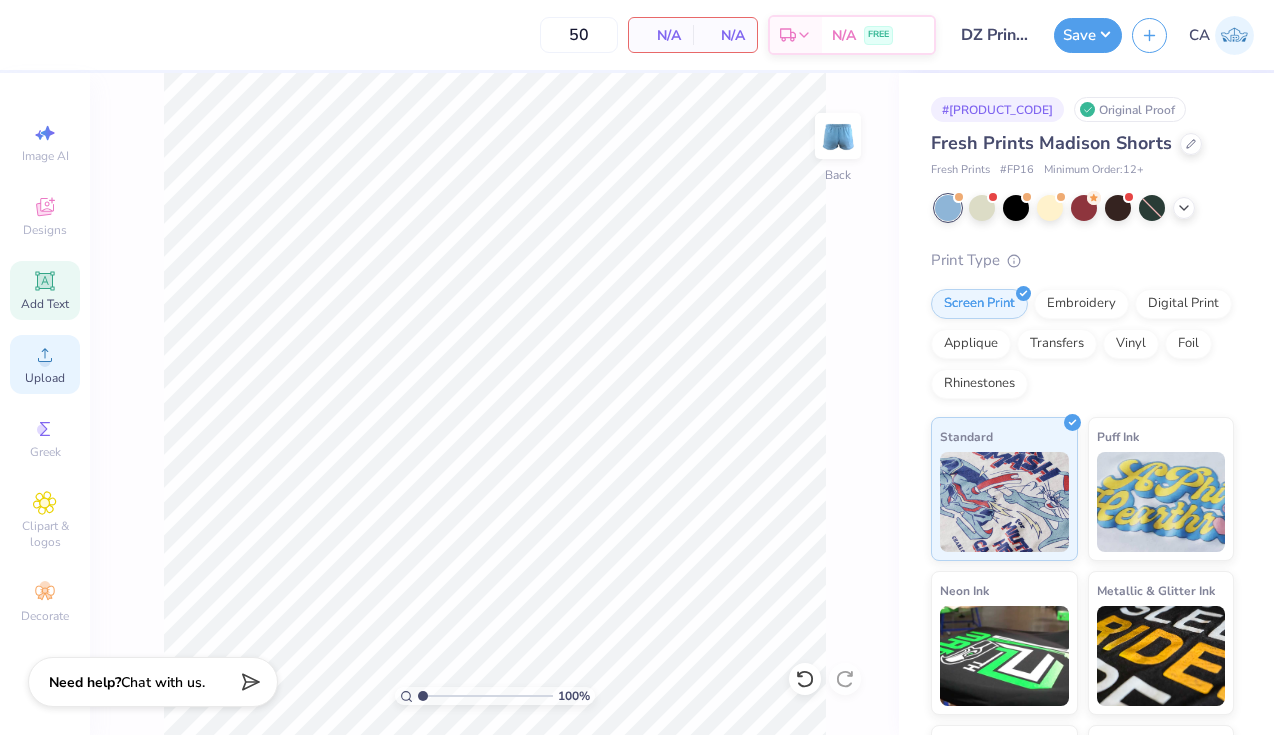 click 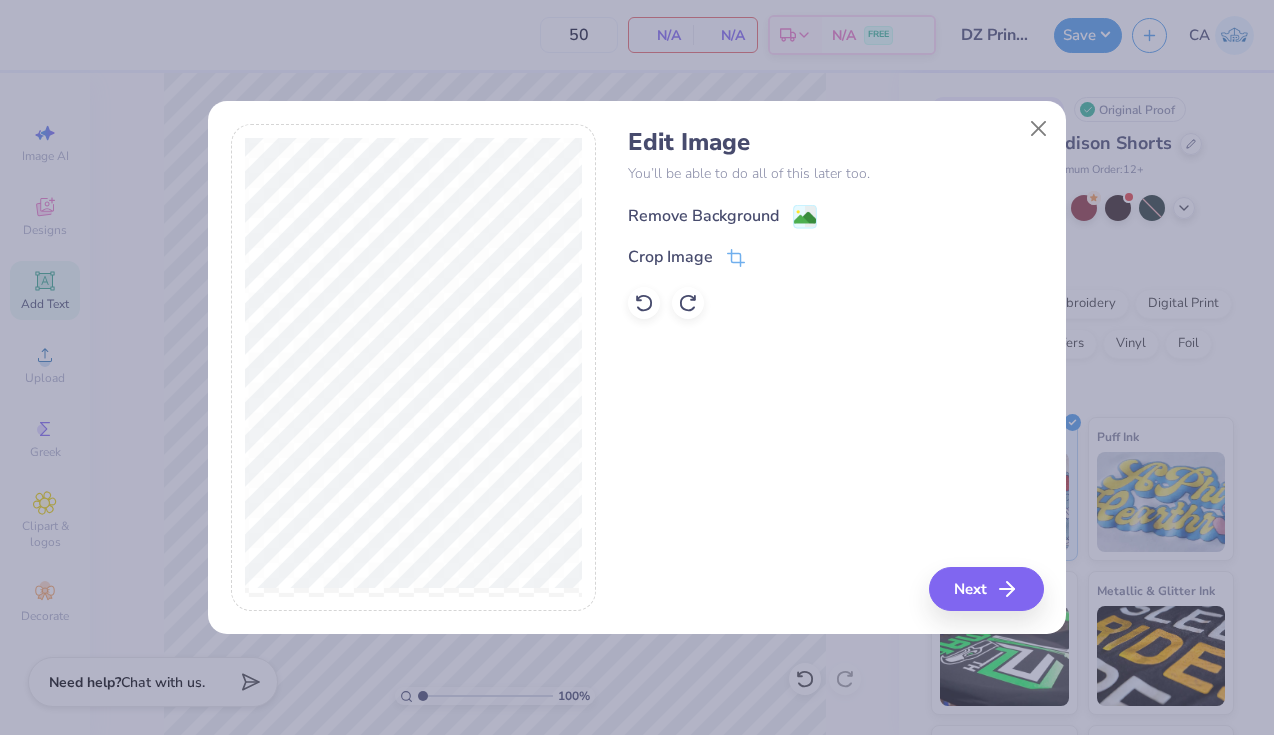 click 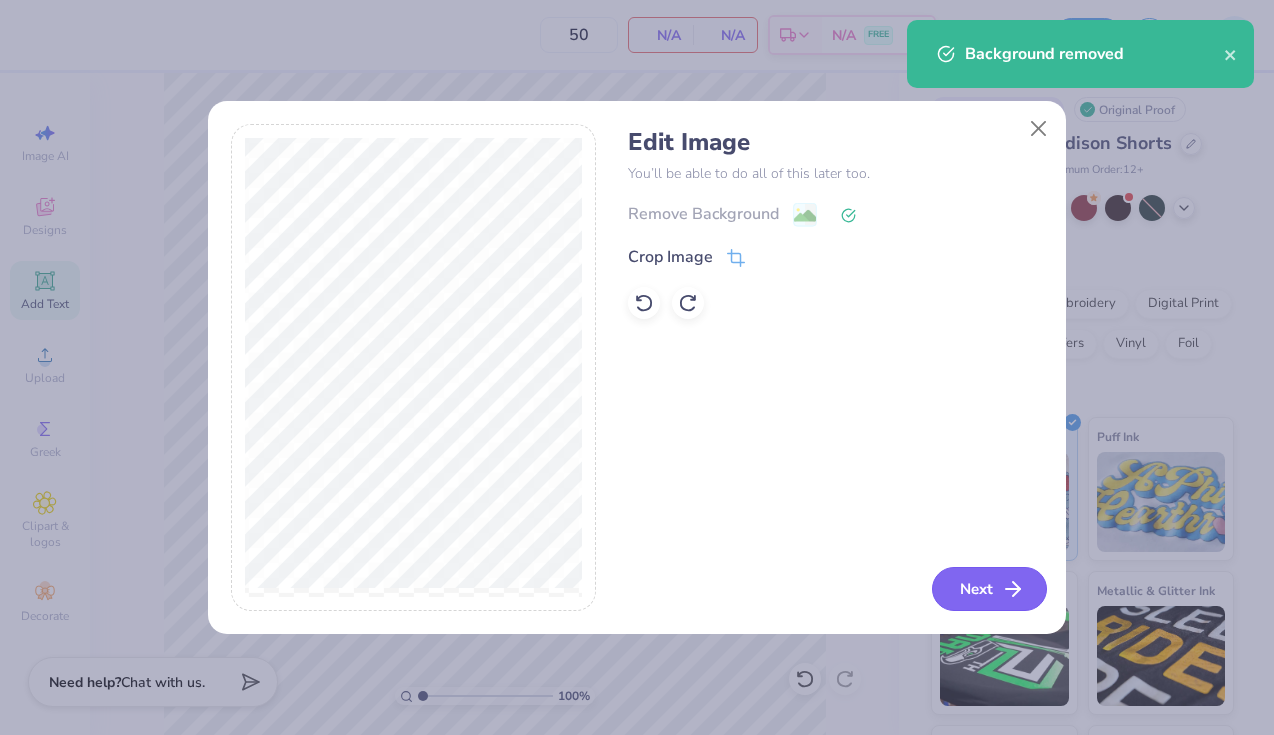 click on "Next" at bounding box center [989, 589] 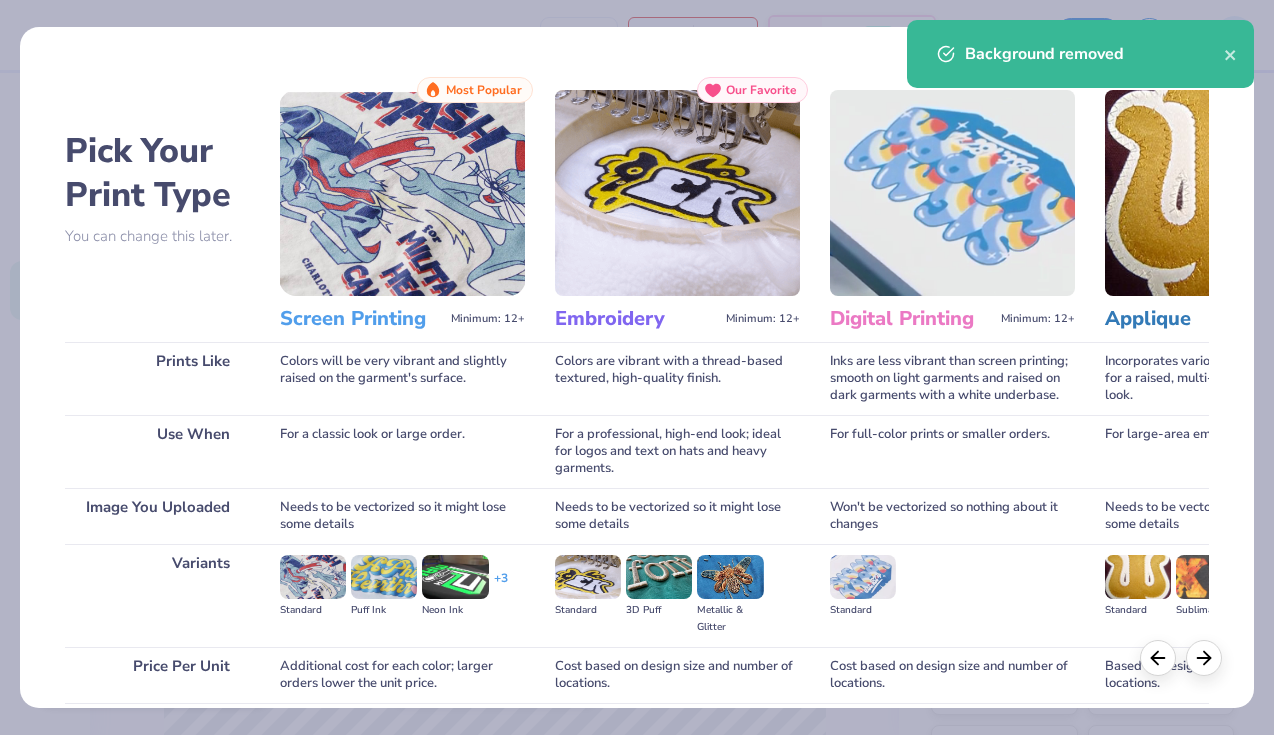 scroll, scrollTop: 162, scrollLeft: 0, axis: vertical 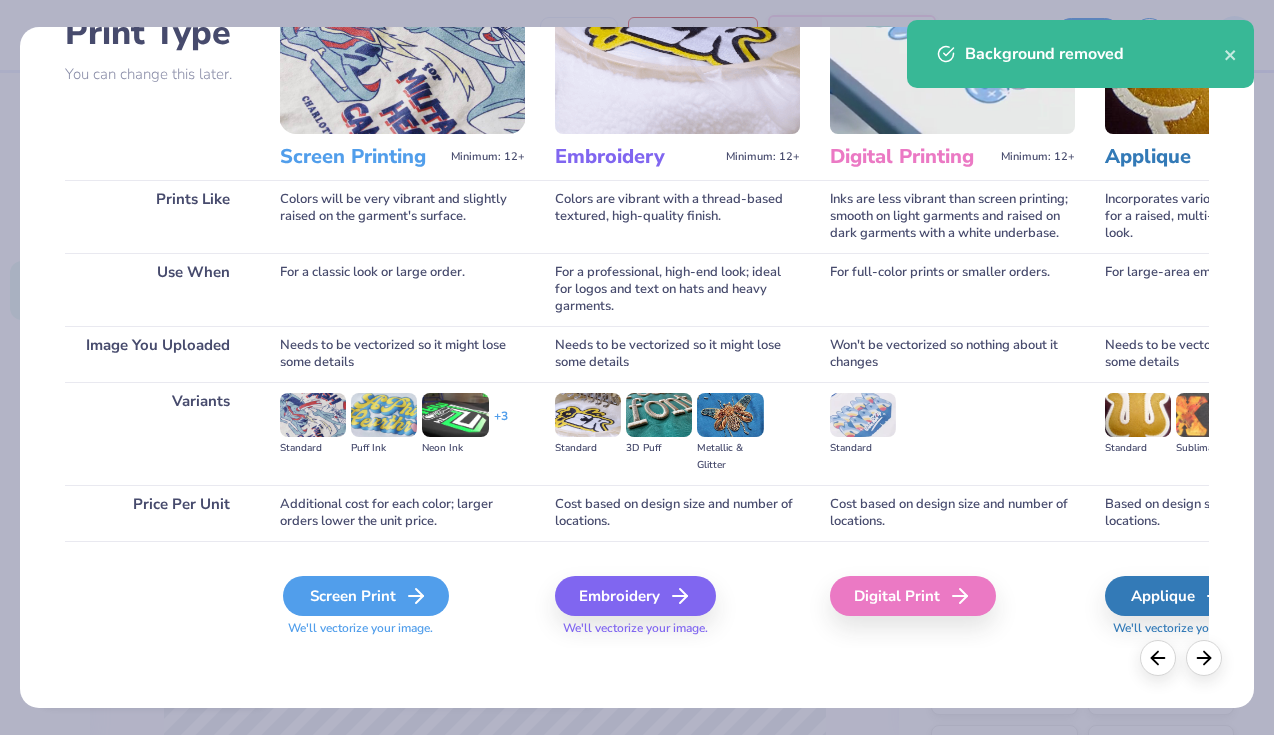 click on "Screen Print" at bounding box center (366, 596) 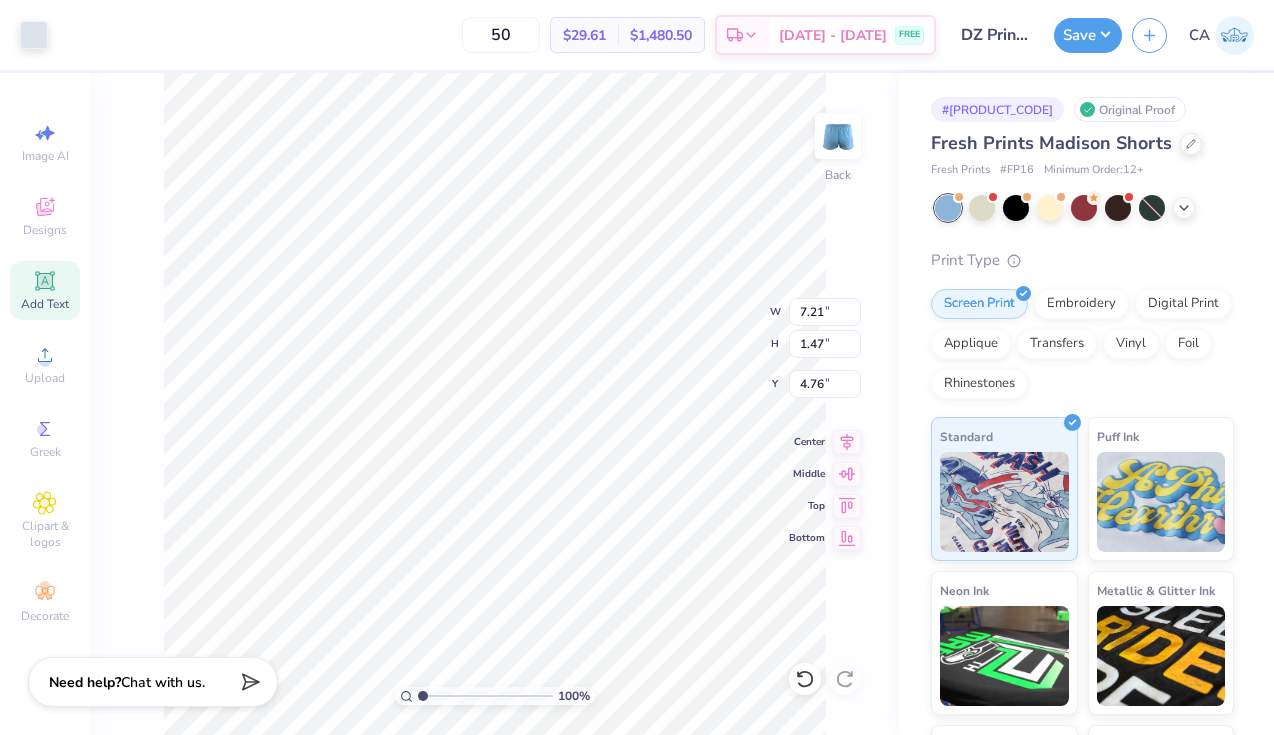 type on "5.15" 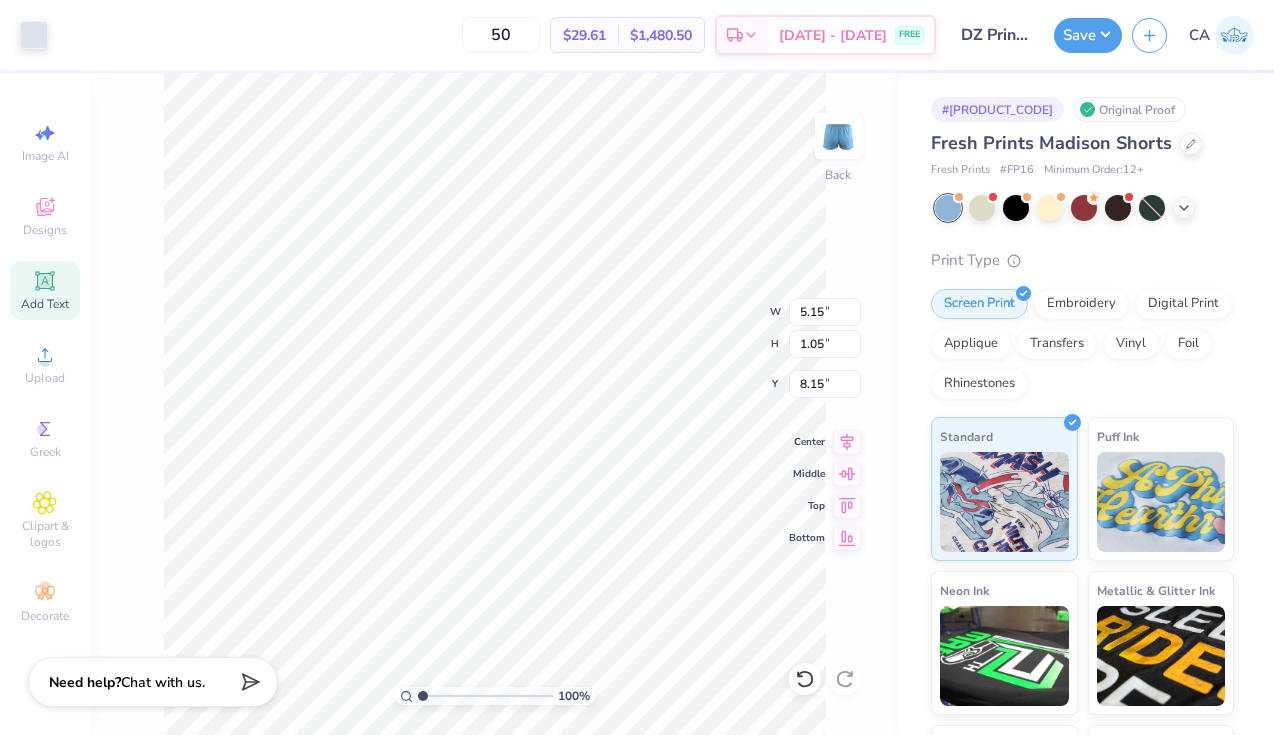 type on "8.15" 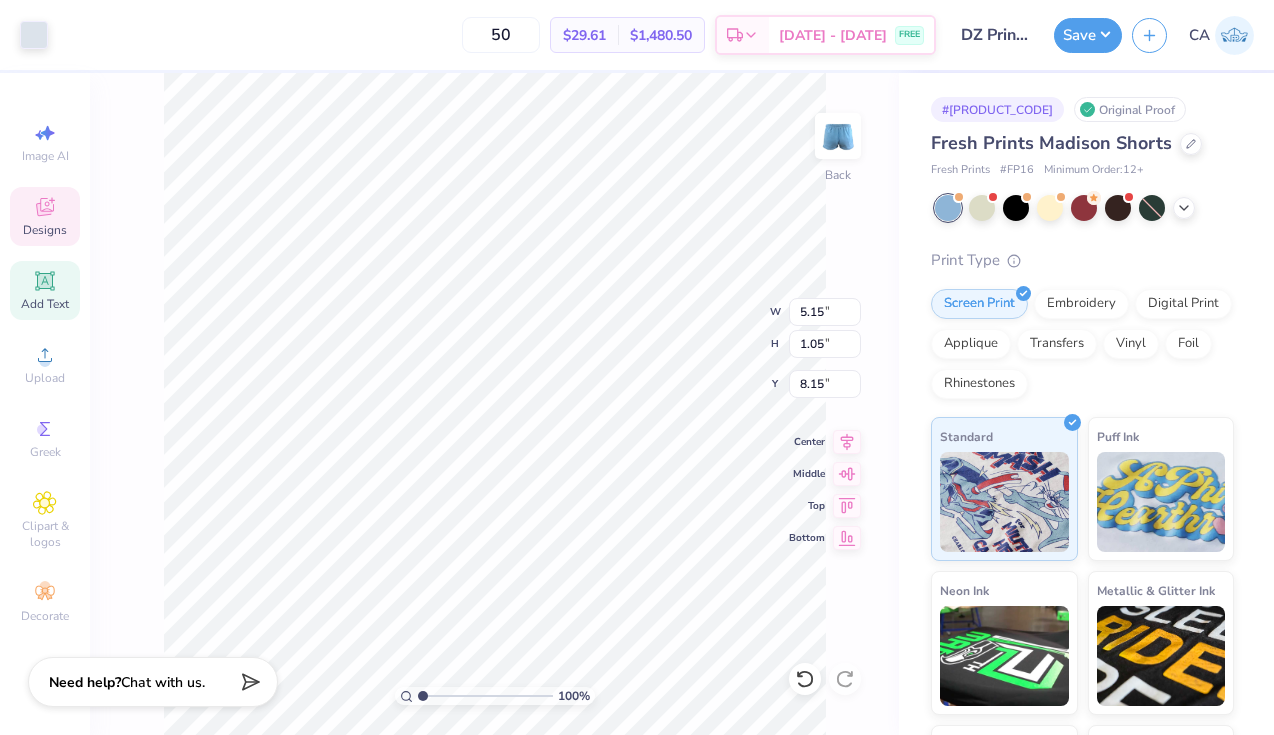 click 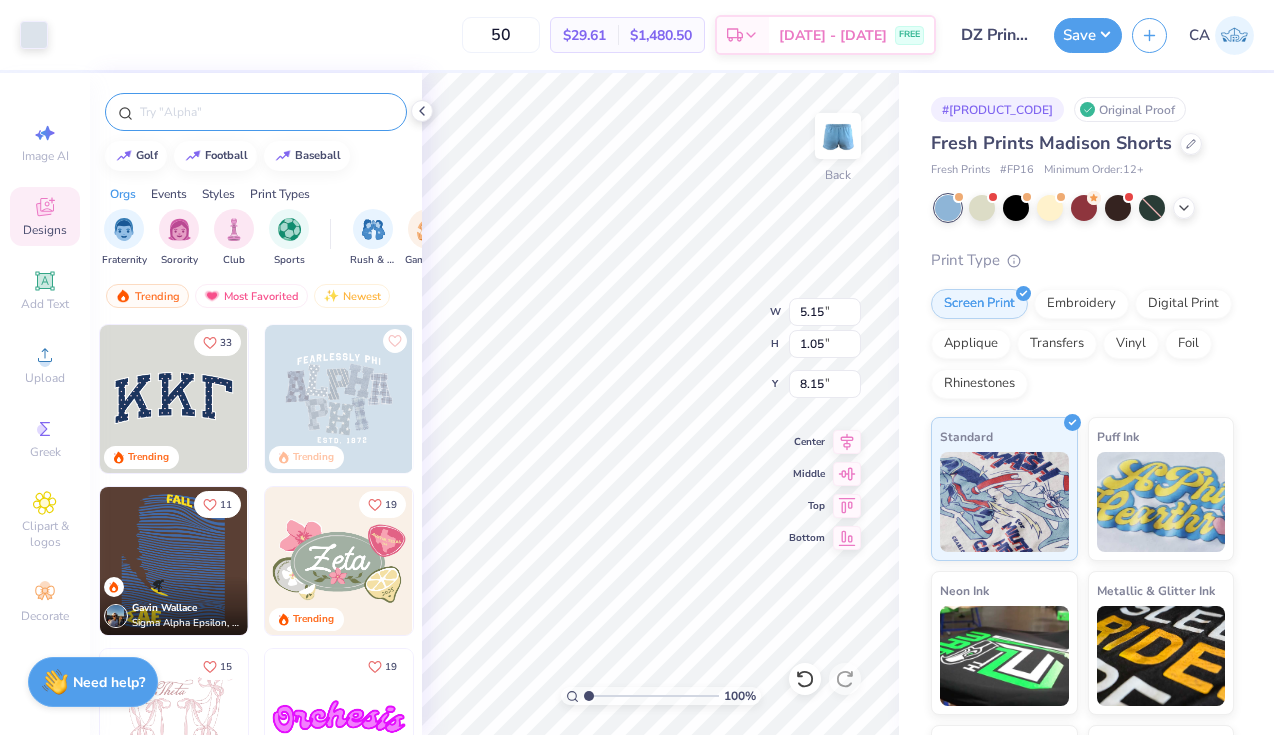 click at bounding box center (266, 112) 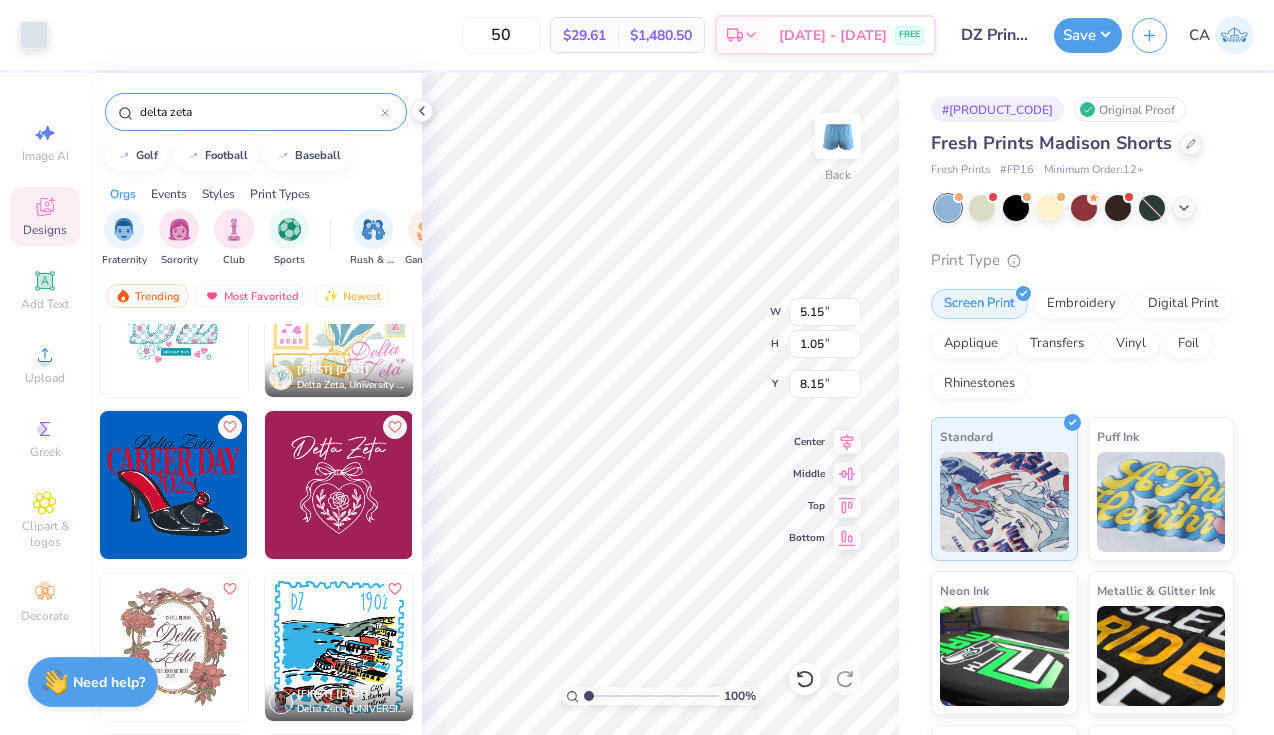 scroll, scrollTop: 239, scrollLeft: 0, axis: vertical 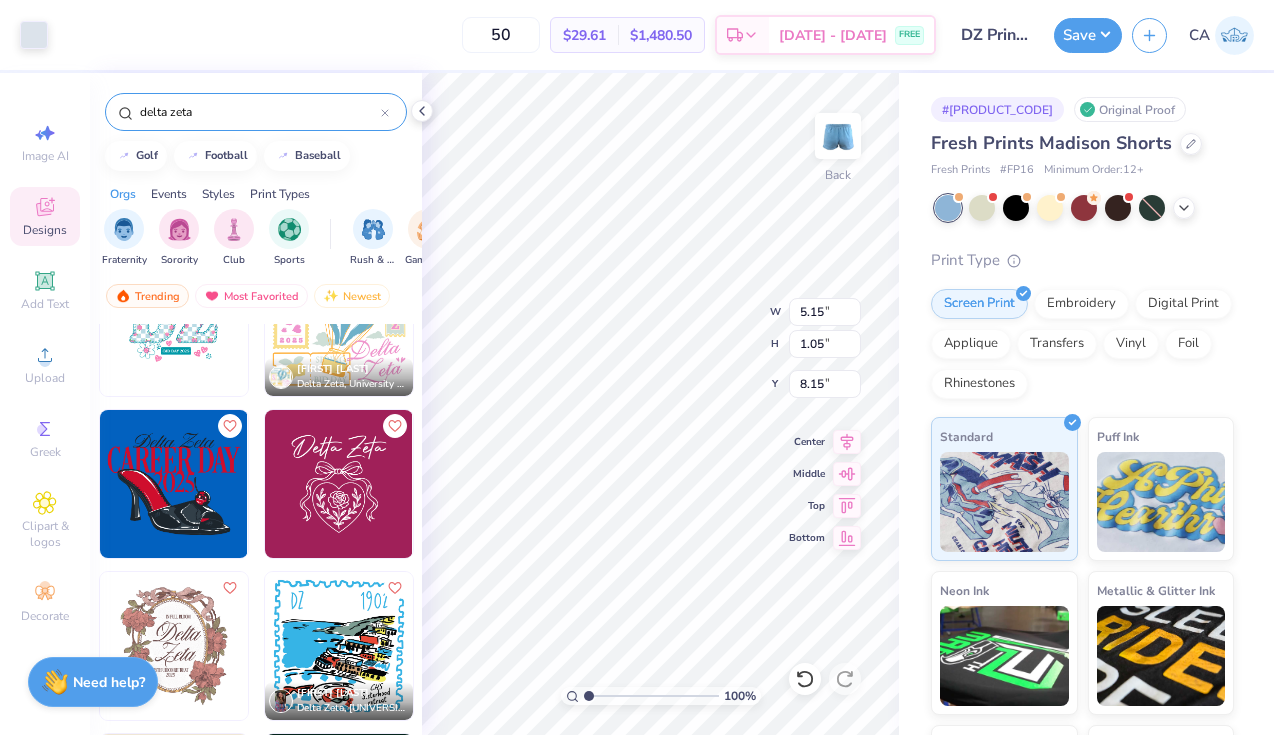 type on "delta zeta" 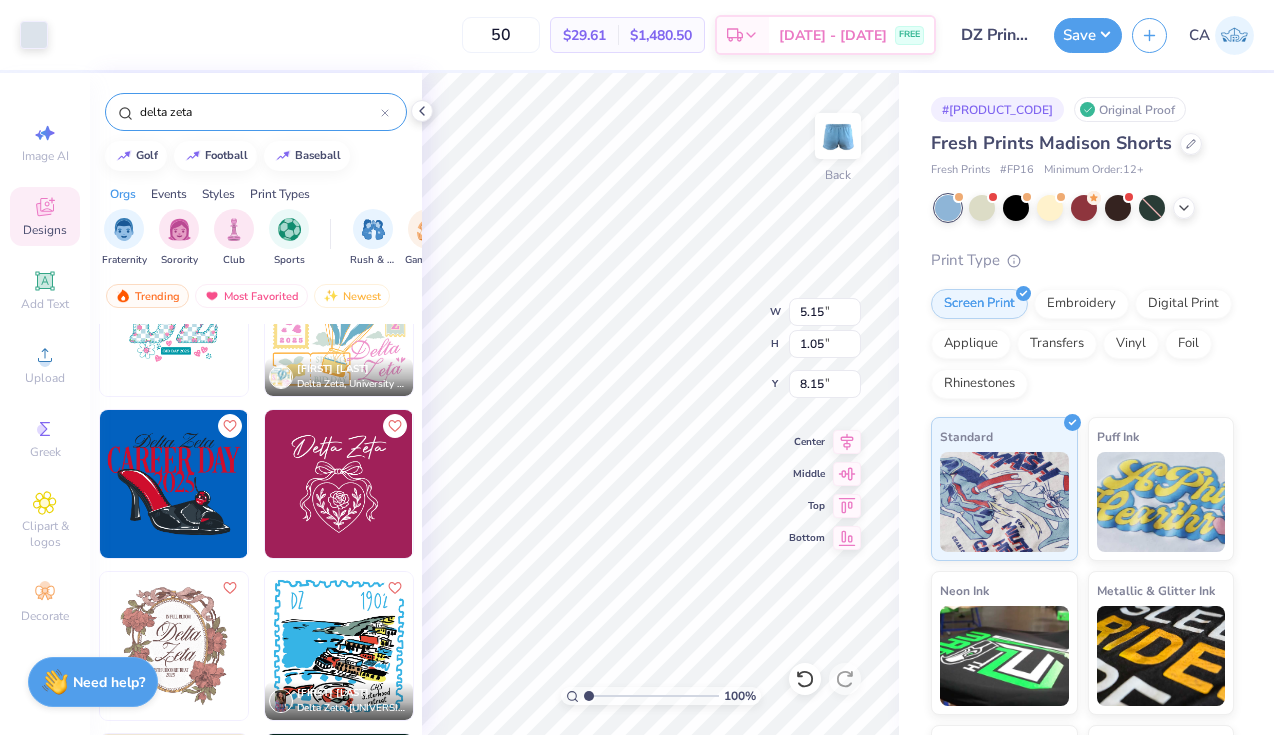 click at bounding box center [339, 484] 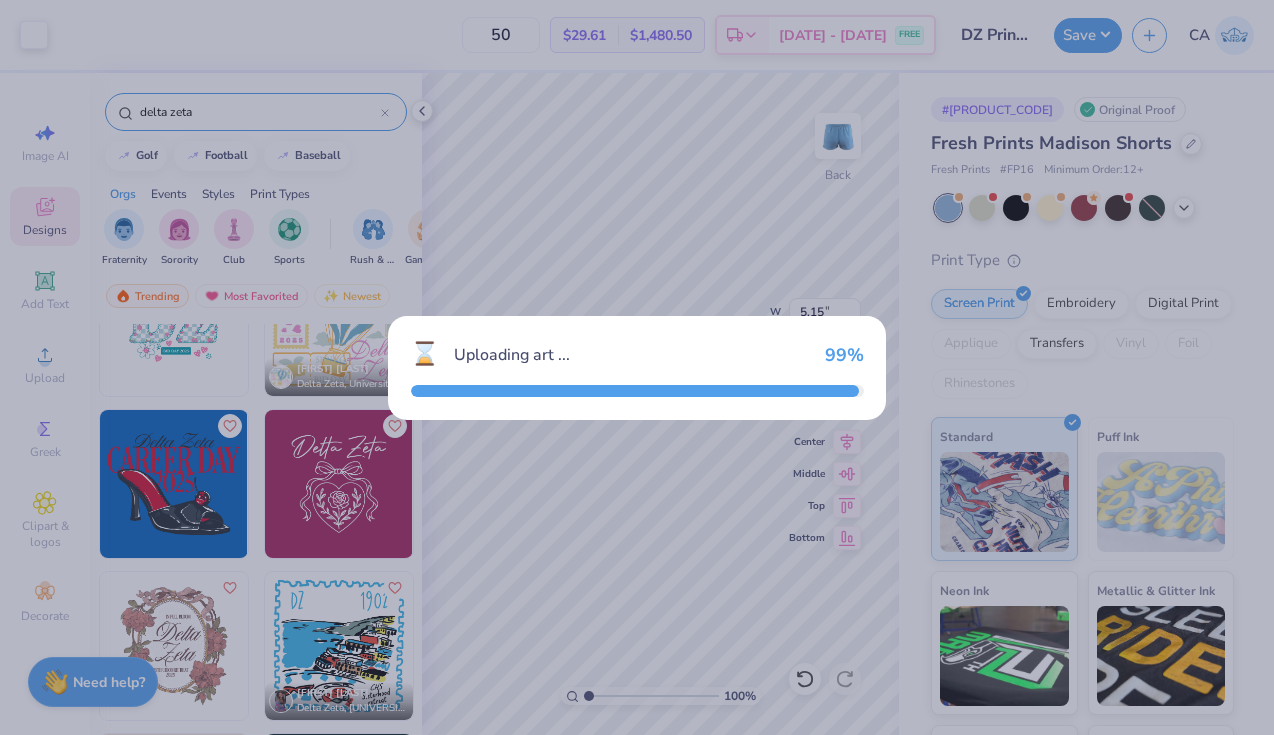type on "4.04" 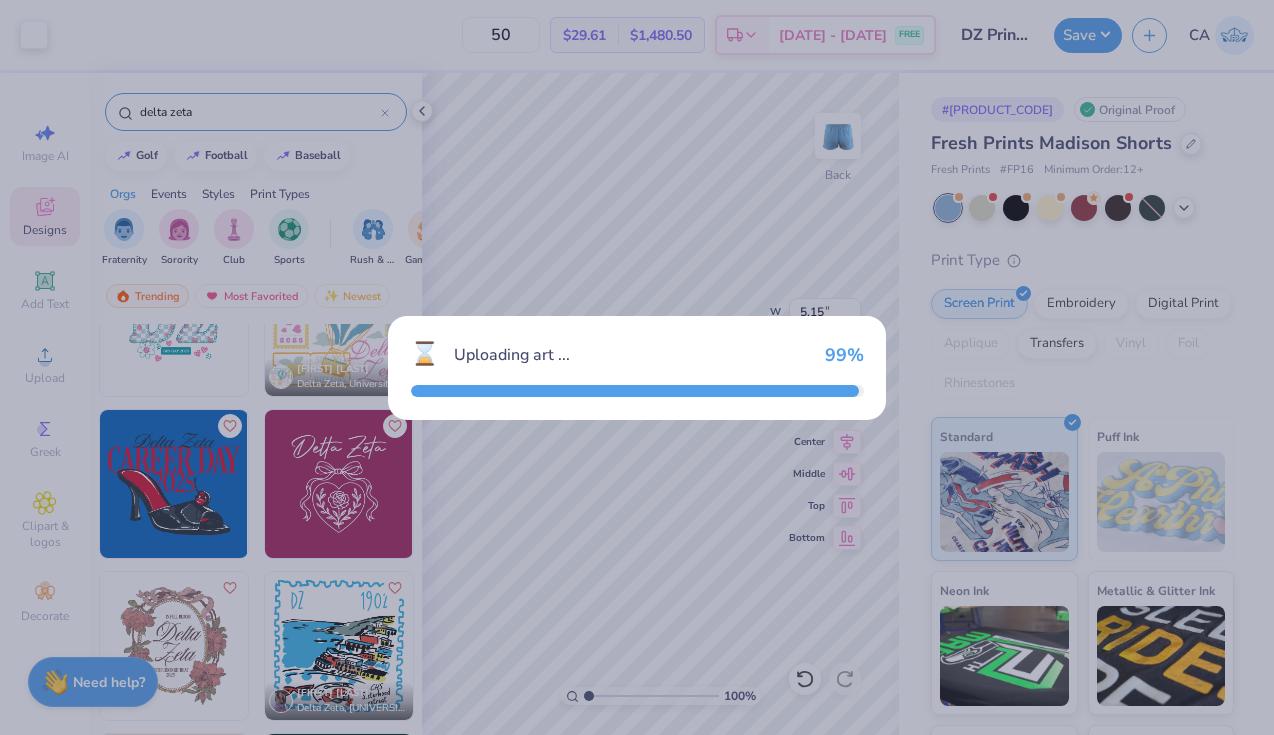 type on "4.15" 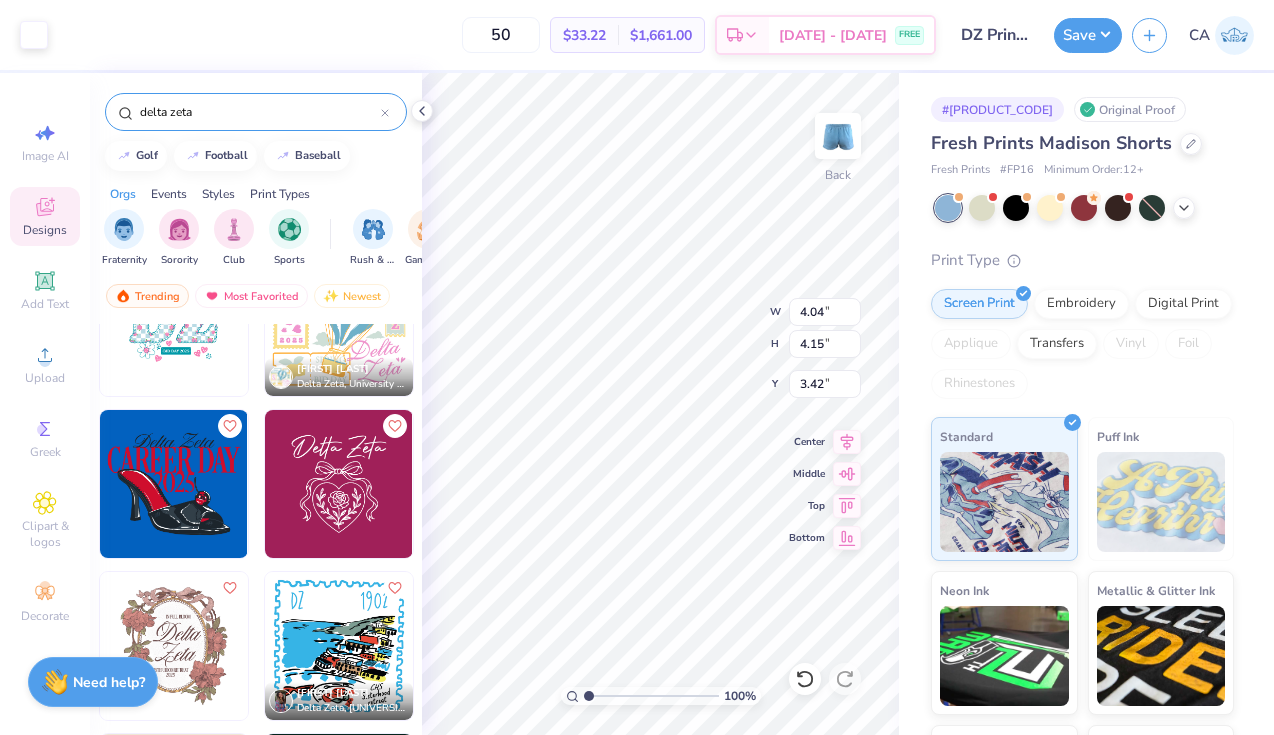 type on "3.27" 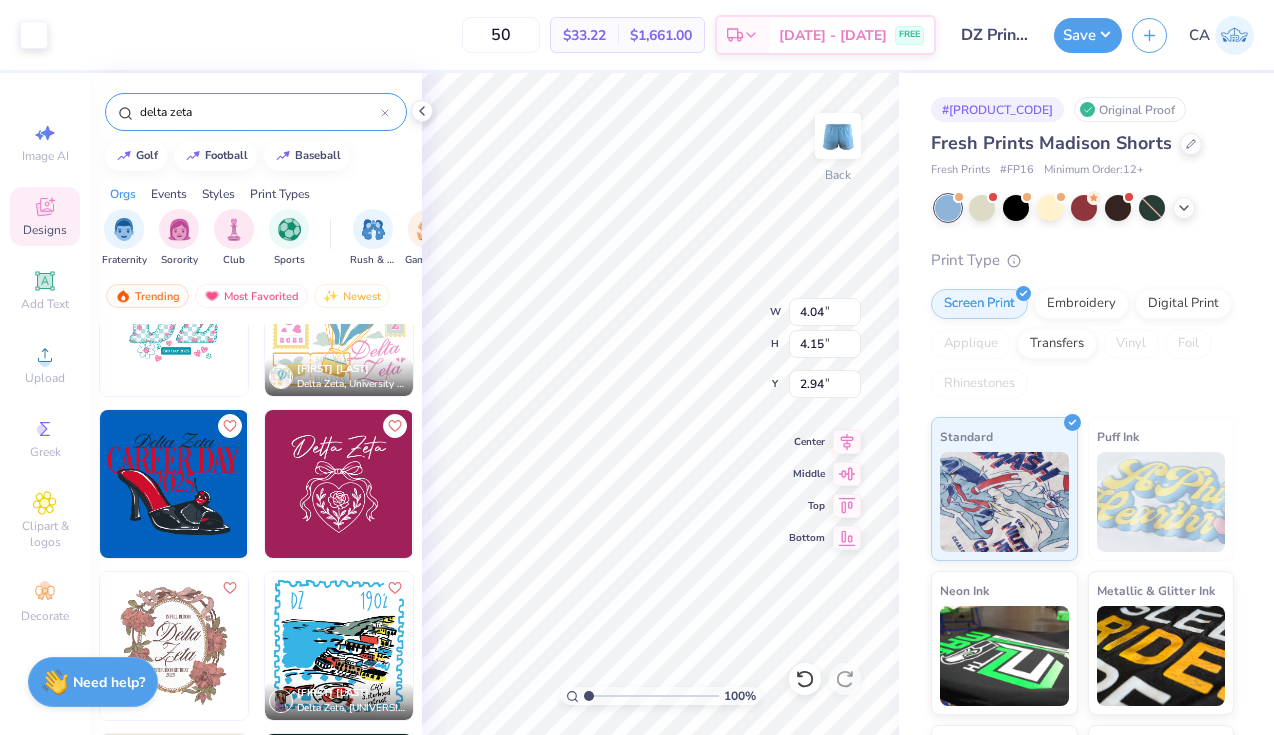 type on "2.94" 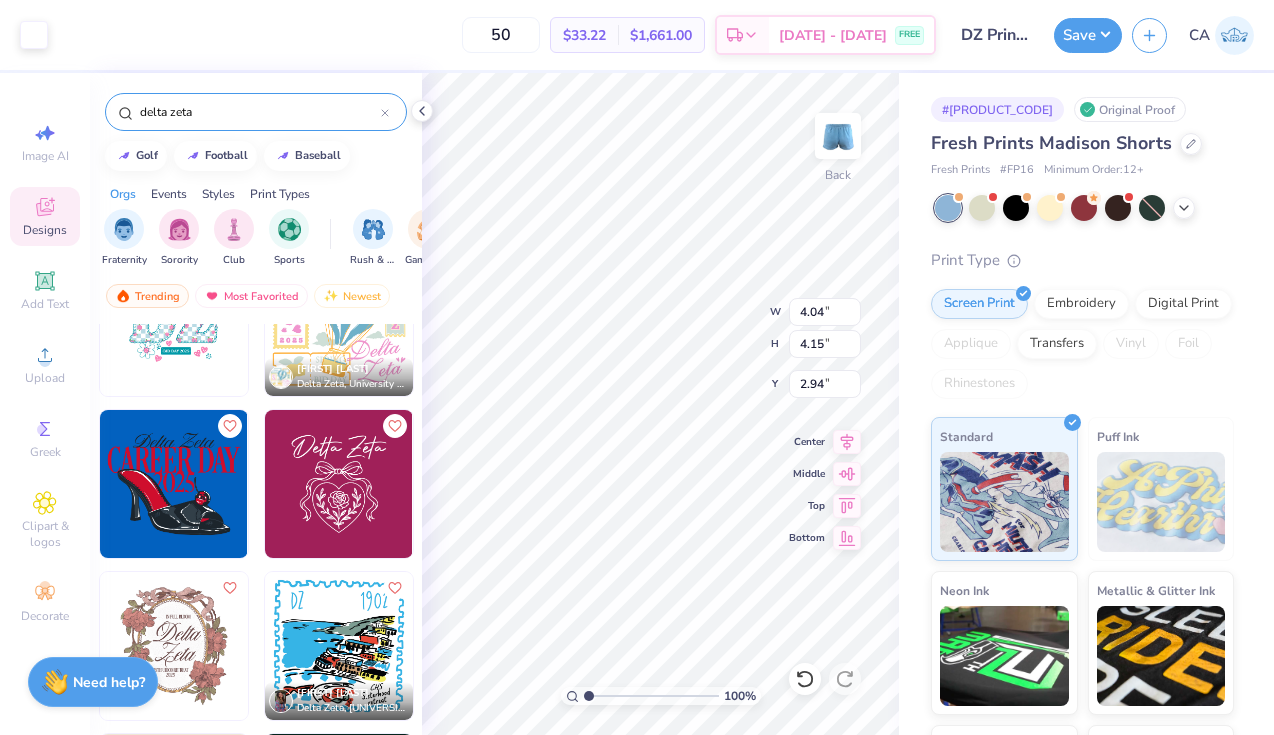 type on "3.10" 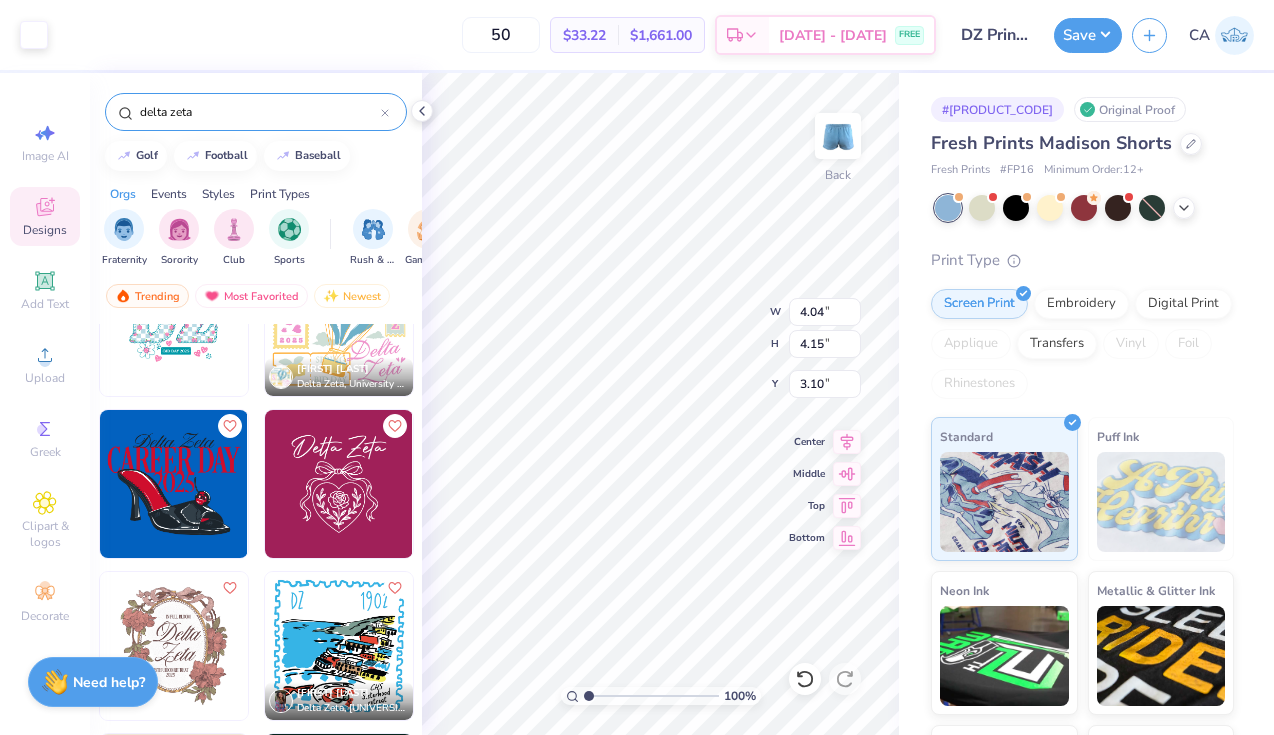 type on "3.11" 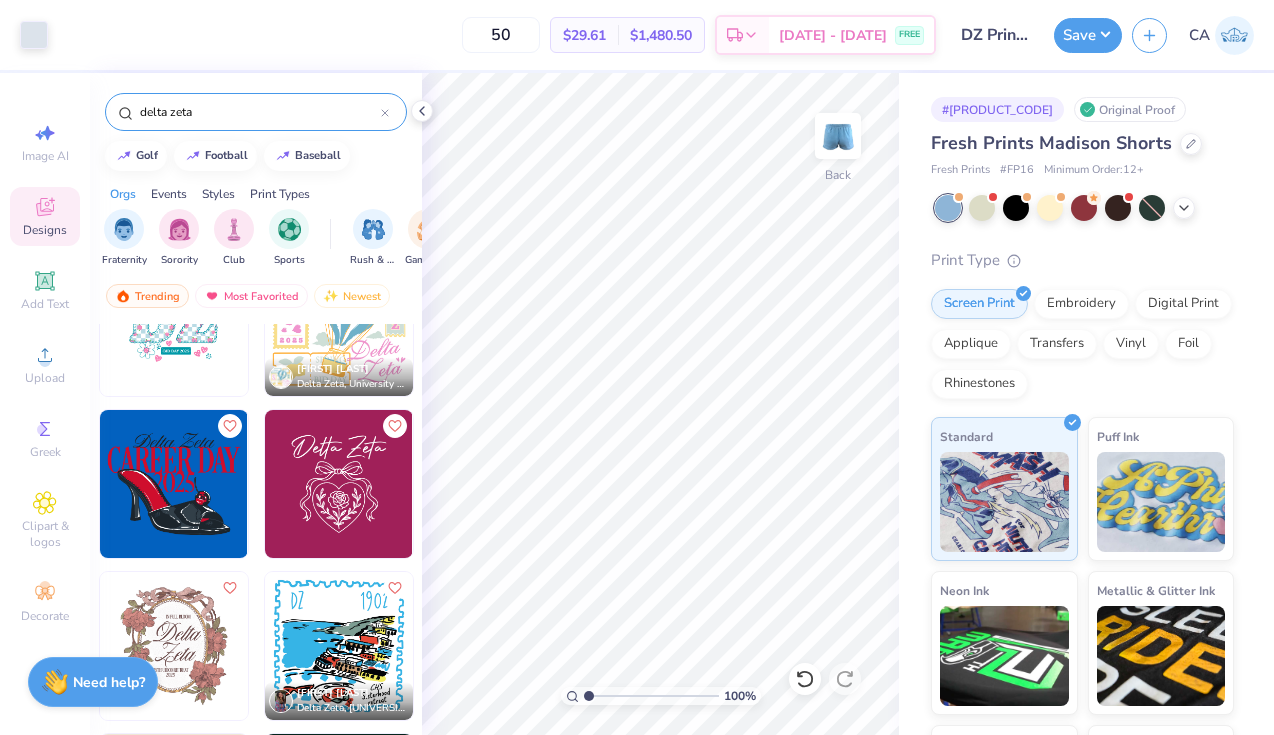 click at bounding box center (339, 484) 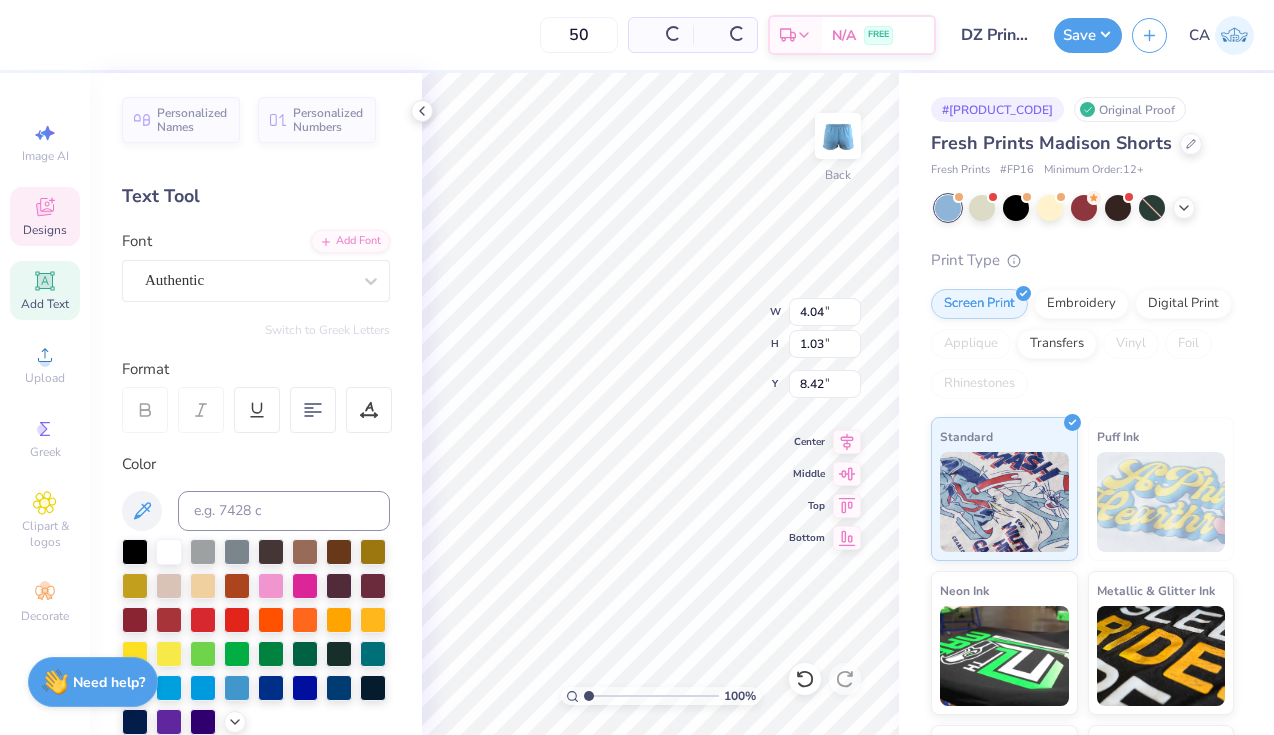 type on "8.42" 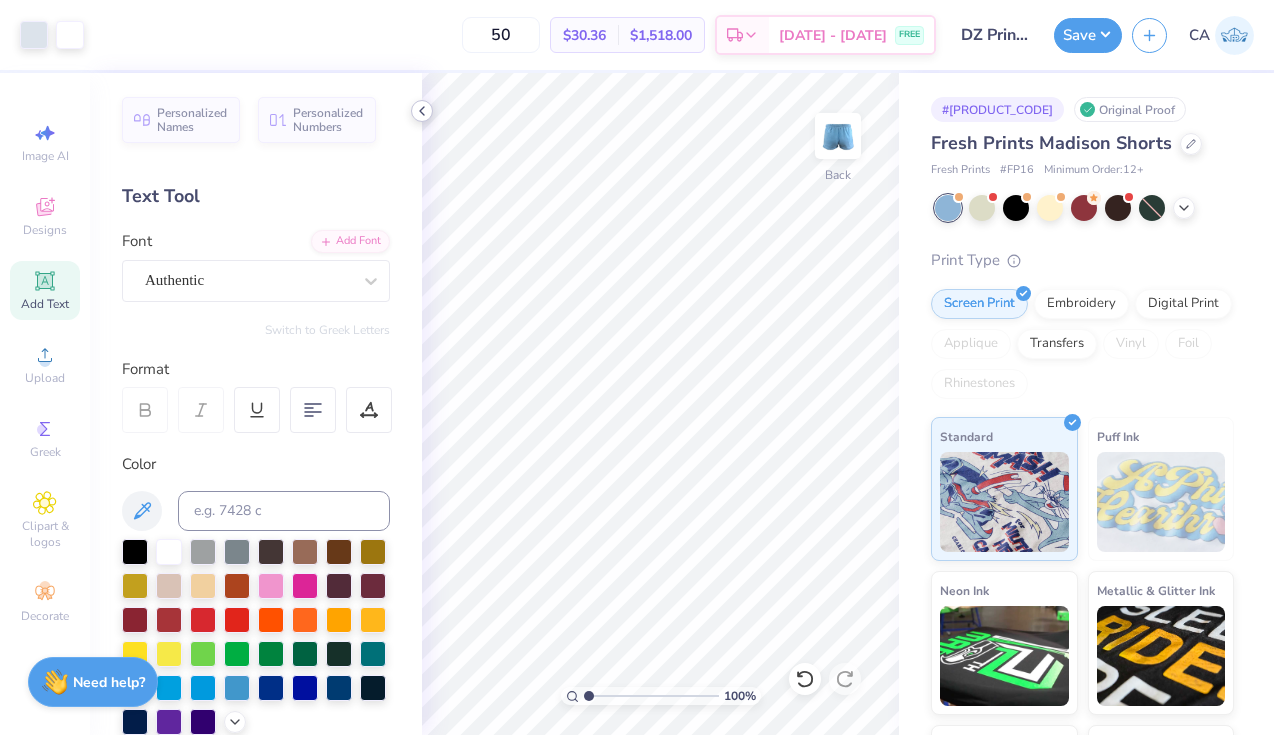 click 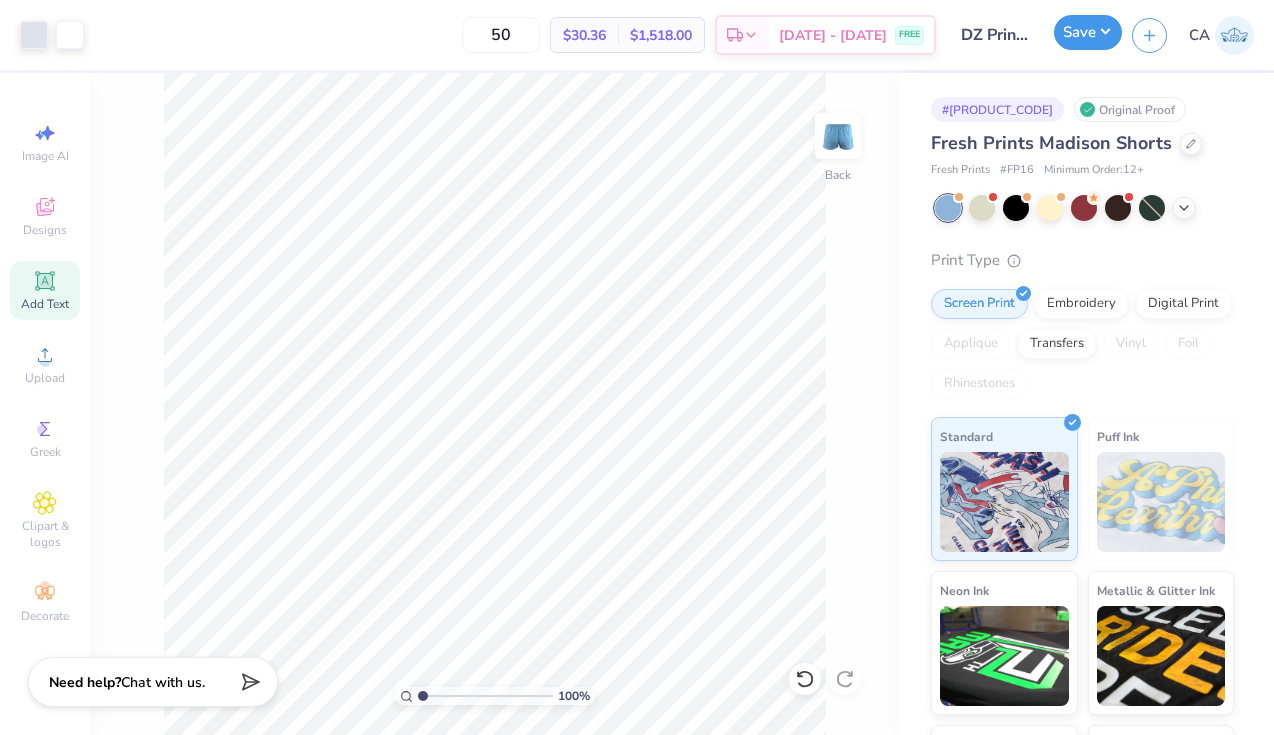 click on "Save" at bounding box center [1088, 32] 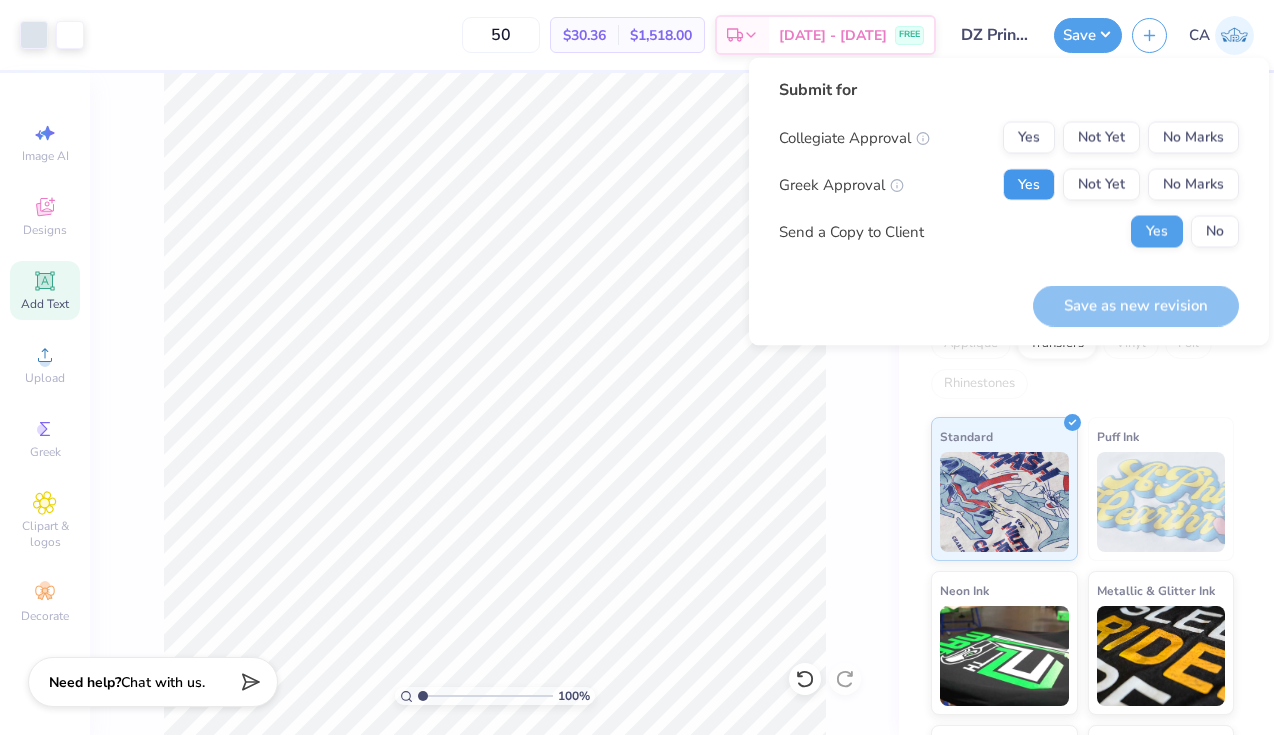 click on "Yes" at bounding box center [1029, 185] 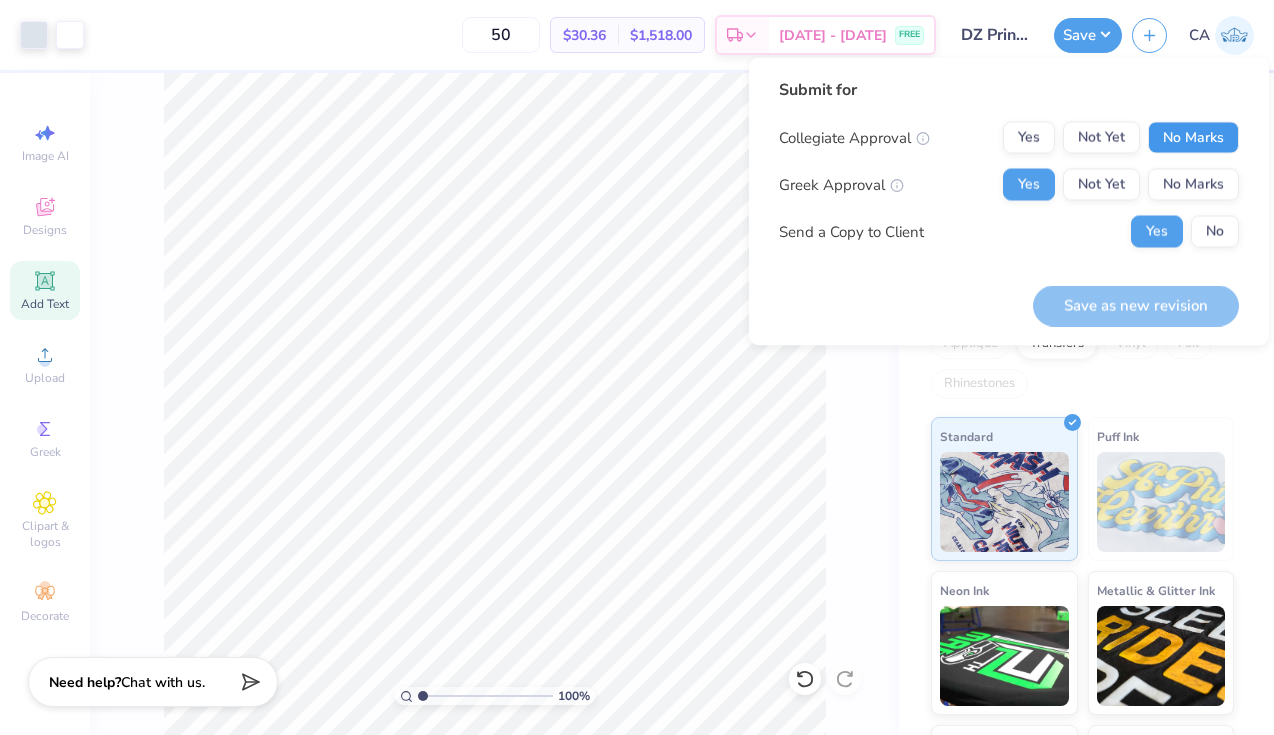 click on "No Marks" at bounding box center (1193, 138) 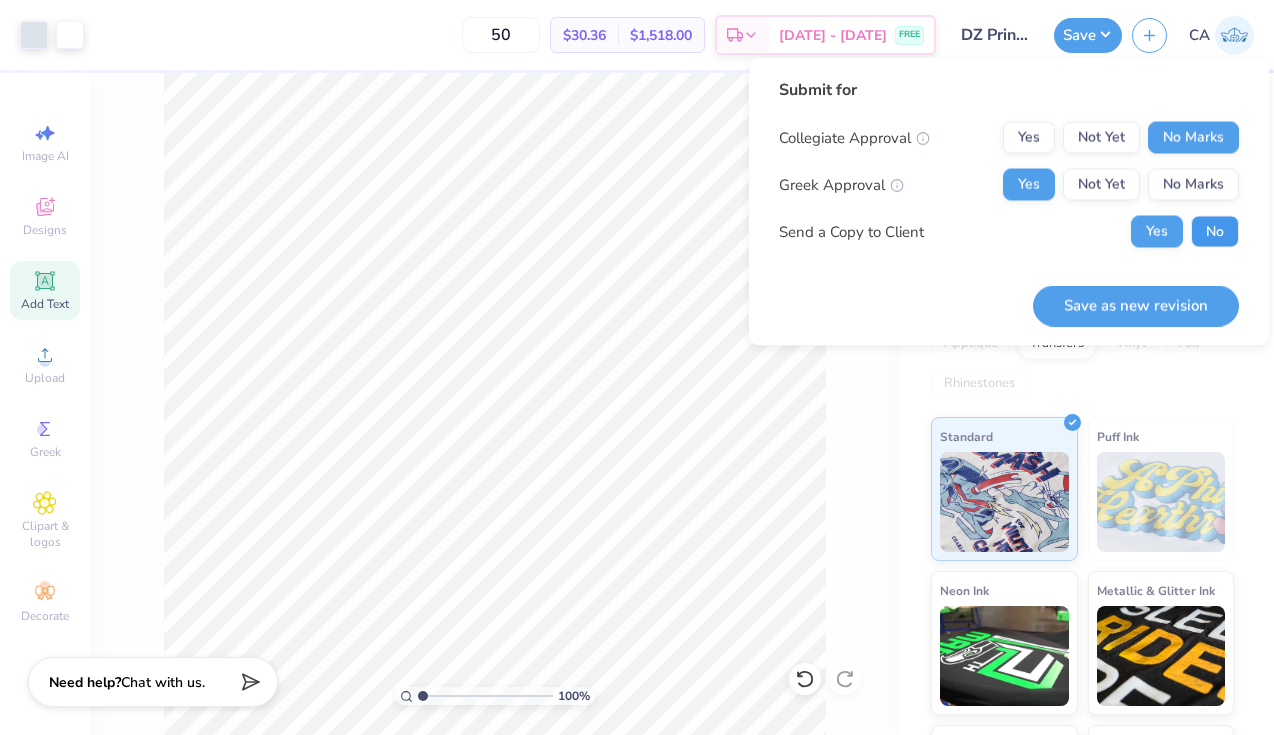 click on "No" at bounding box center [1215, 232] 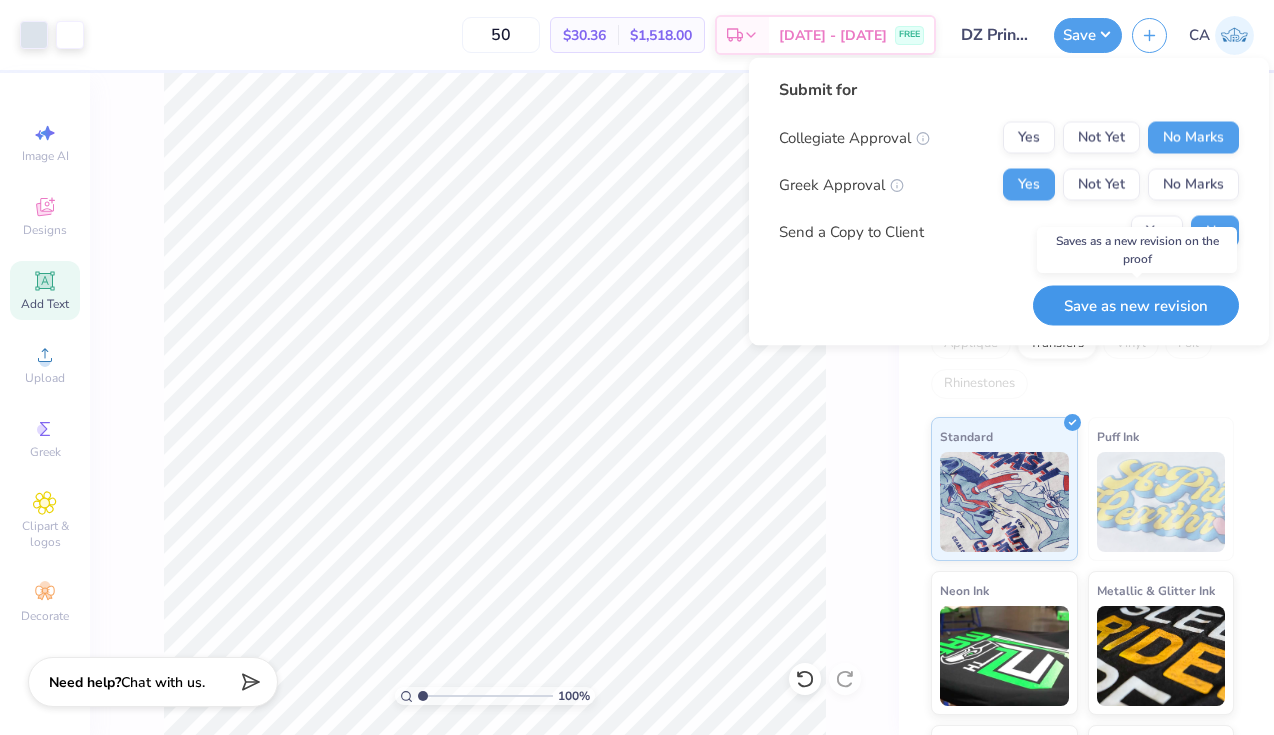 click on "Save as new revision" at bounding box center (1136, 305) 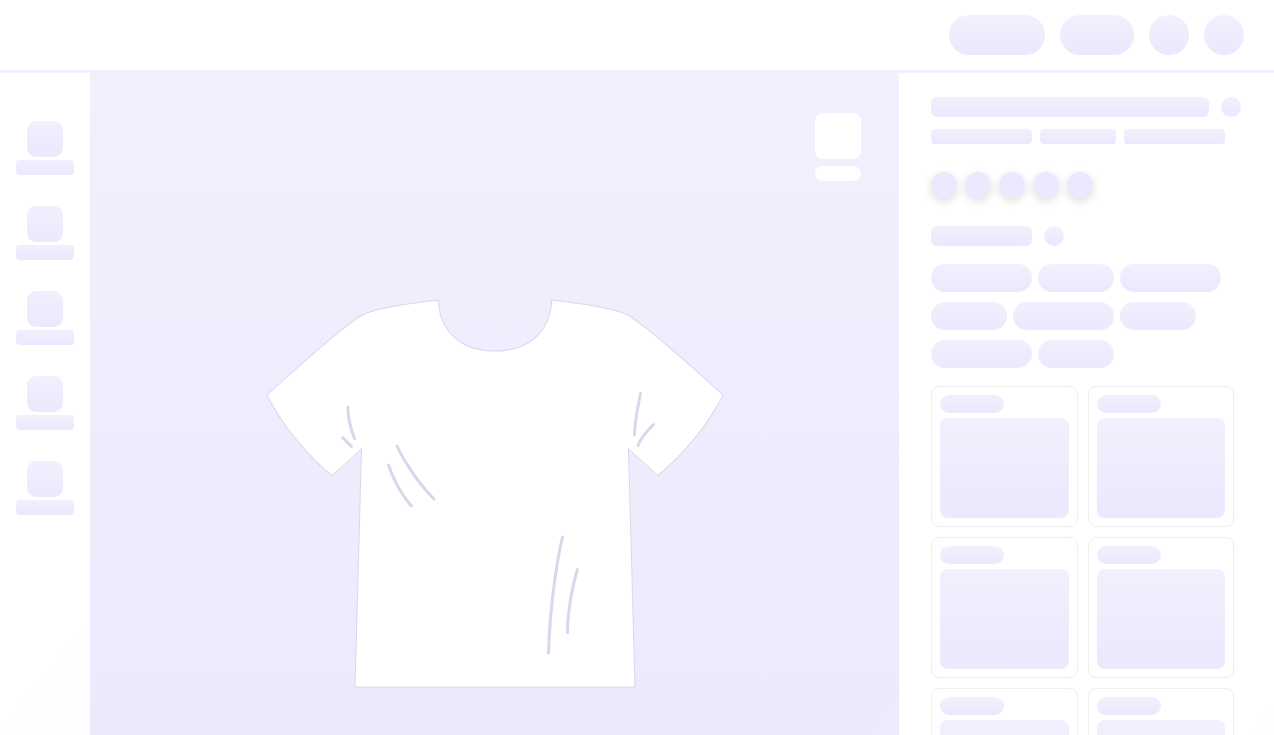 scroll, scrollTop: 0, scrollLeft: 0, axis: both 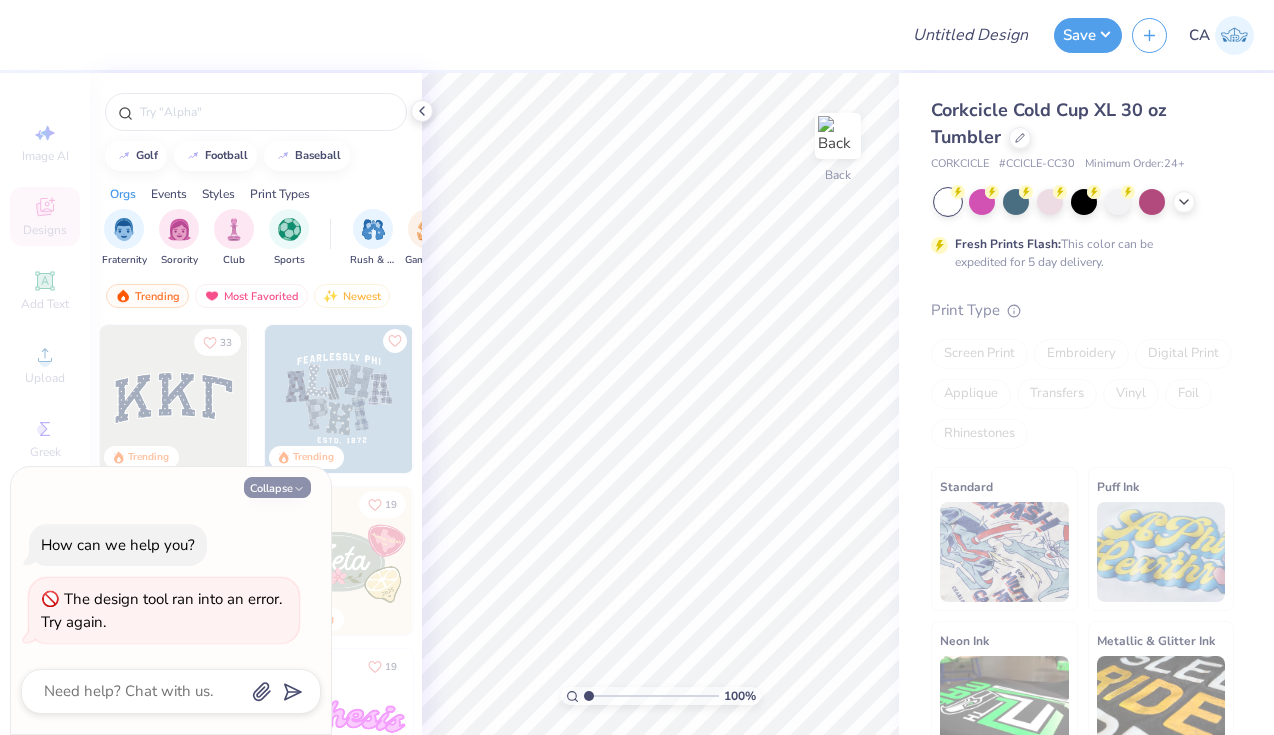 click 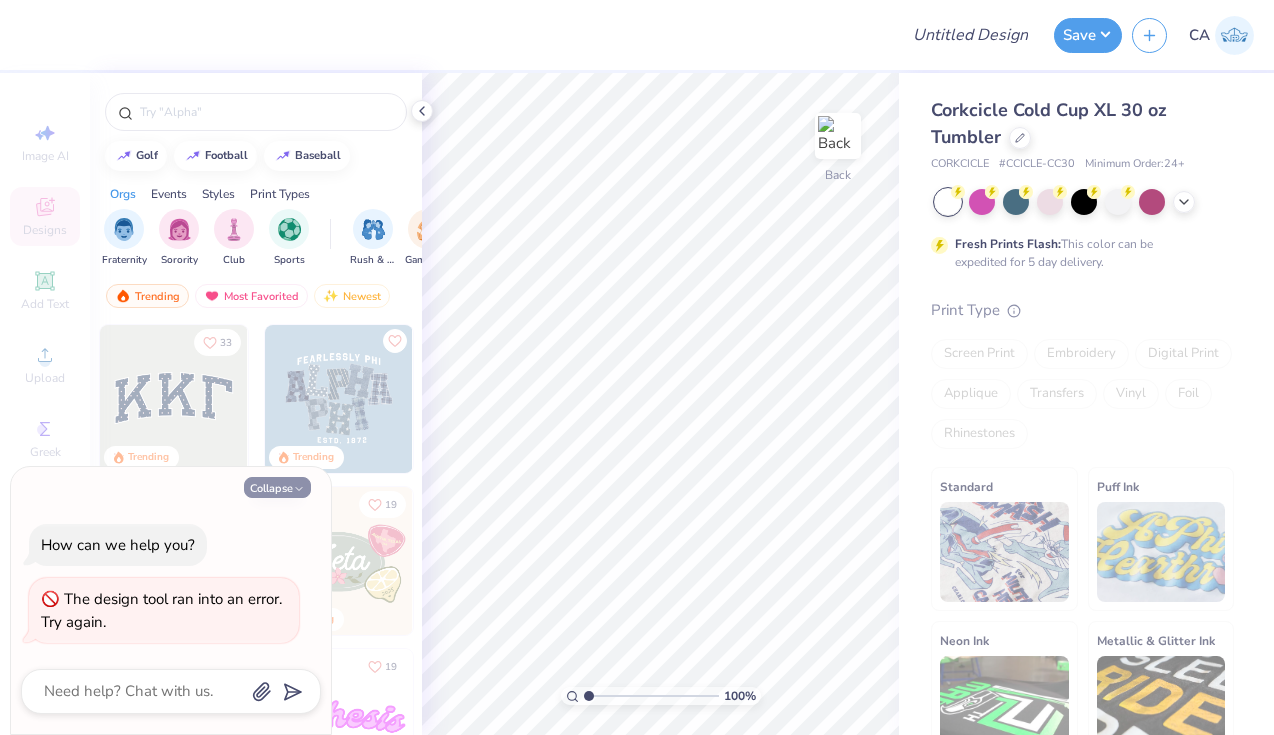 type on "x" 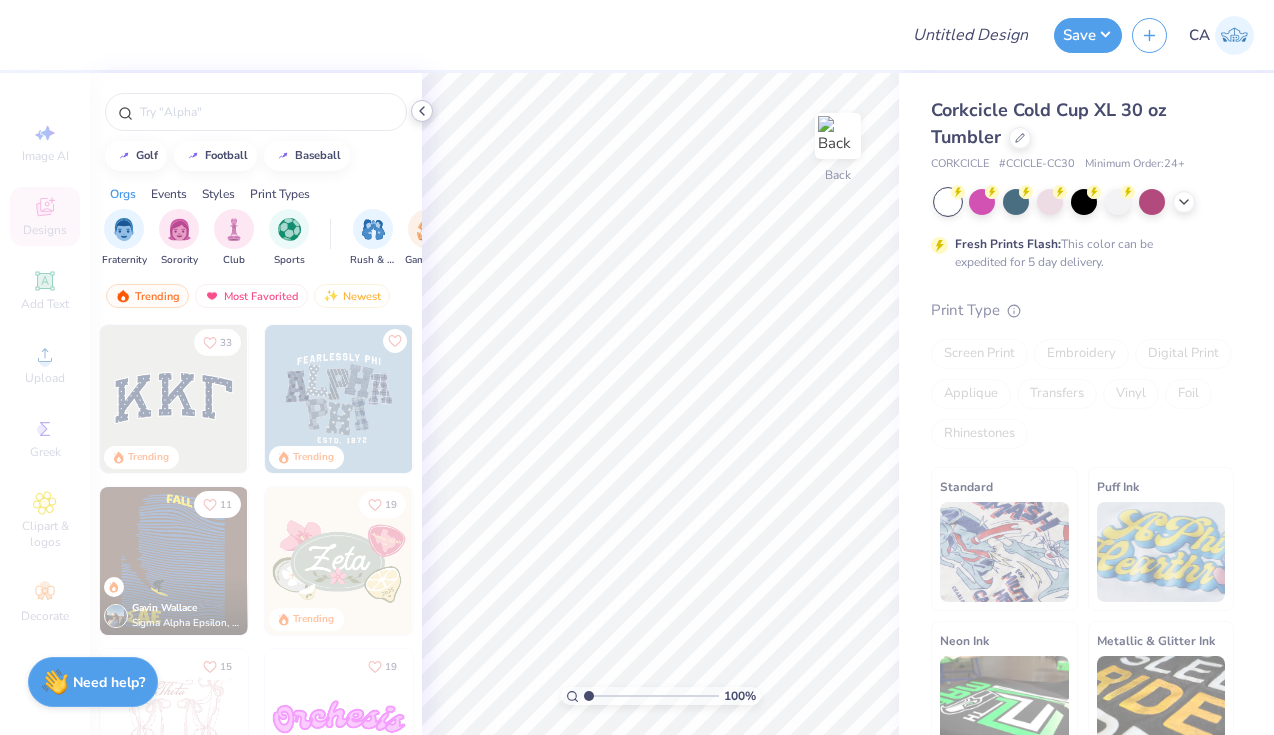 click 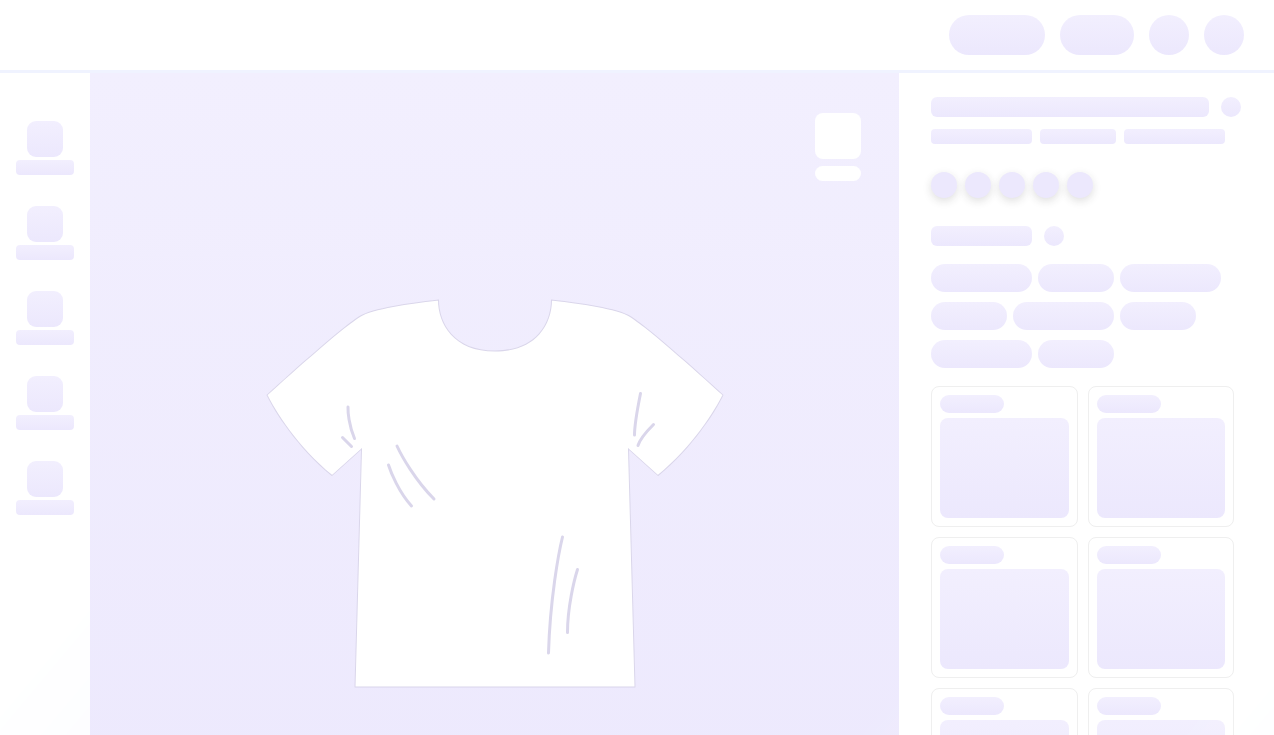 scroll, scrollTop: 0, scrollLeft: 0, axis: both 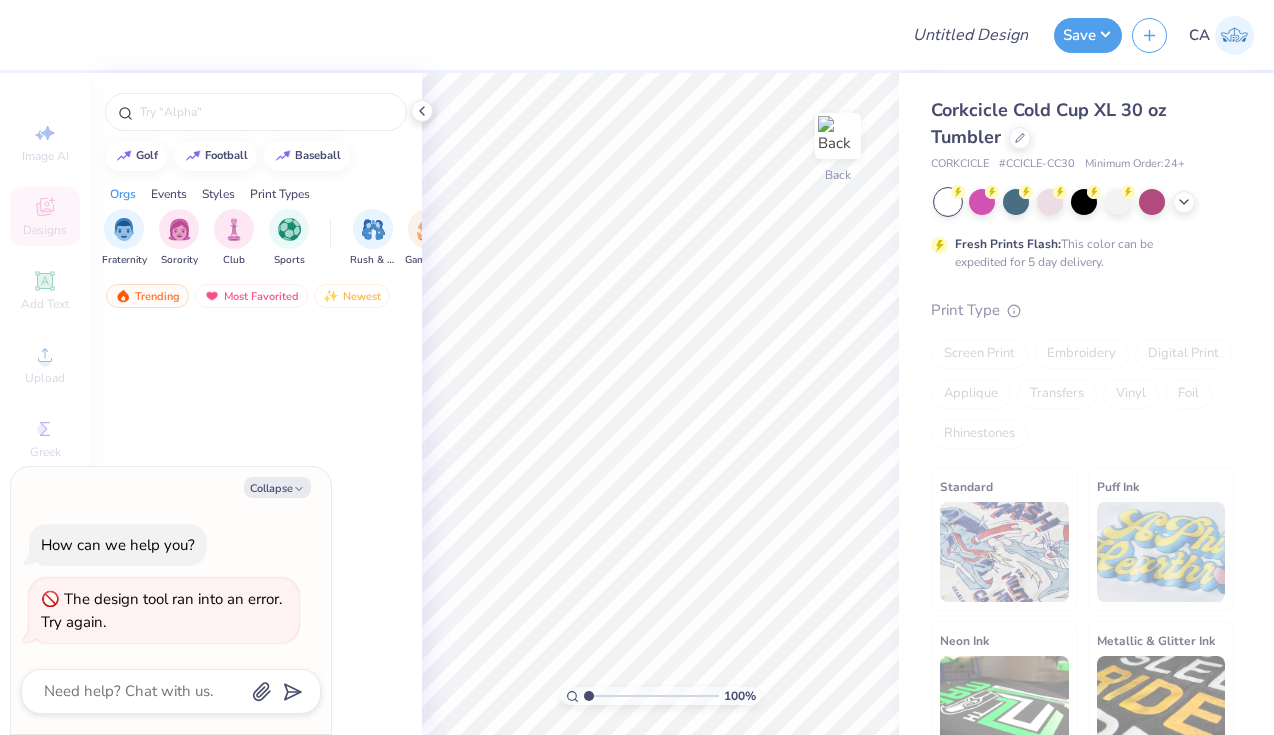 type on "x" 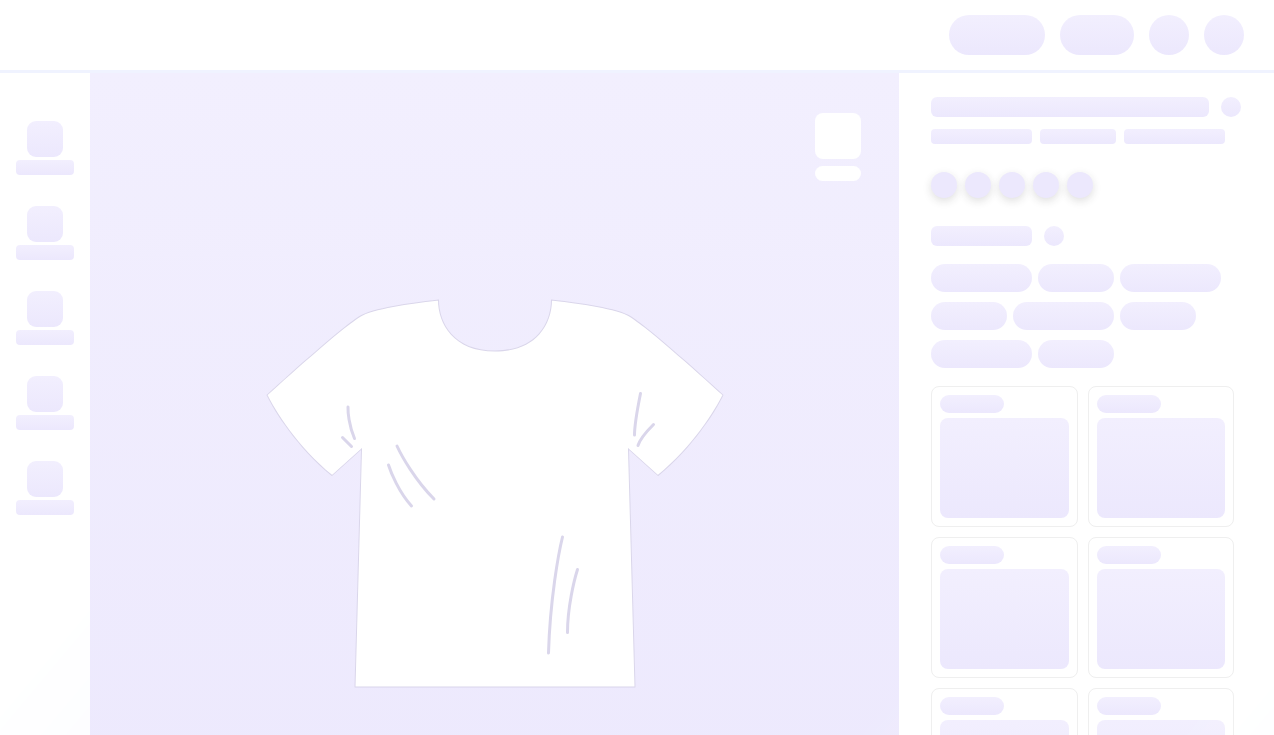 scroll, scrollTop: 0, scrollLeft: 0, axis: both 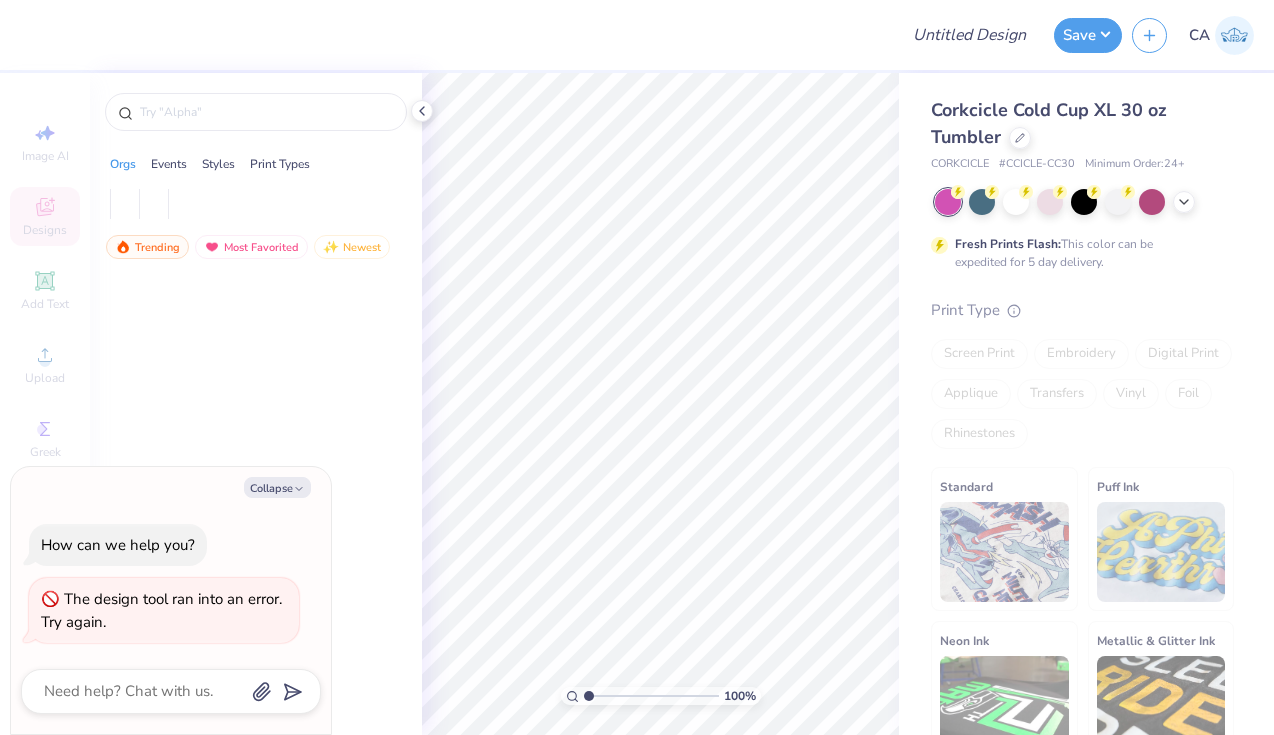 type on "x" 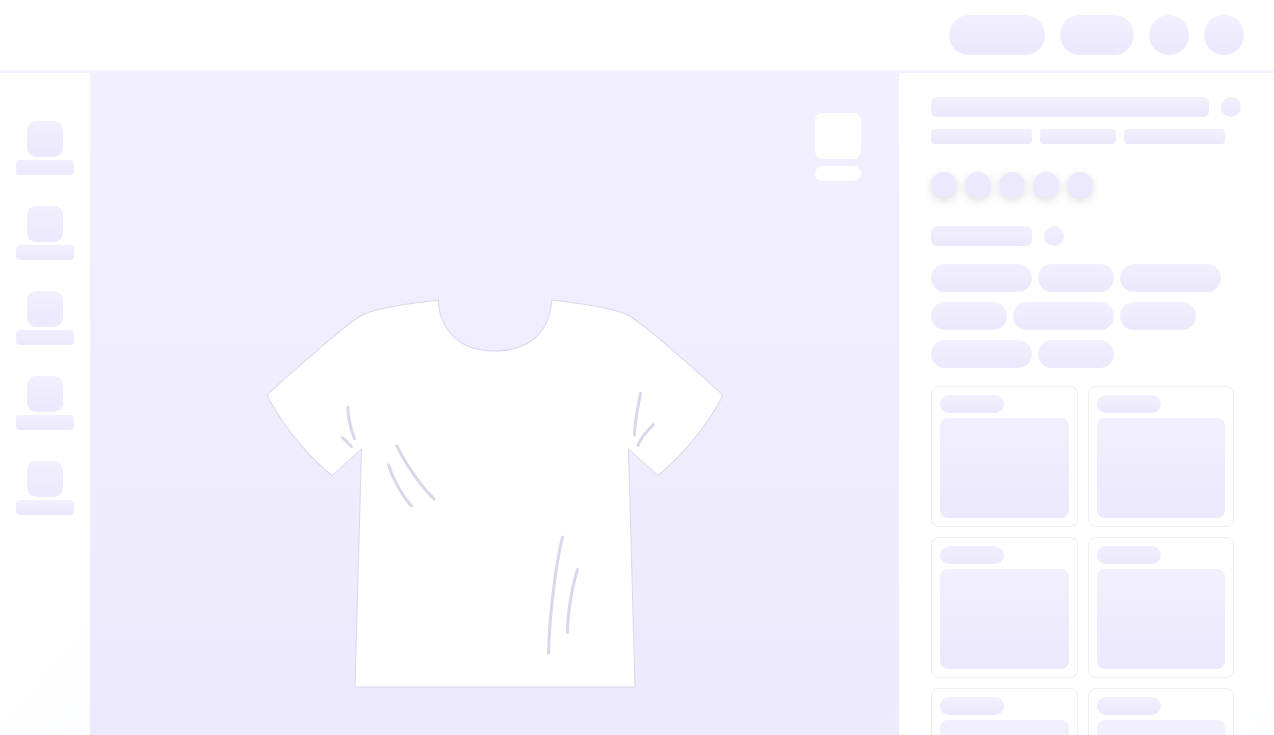 scroll, scrollTop: 0, scrollLeft: 0, axis: both 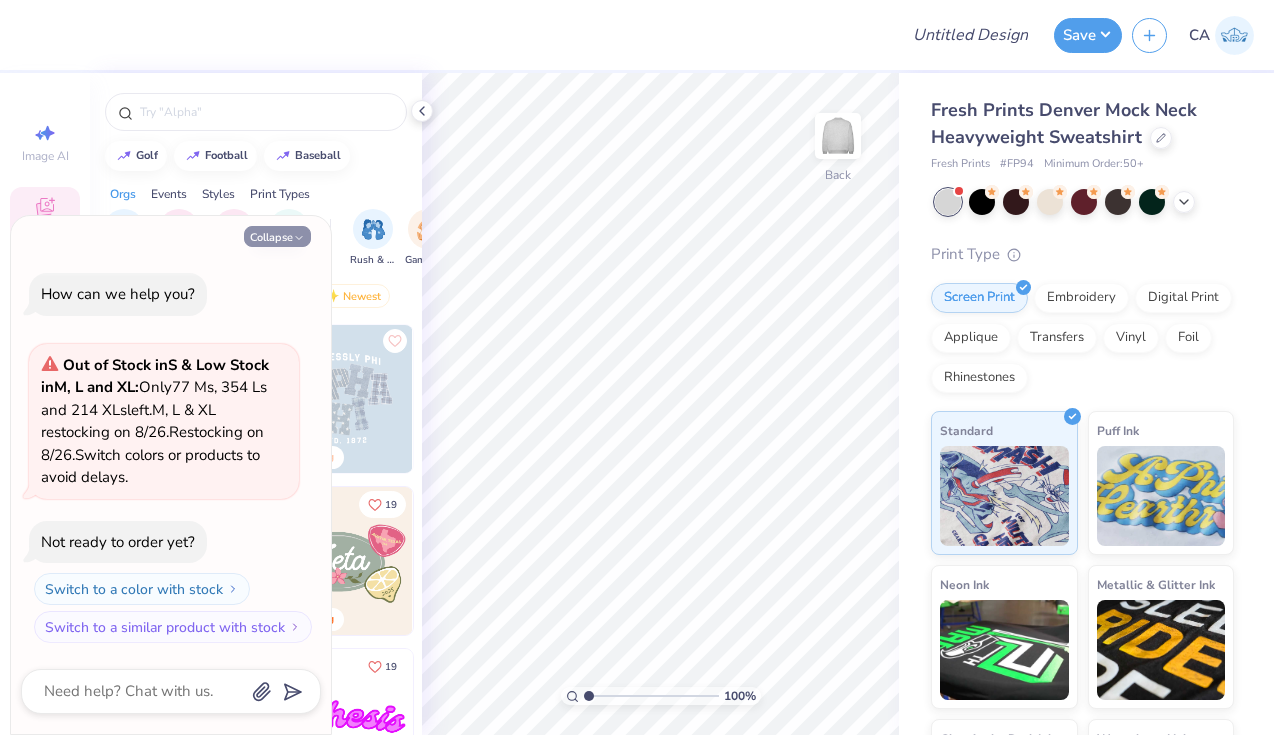 click on "Collapse" at bounding box center [277, 236] 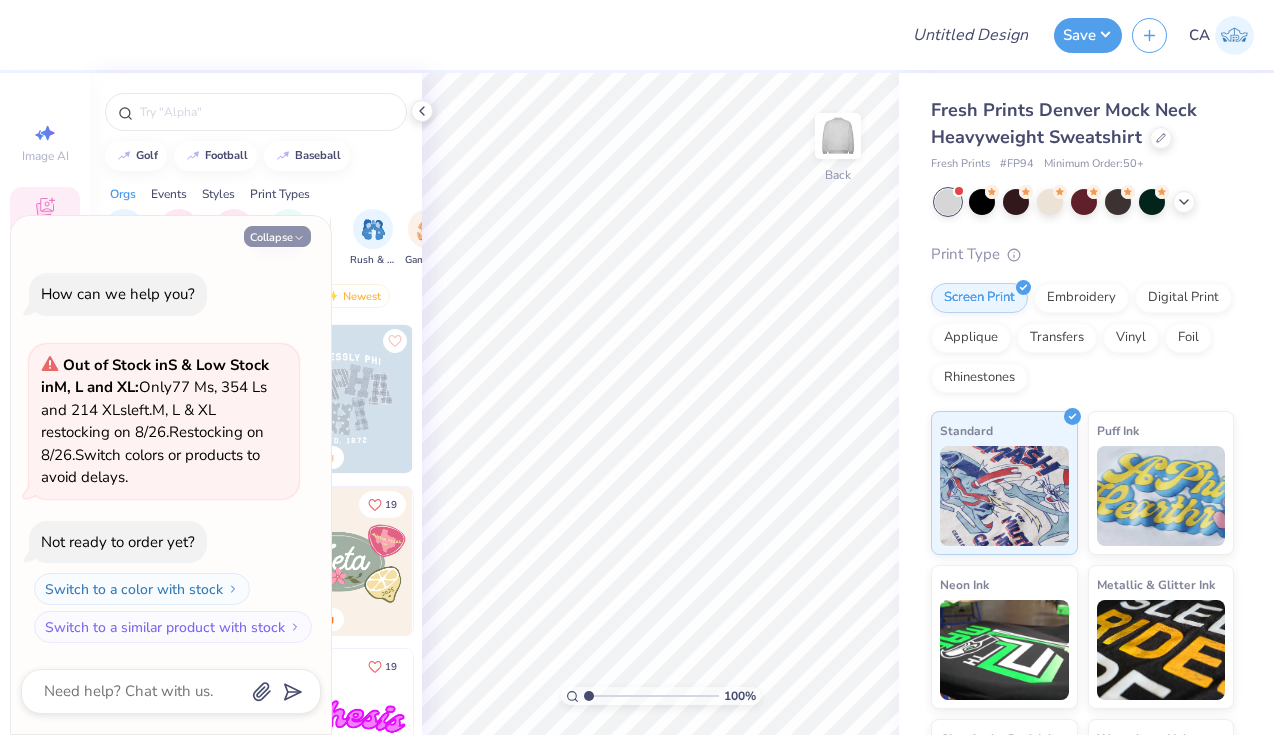 type on "x" 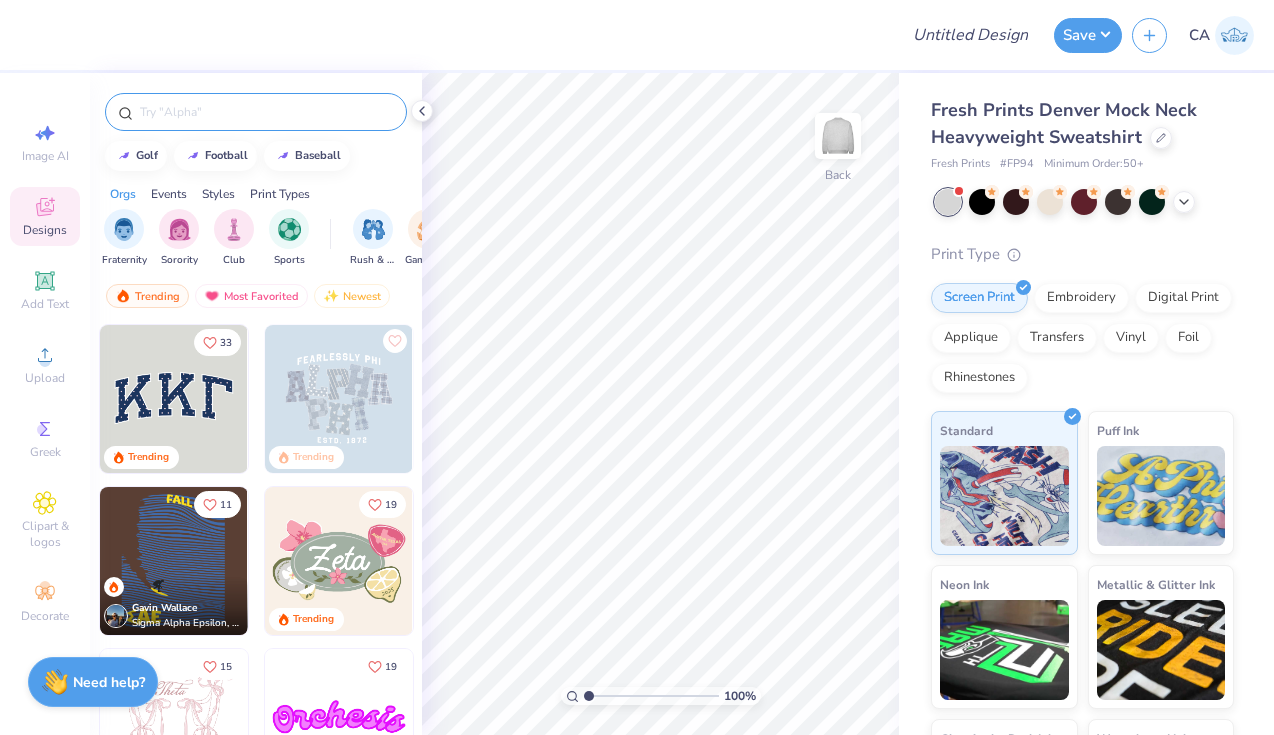 click at bounding box center [266, 112] 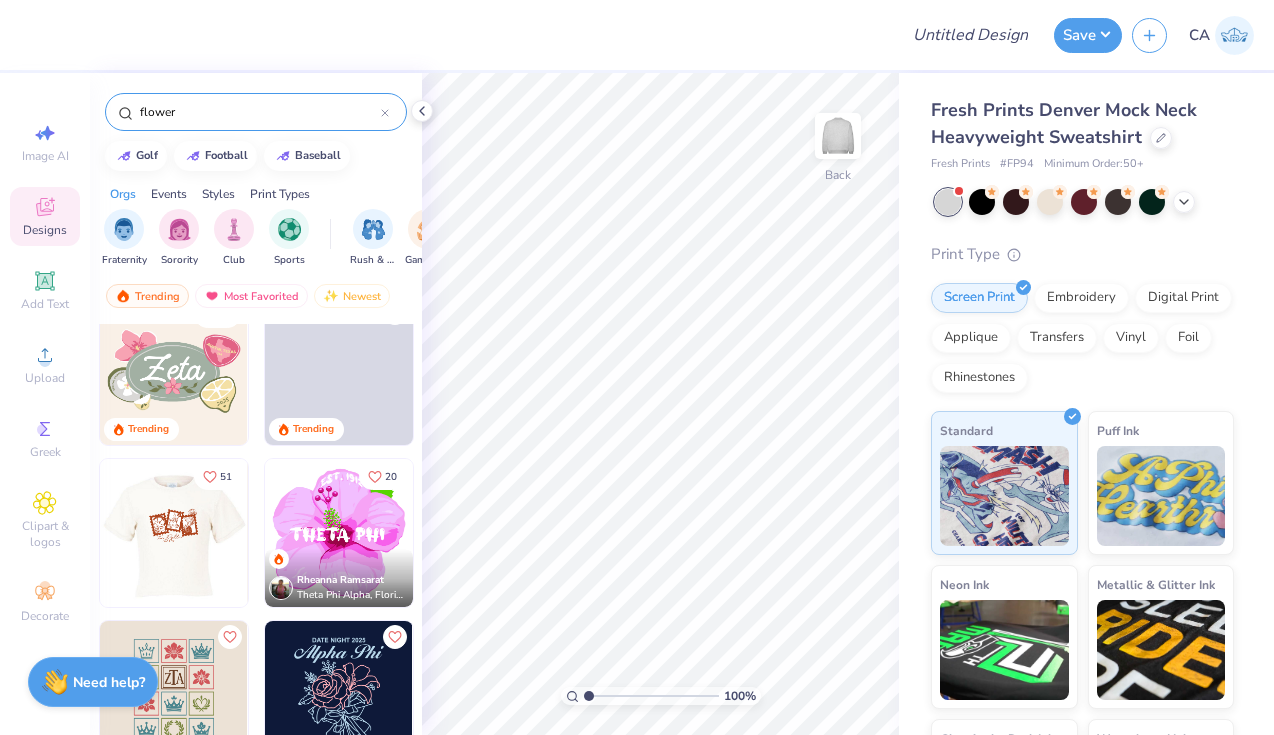 scroll, scrollTop: 0, scrollLeft: 0, axis: both 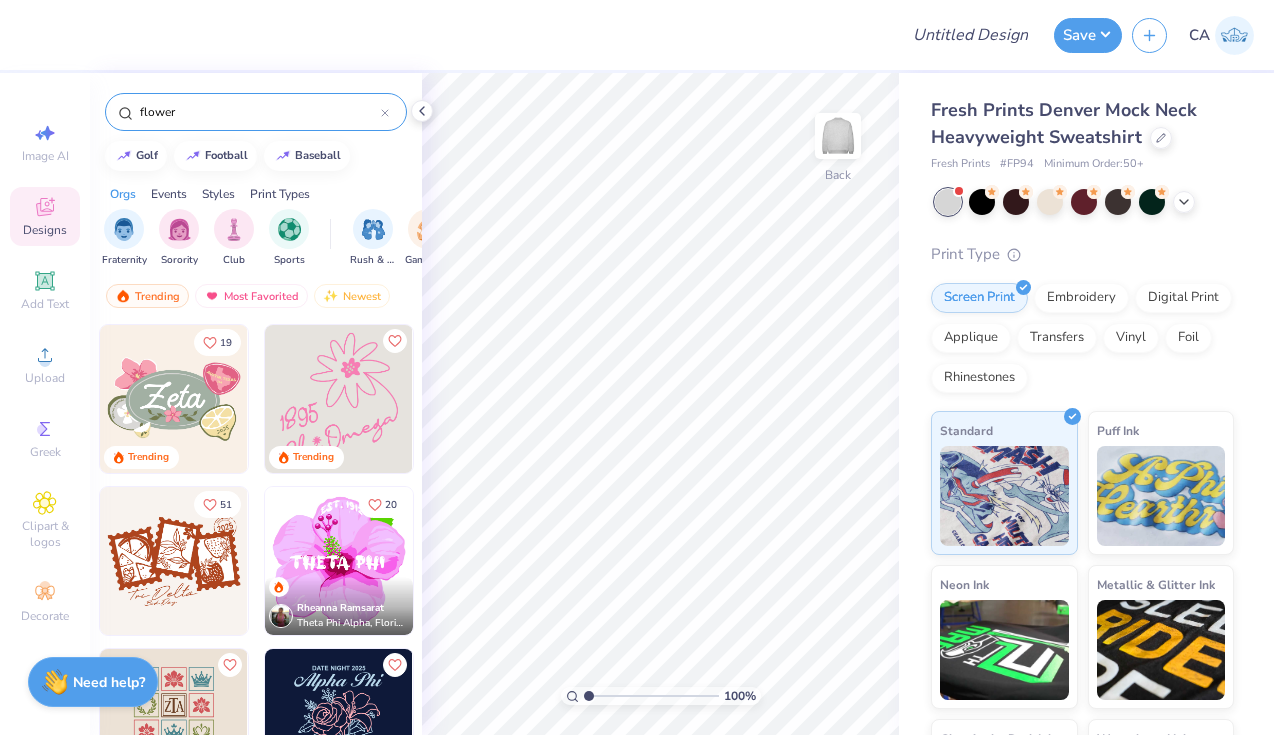 type on "flower" 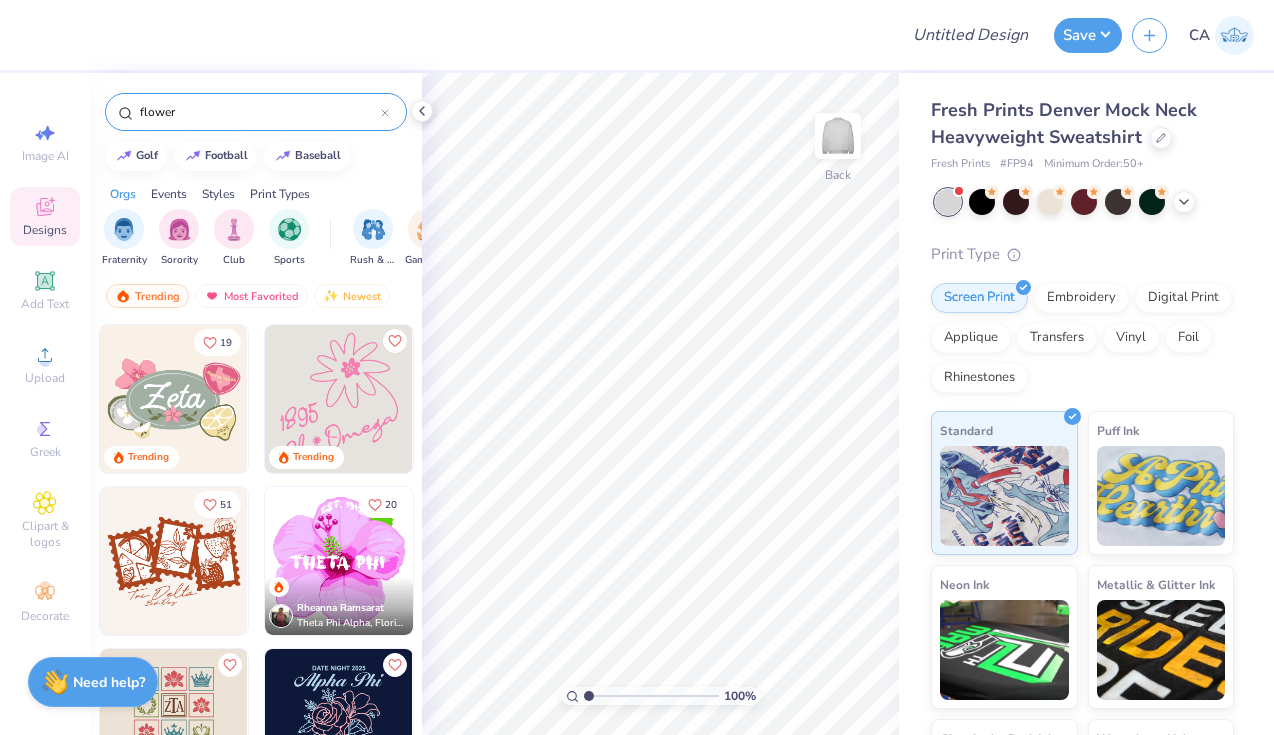 click at bounding box center [339, 399] 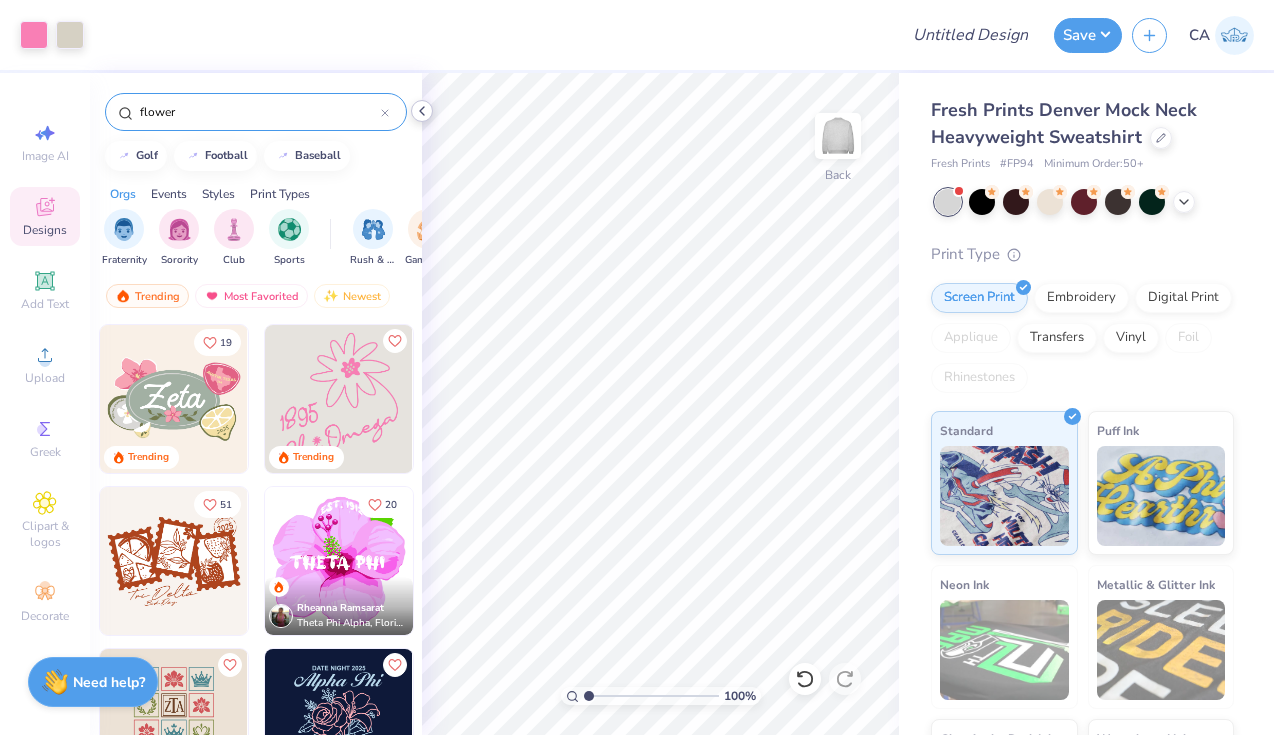 click 